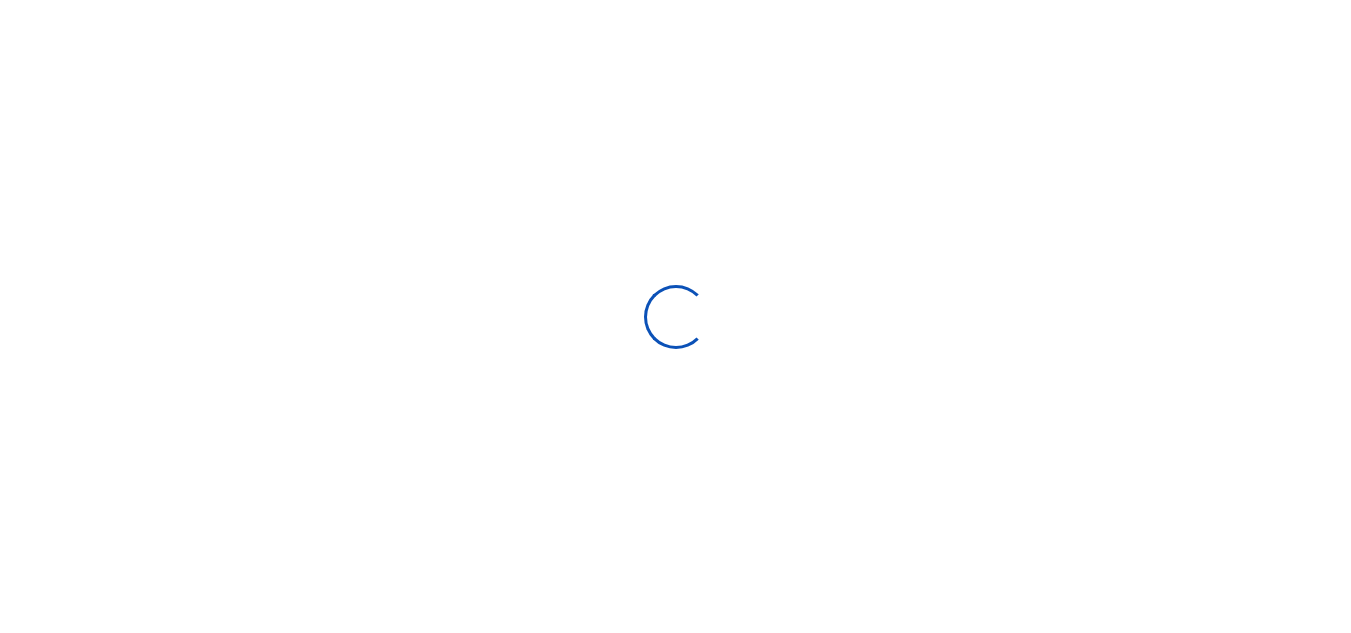 scroll, scrollTop: 0, scrollLeft: 0, axis: both 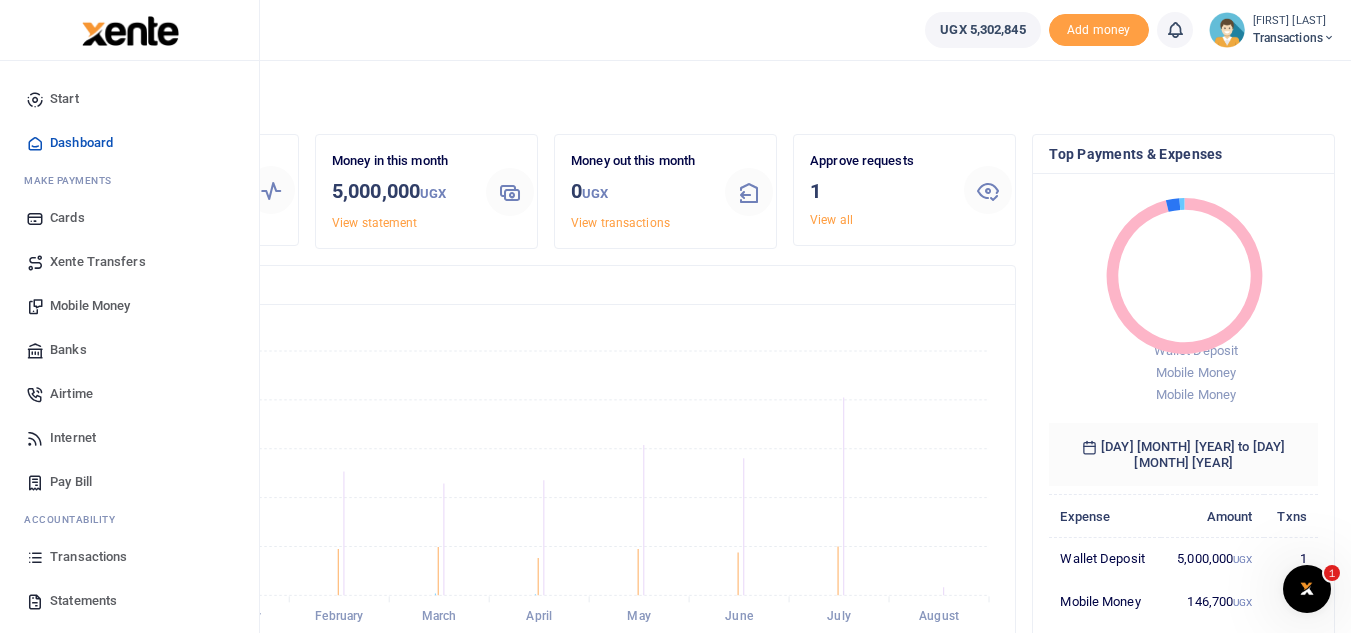 click on "Mobile Money" at bounding box center (90, 306) 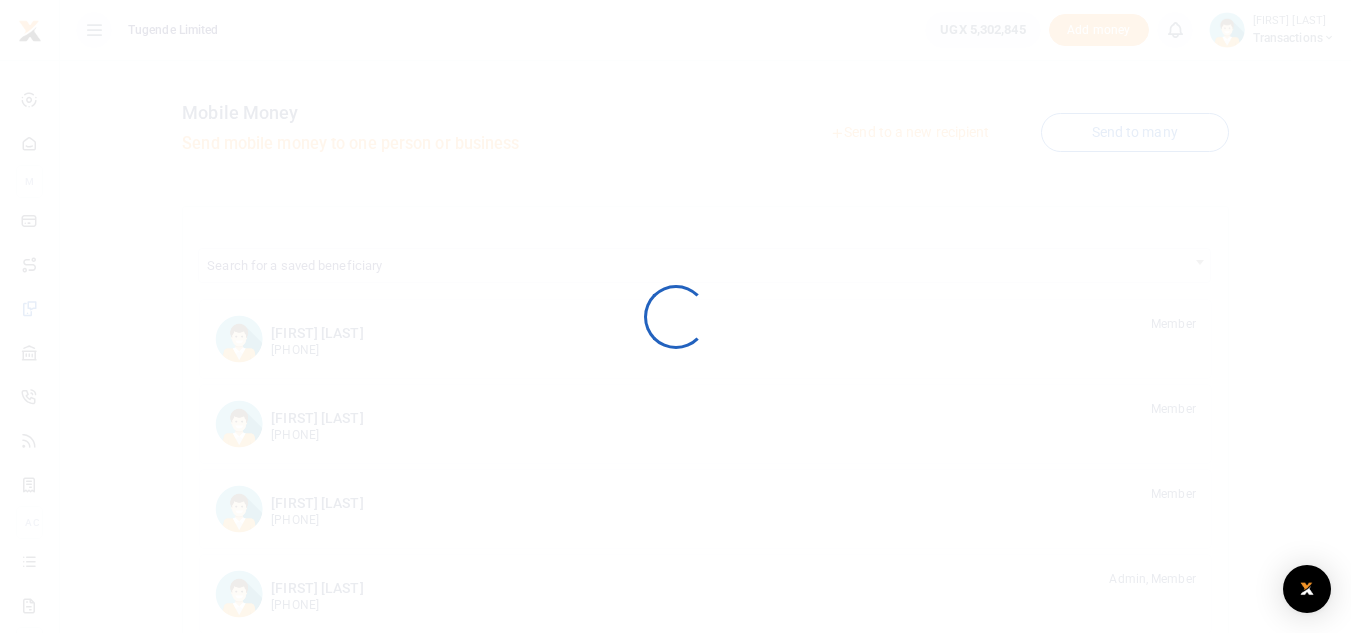 scroll, scrollTop: 0, scrollLeft: 0, axis: both 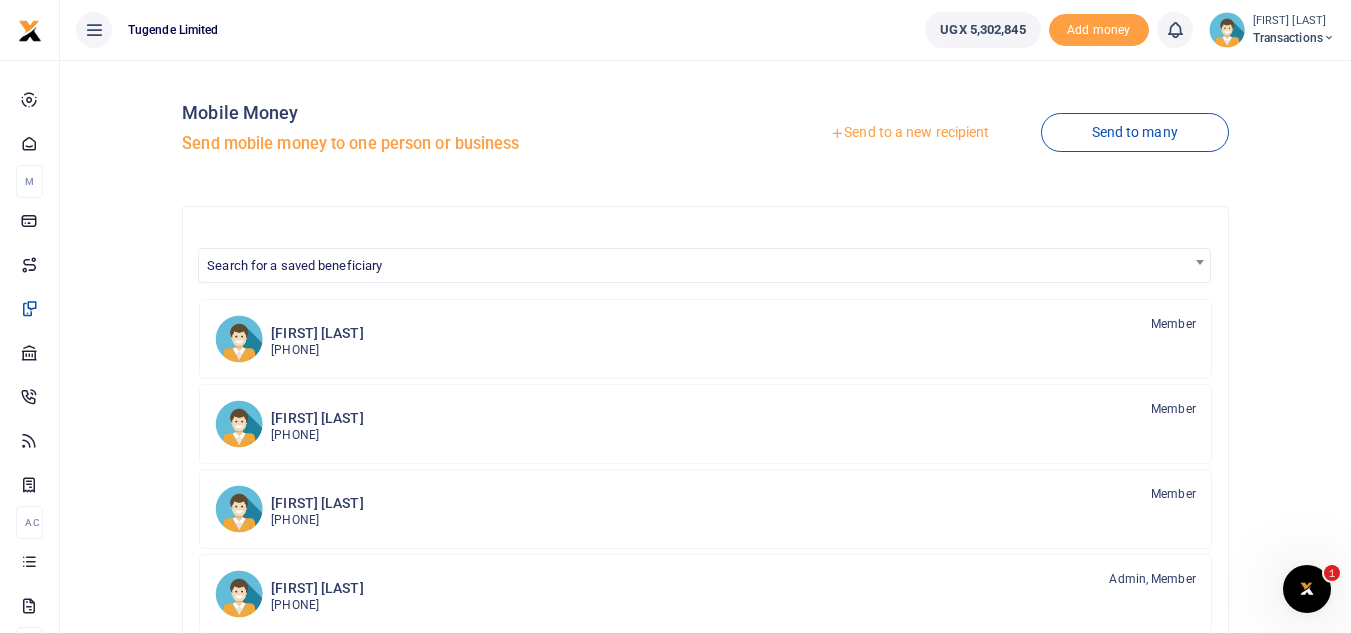 click on "Send to a new recipient" at bounding box center [909, 133] 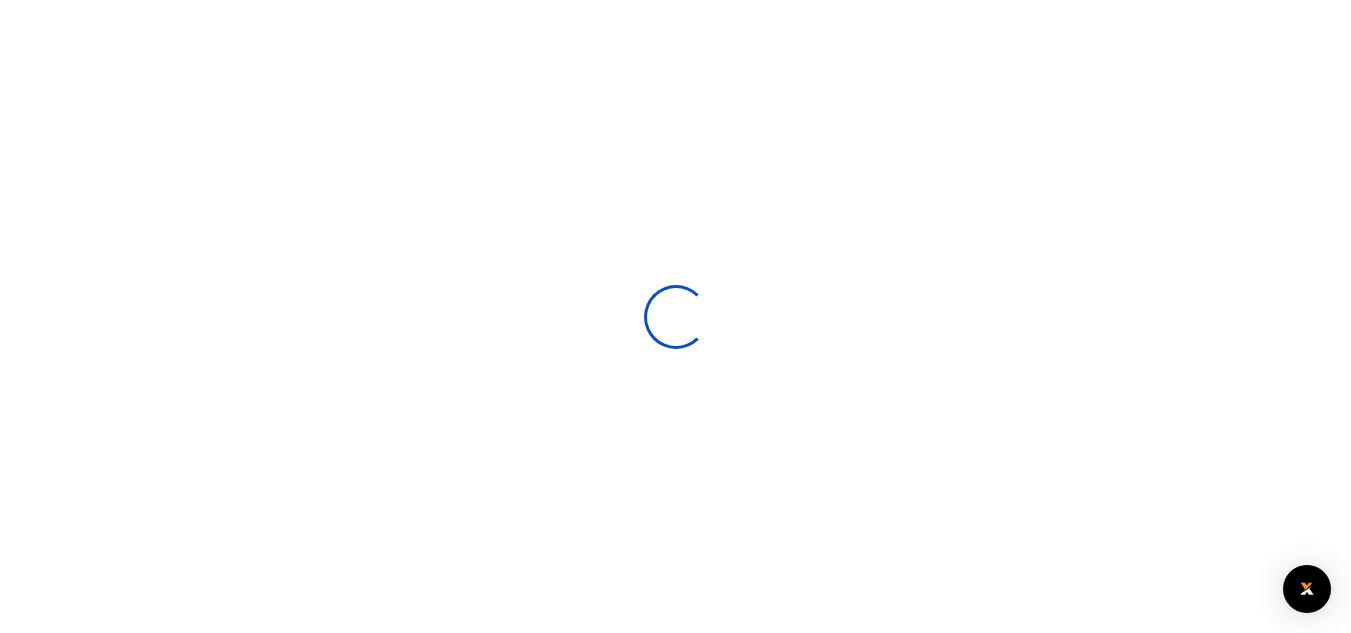 scroll, scrollTop: 0, scrollLeft: 0, axis: both 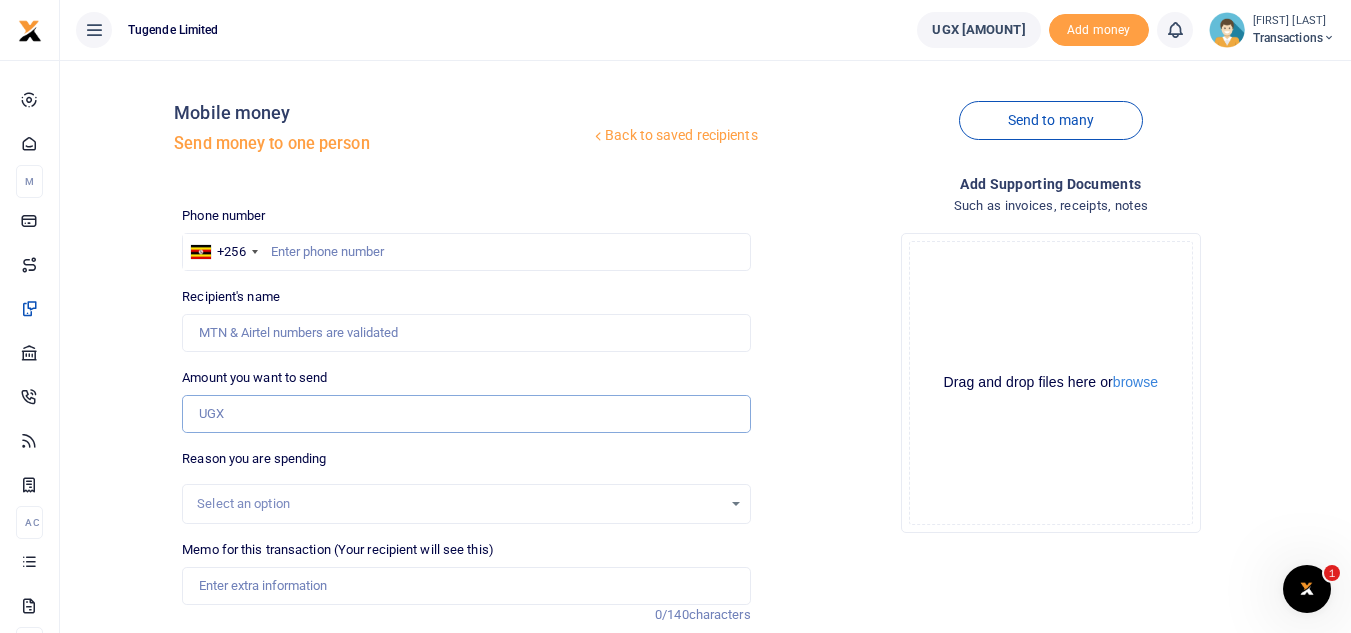 click on "Amount you want to send" at bounding box center (466, 414) 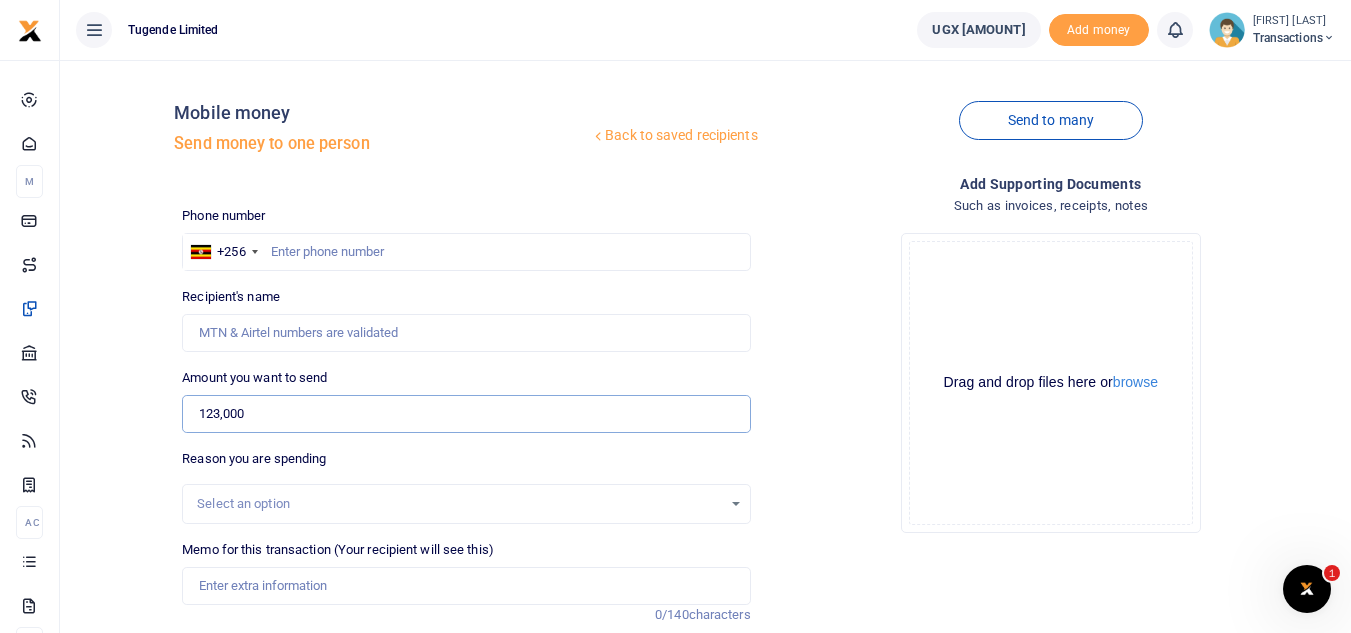 type on "123,000" 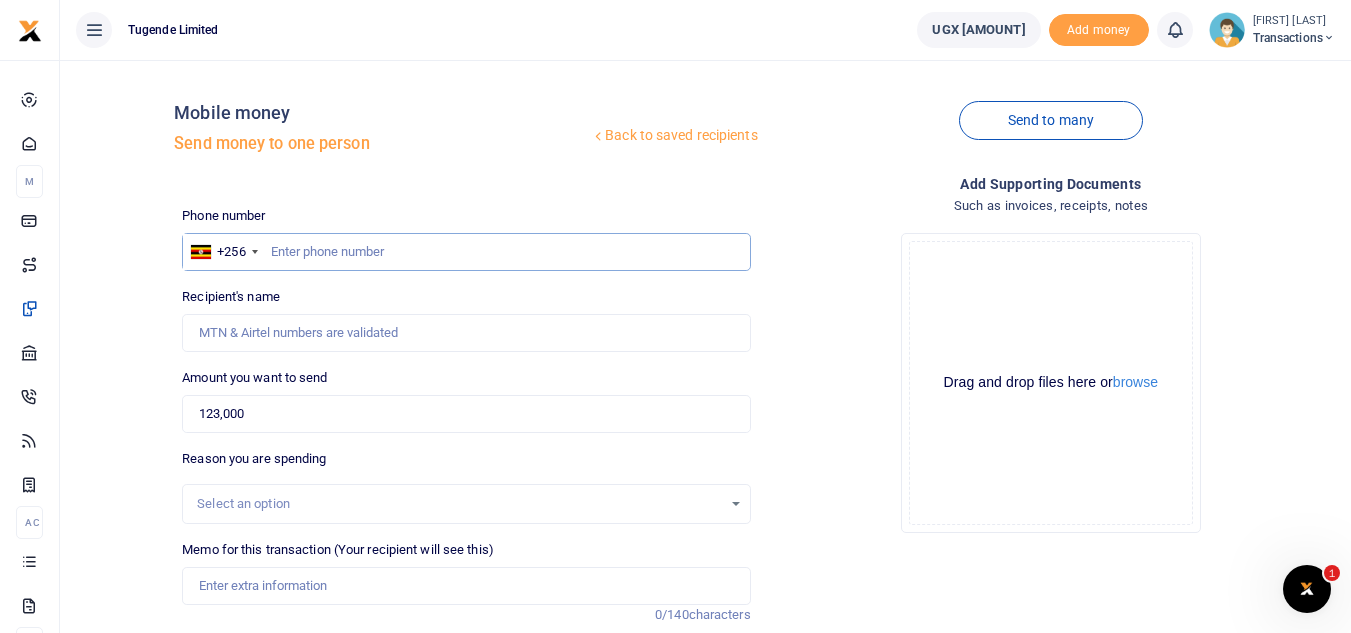 click at bounding box center [466, 252] 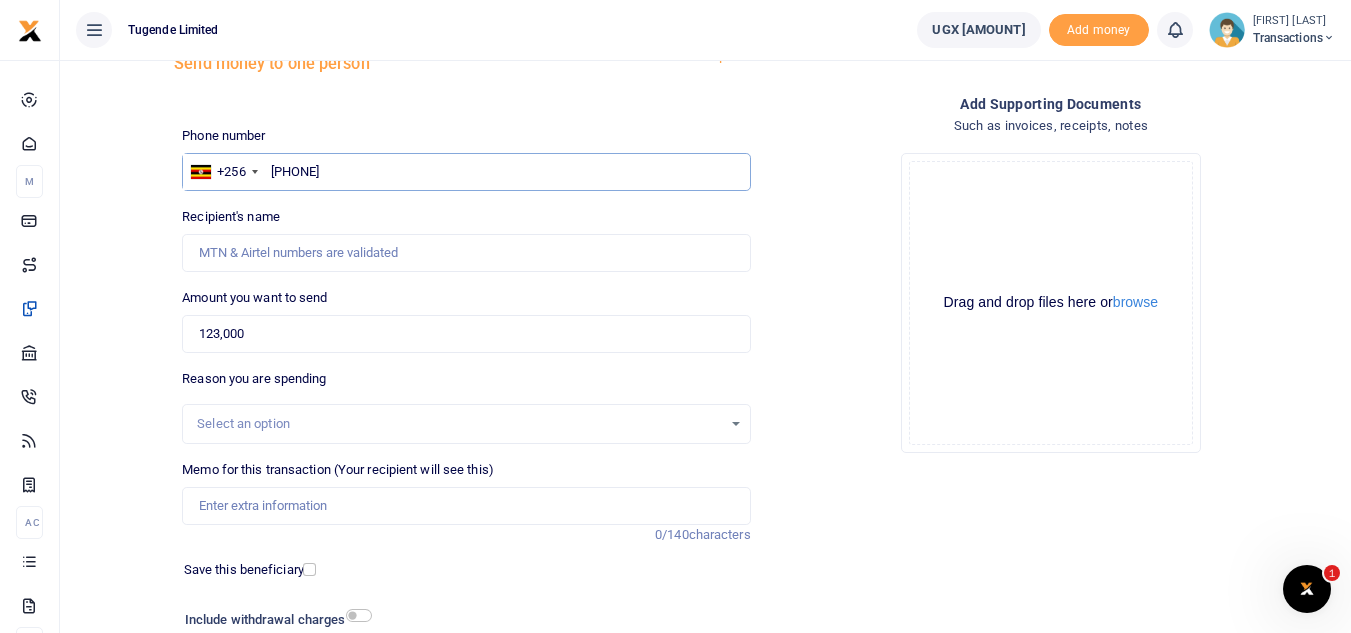 scroll, scrollTop: 81, scrollLeft: 0, axis: vertical 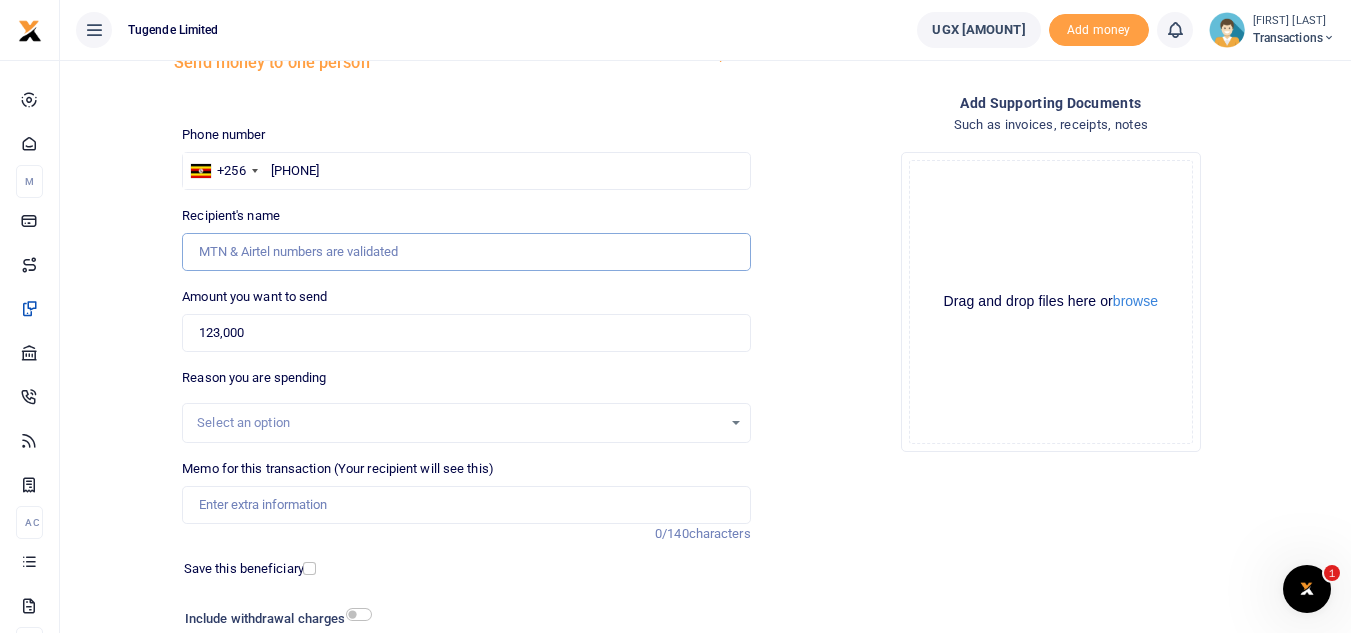click on "Recipient's name" at bounding box center [466, 252] 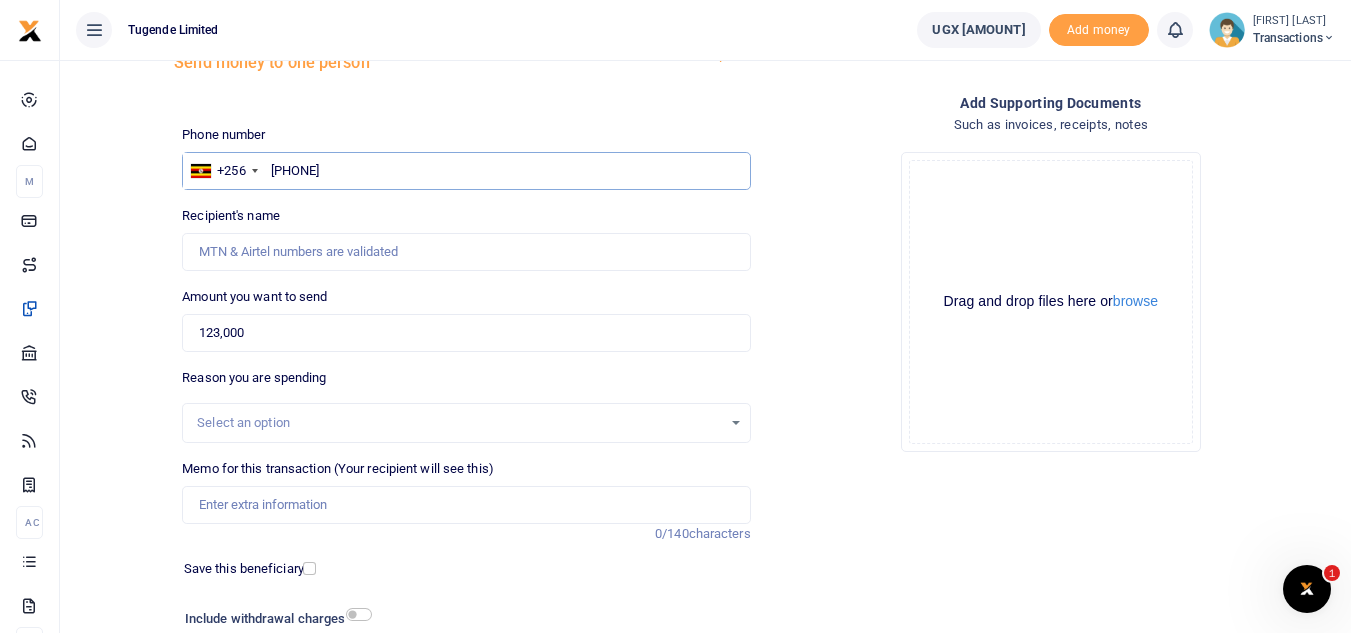 click on "7778515183" at bounding box center [466, 171] 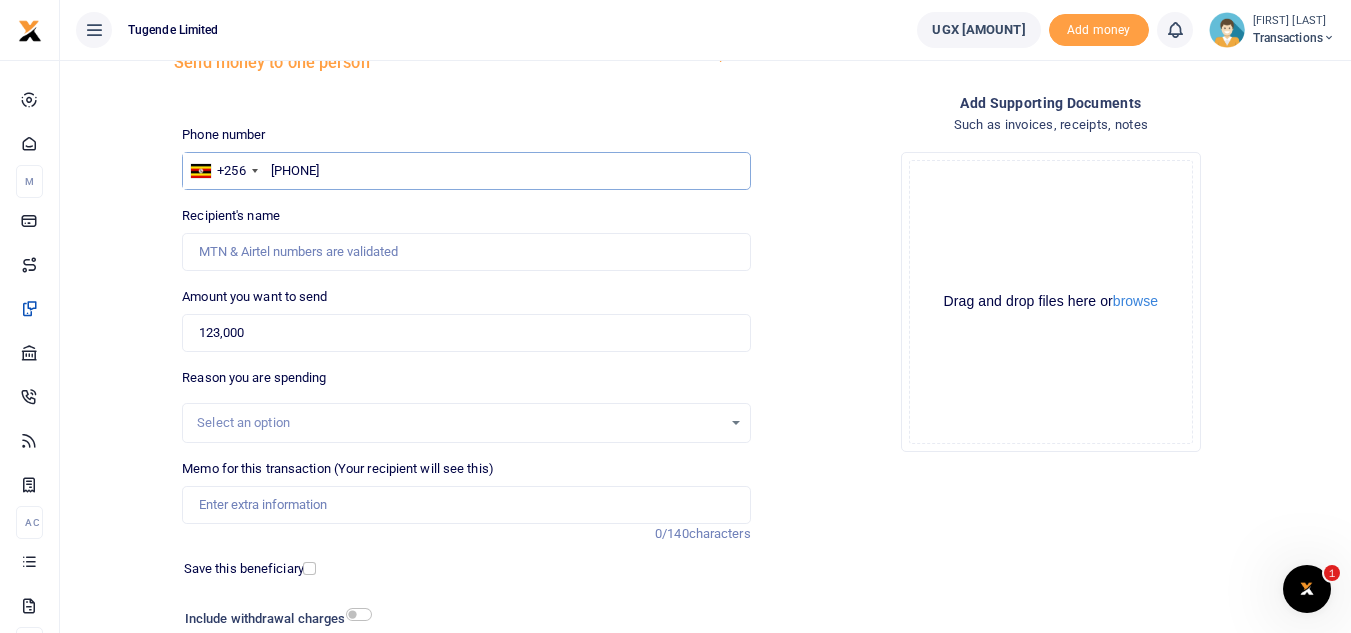 click on "7778515183" at bounding box center (466, 171) 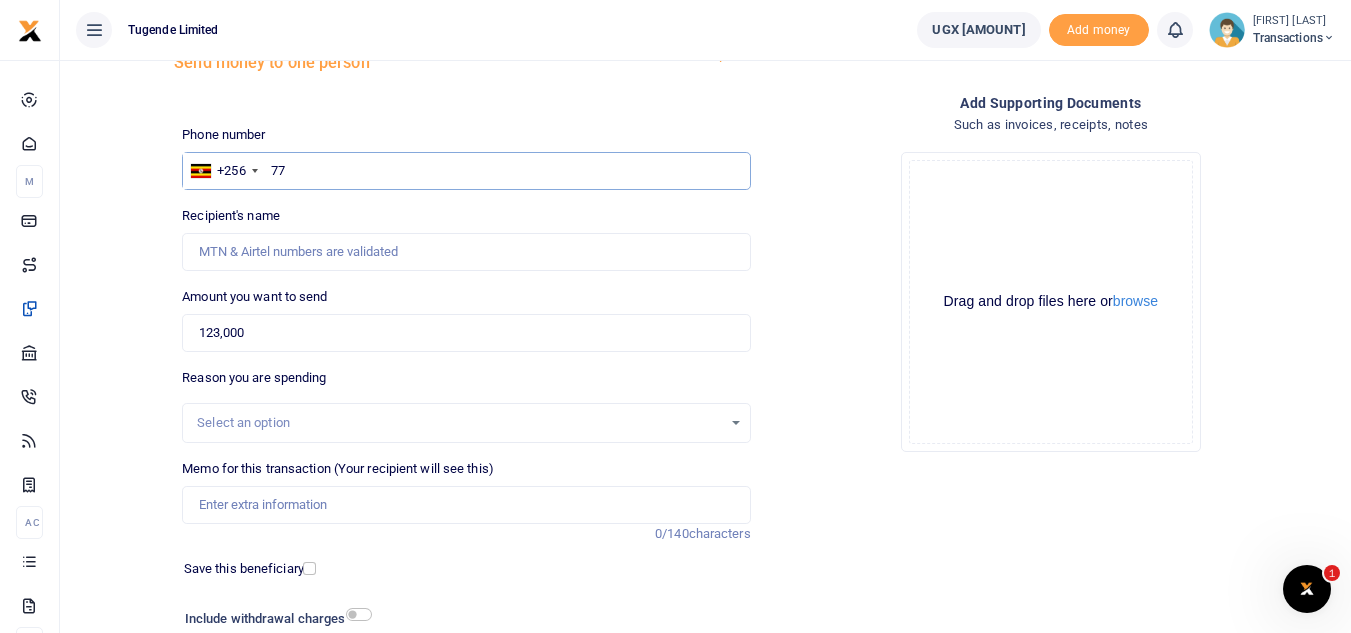 type on "7" 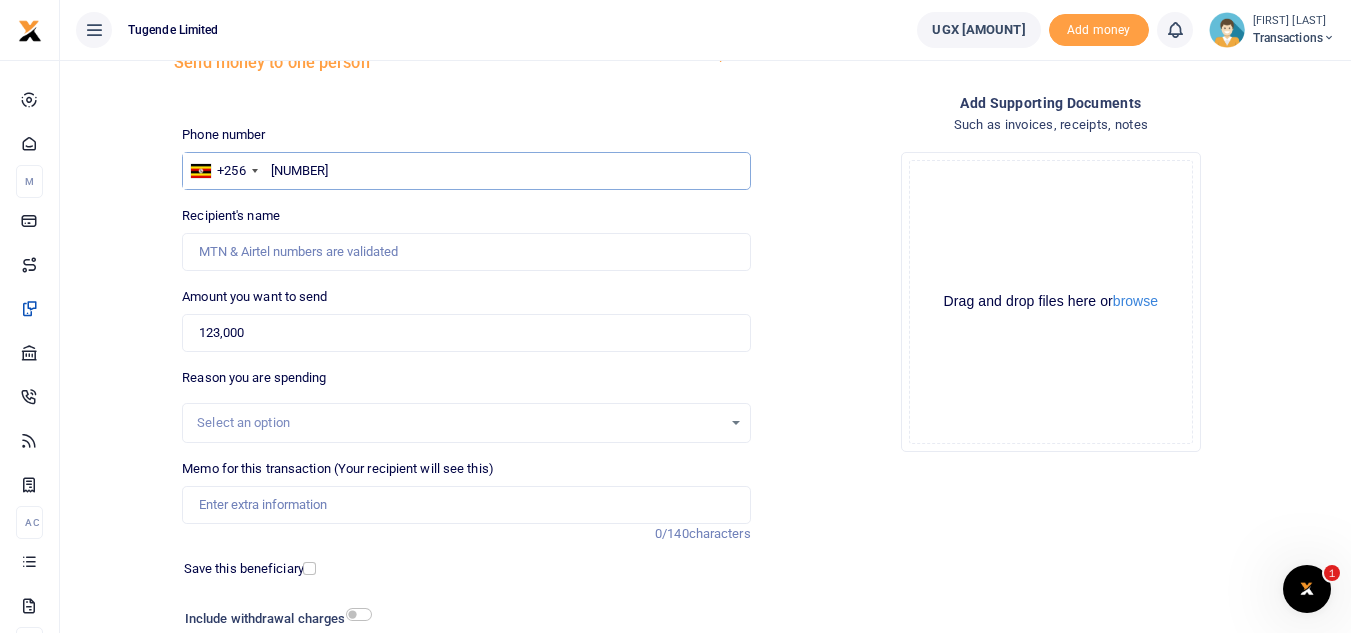 type on "777851583" 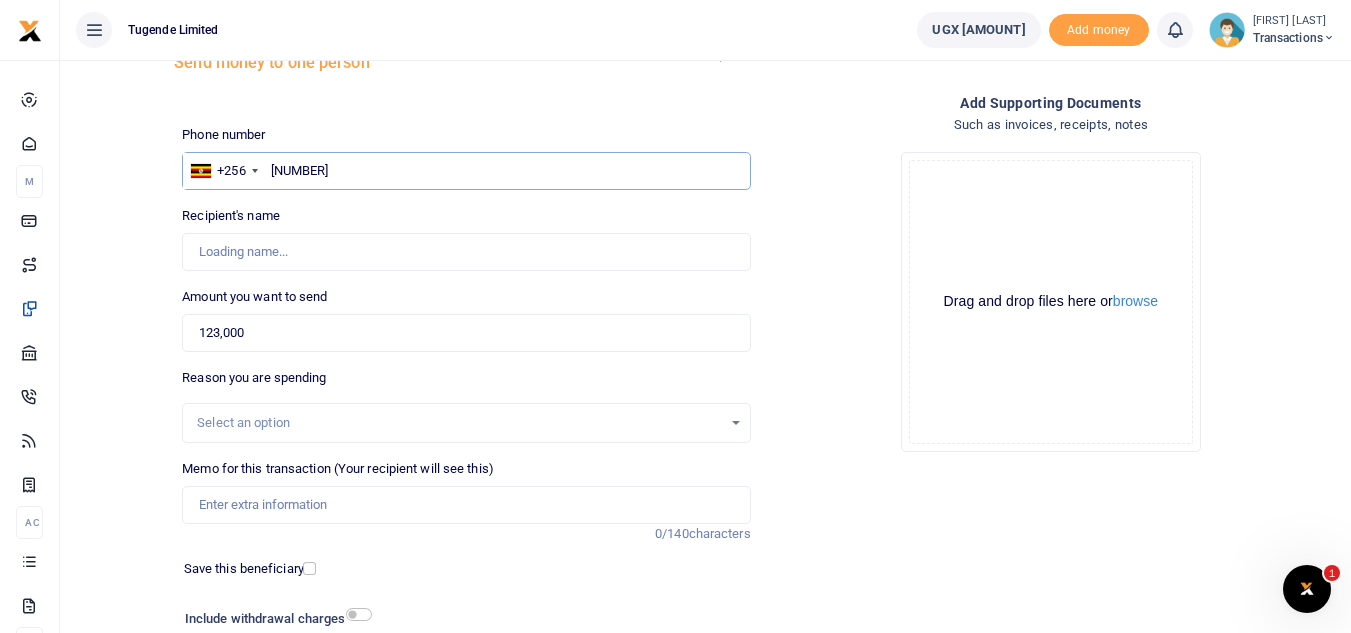 type on "Charles Nemeye" 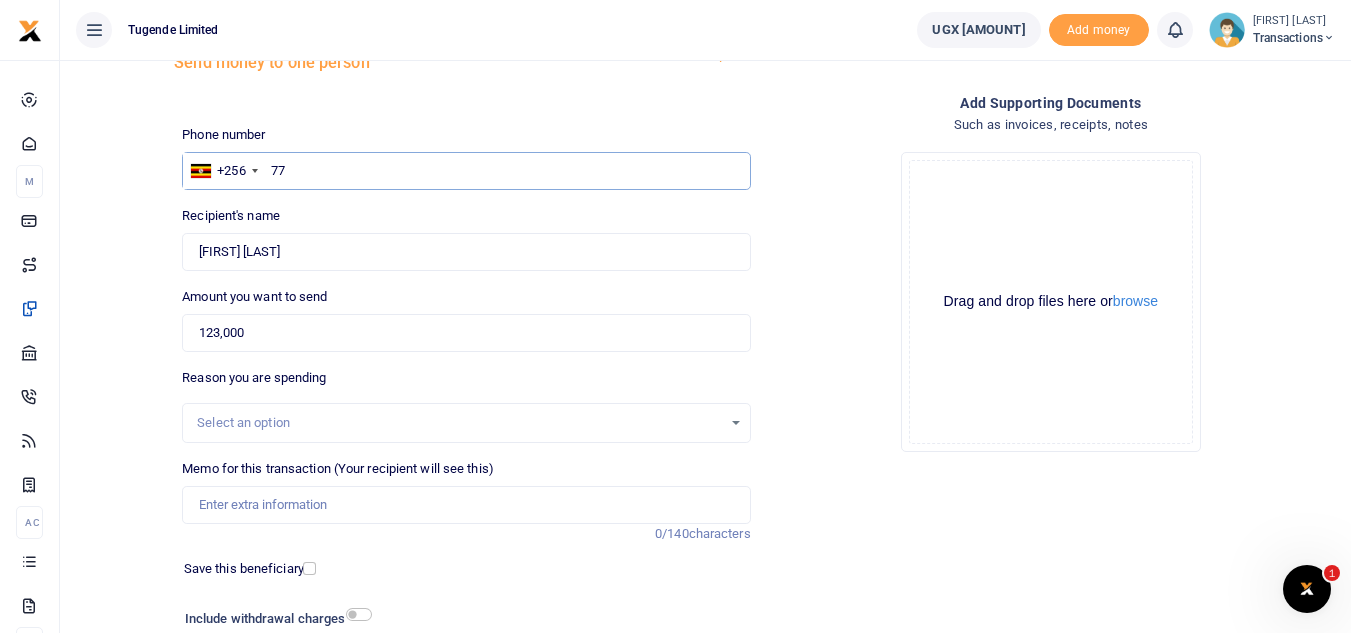 type on "7" 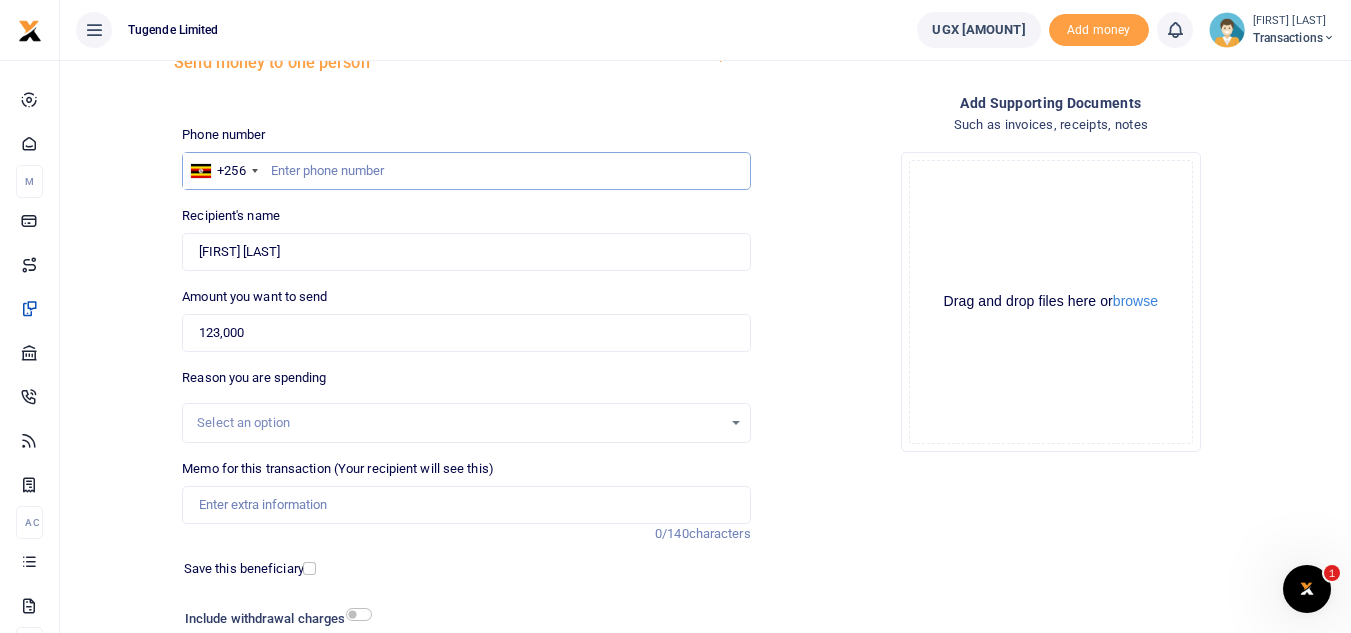 type 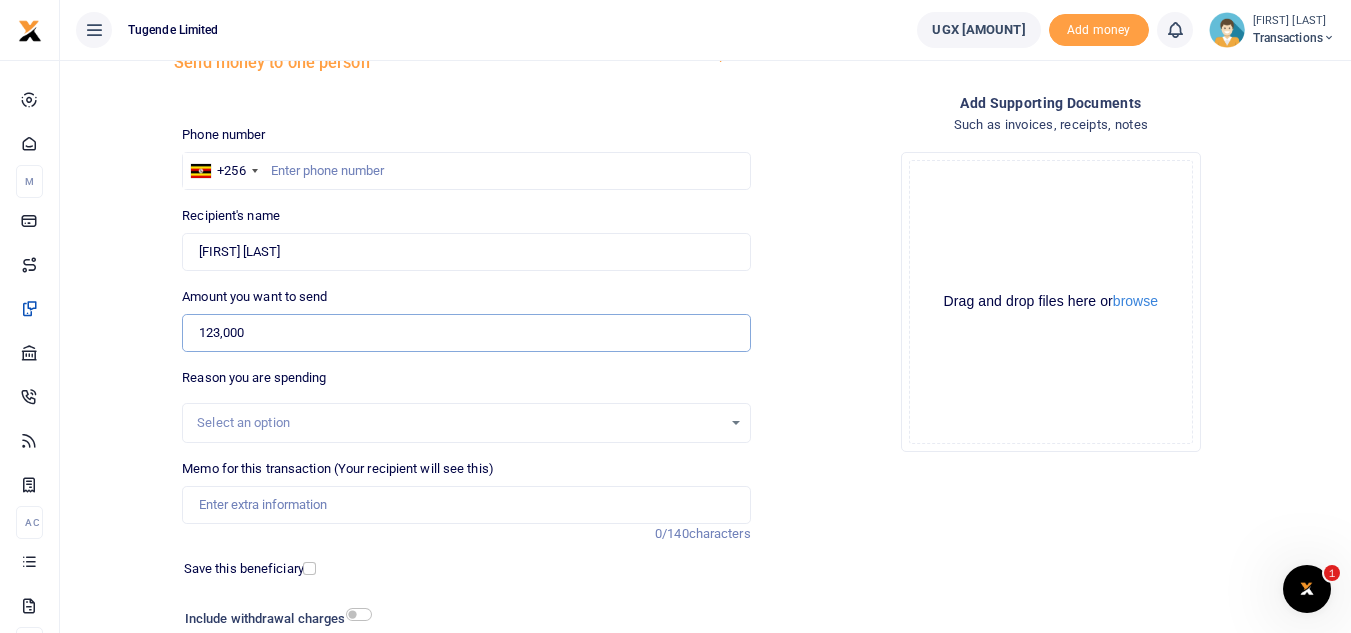 click on "123,000" at bounding box center [466, 333] 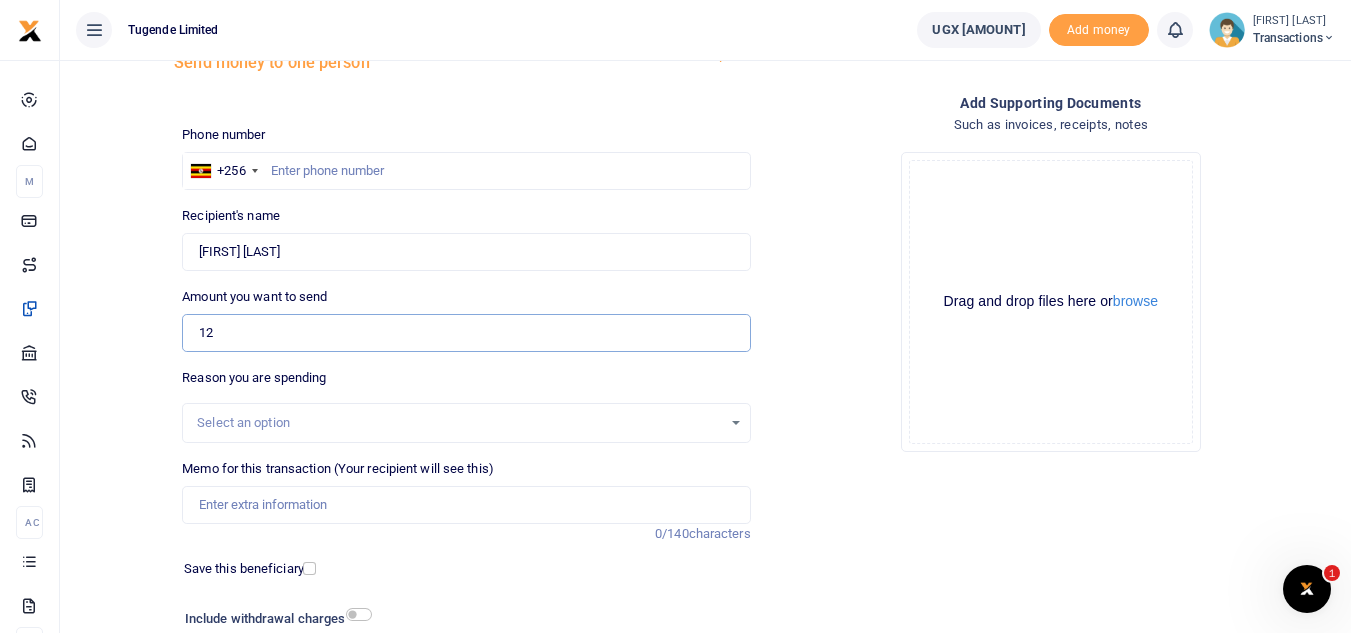type on "1" 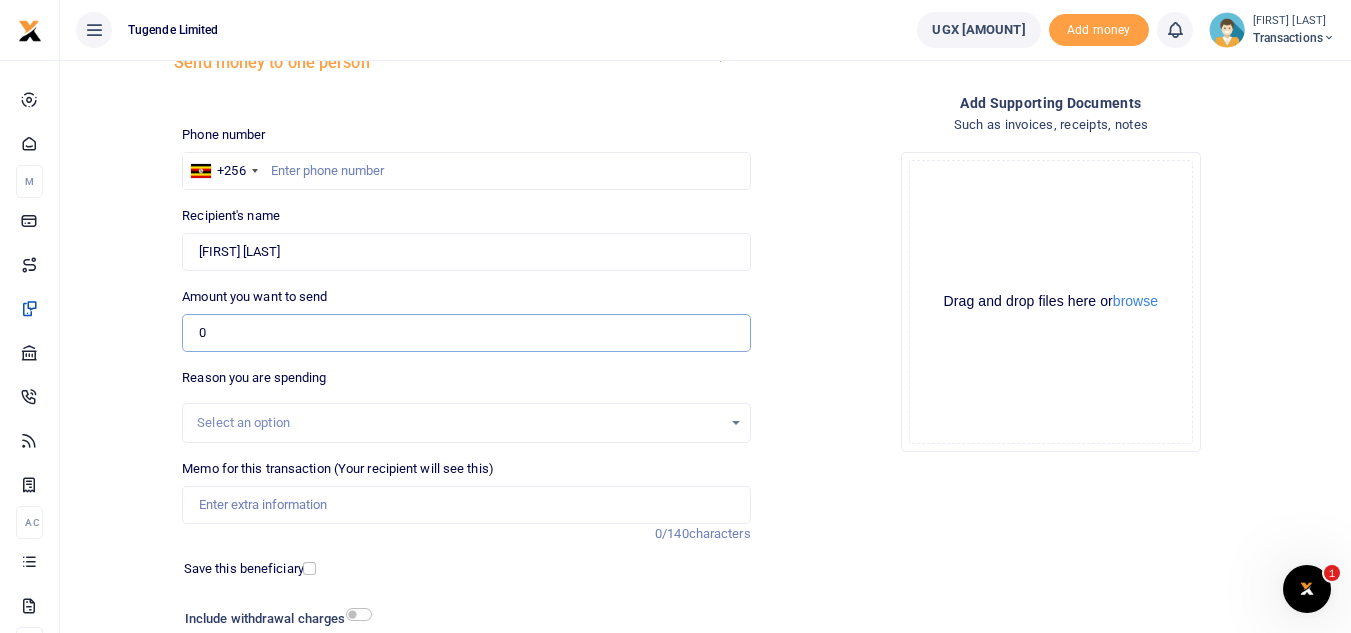 type on "0" 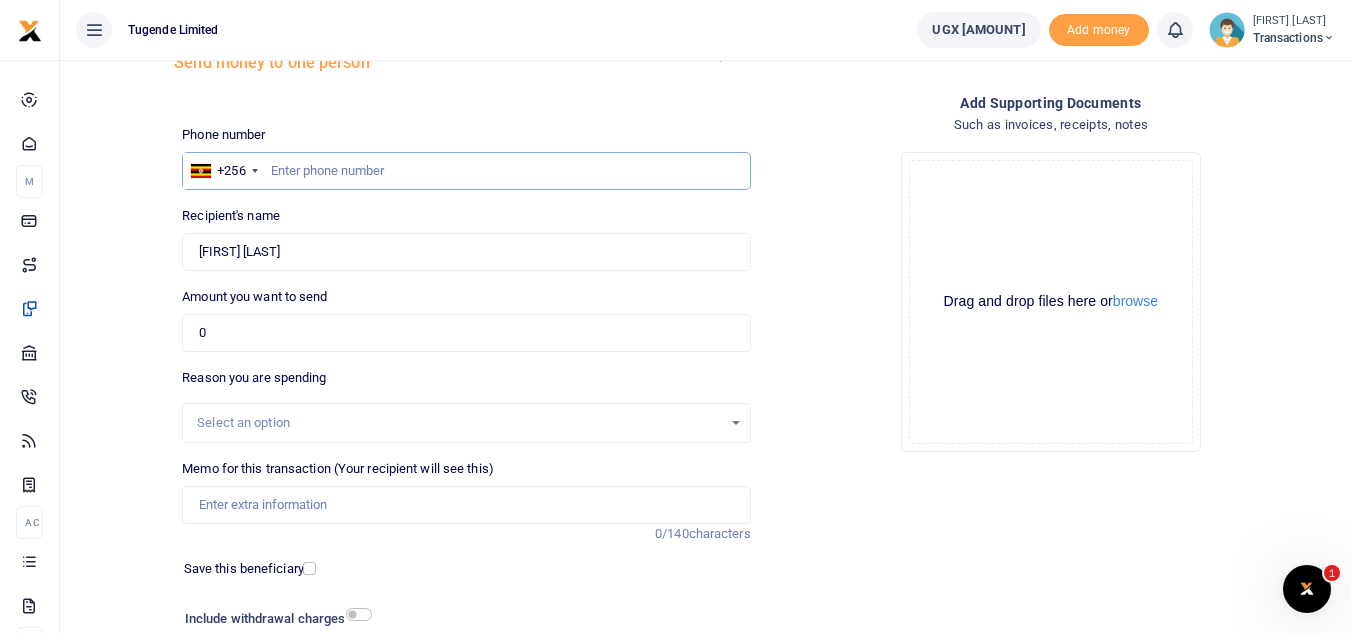 click at bounding box center [466, 171] 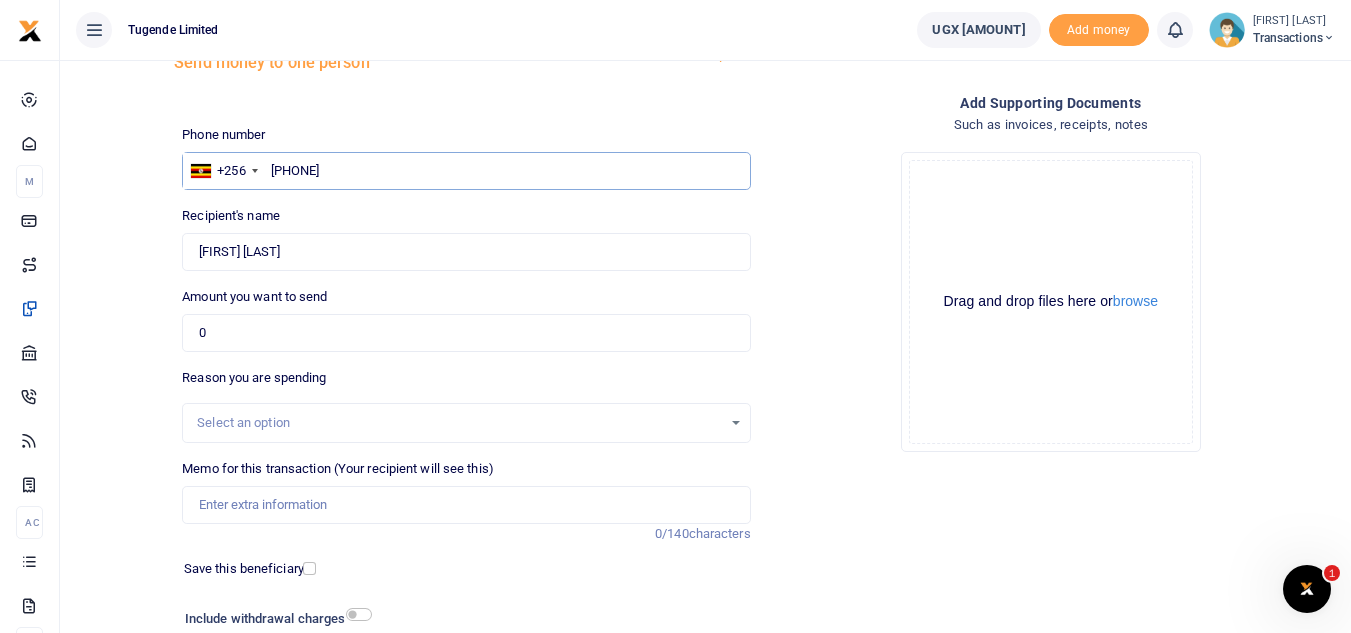 type on "Amos Mutegeki" 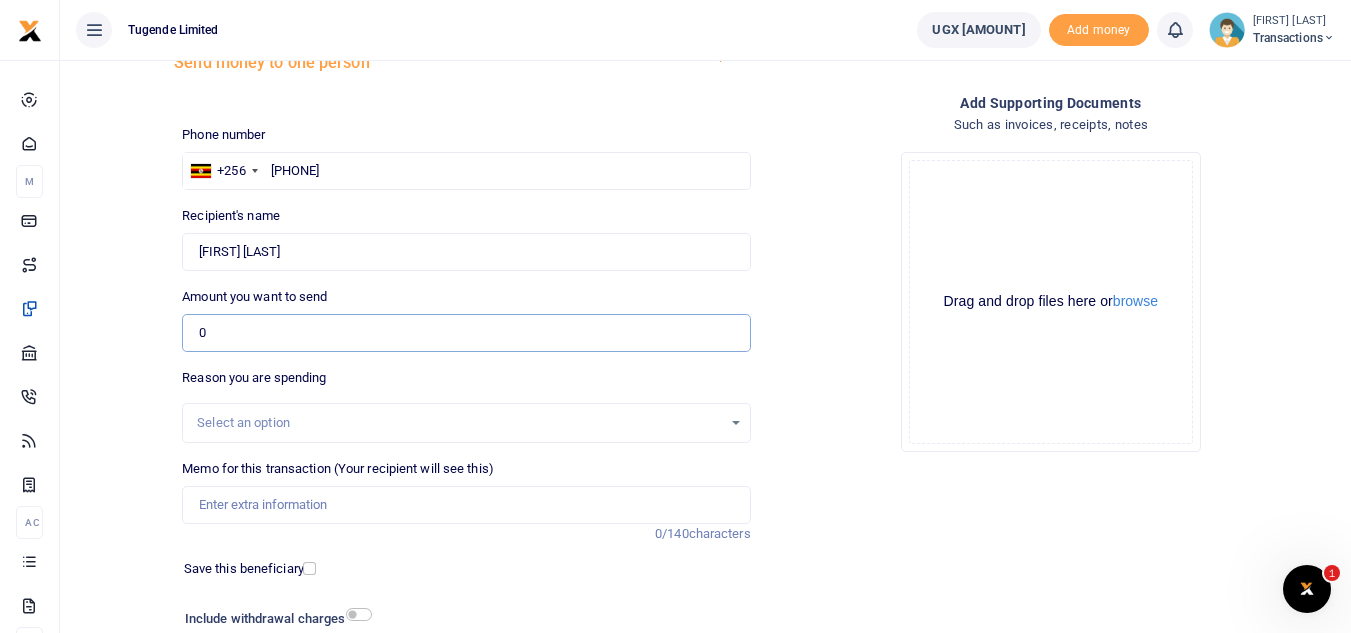 click on "0" at bounding box center [466, 333] 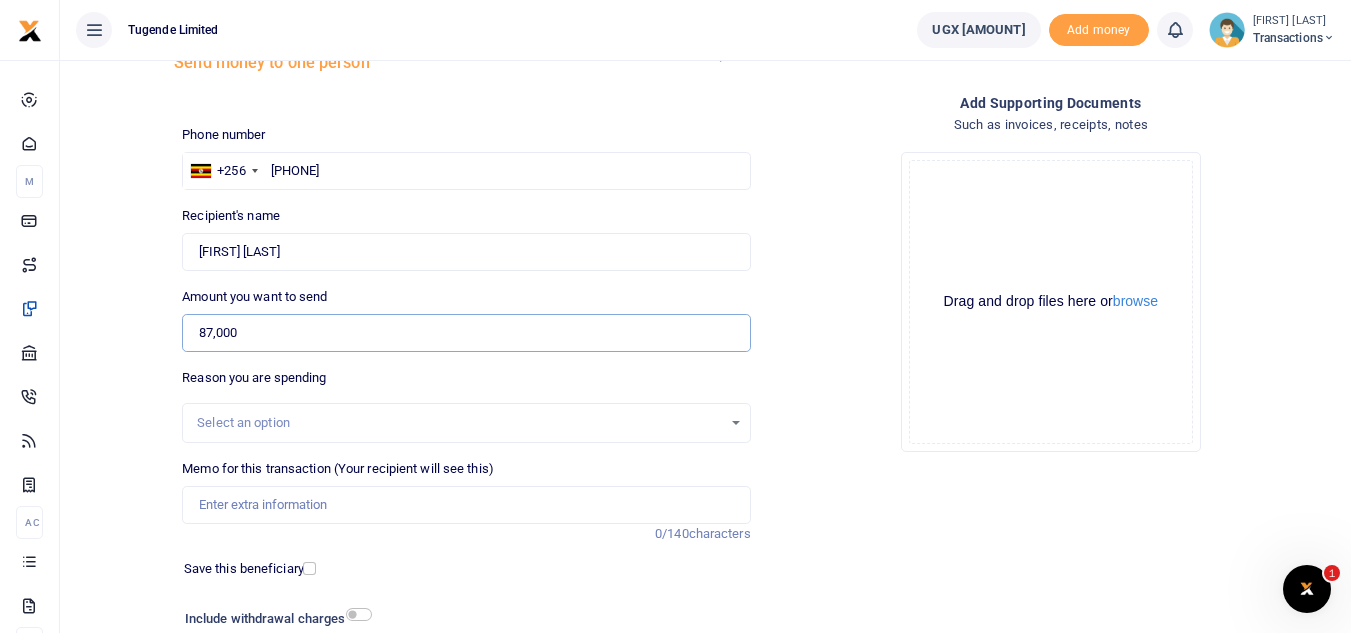 type on "87,000" 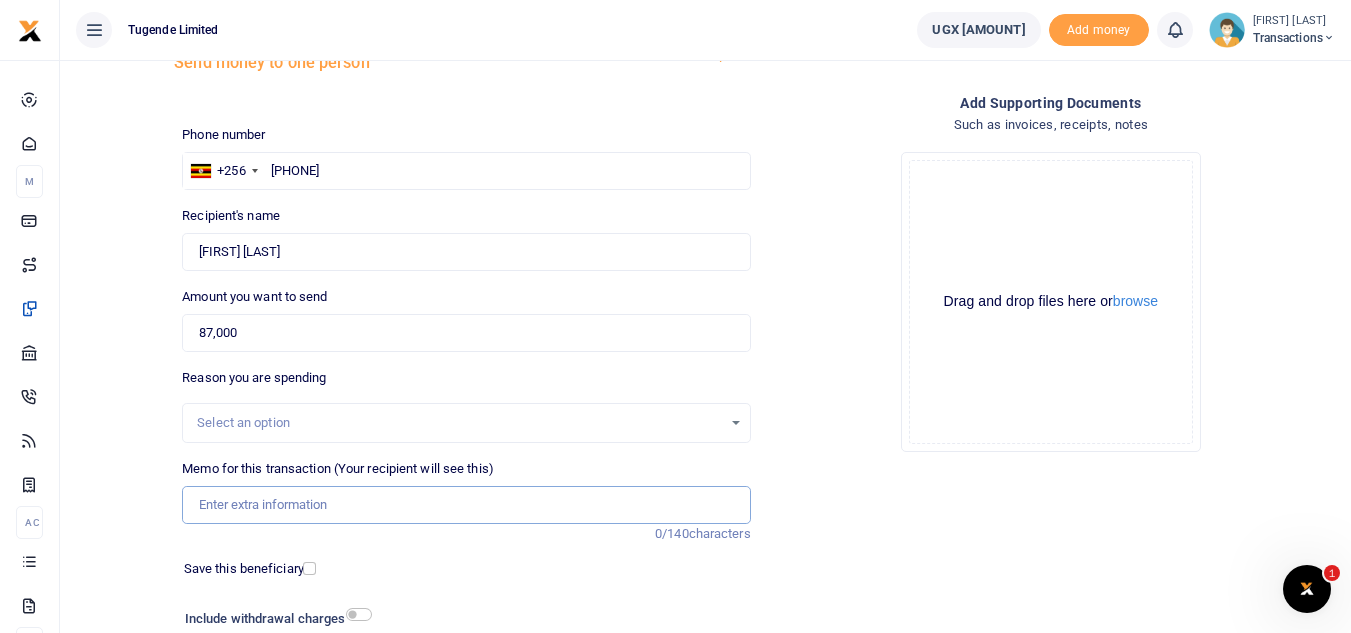 click on "Memo for this transaction (Your recipient will see this)" at bounding box center (466, 505) 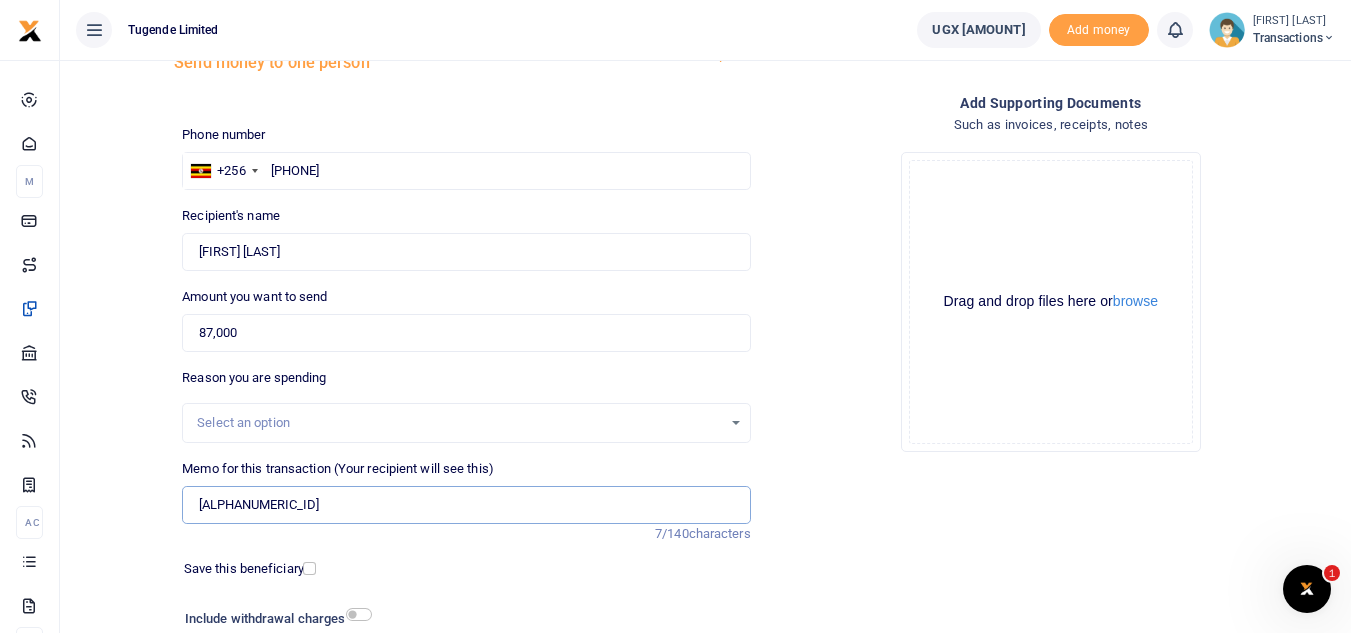 type on "UGD086V" 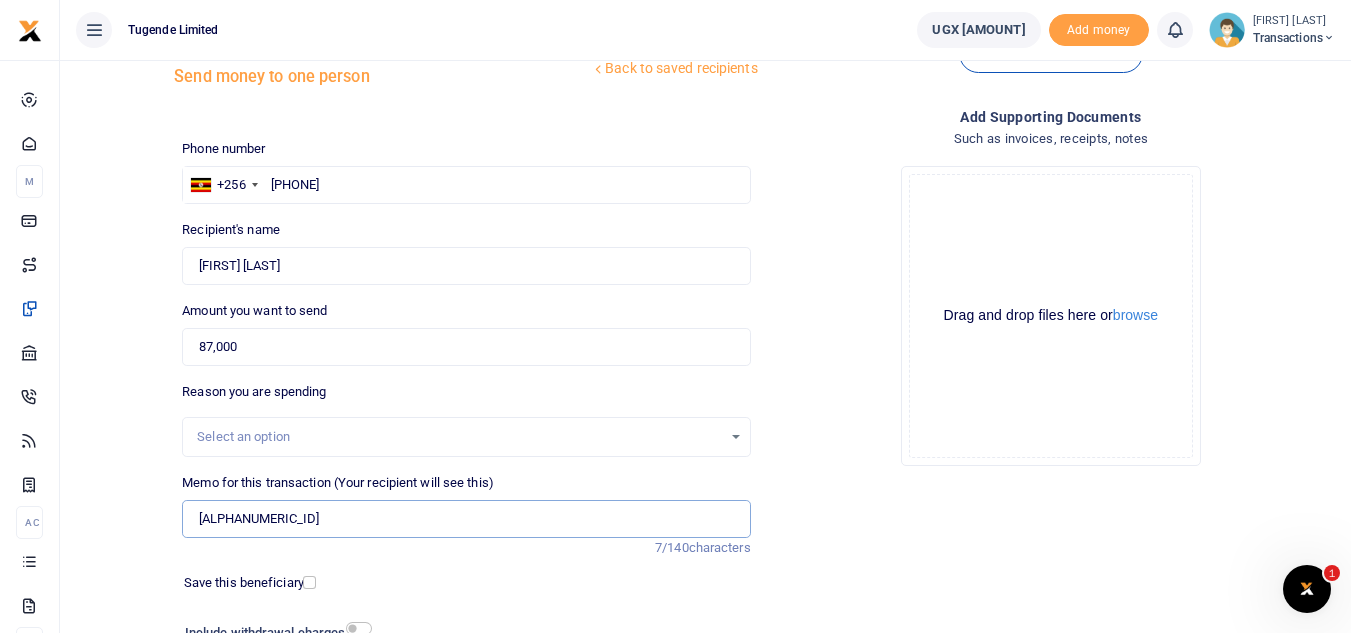 scroll, scrollTop: 66, scrollLeft: 0, axis: vertical 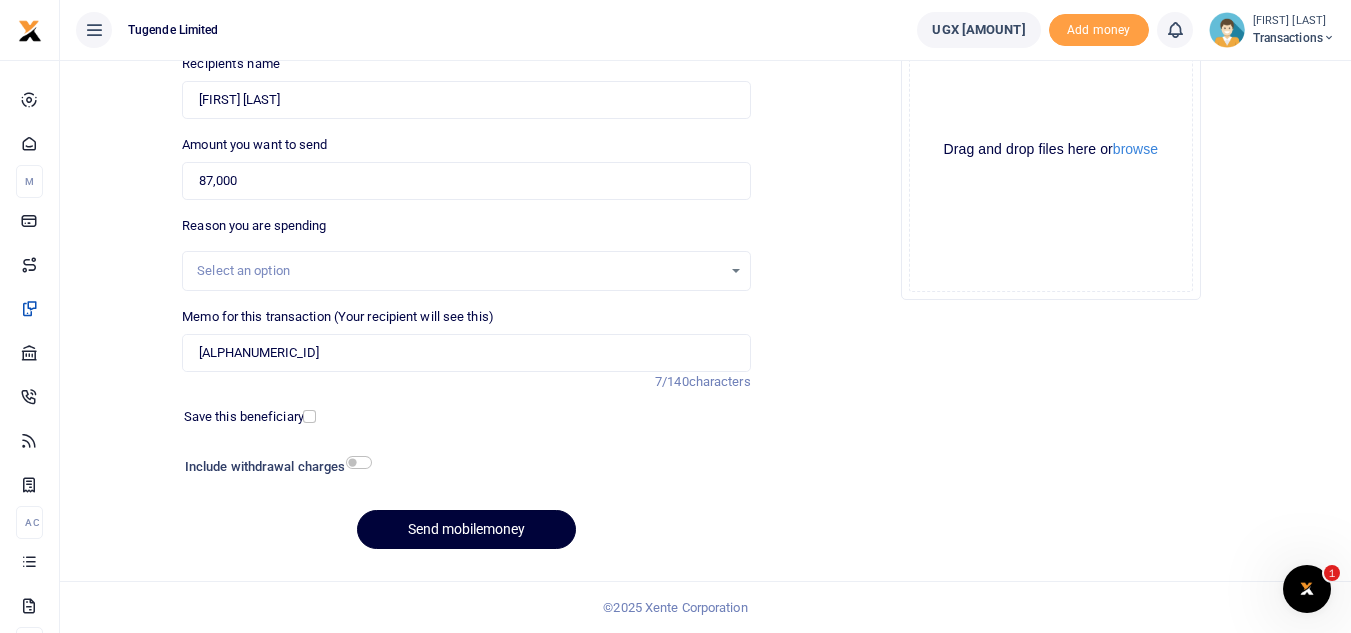 click on "Send mobilemoney" at bounding box center (466, 529) 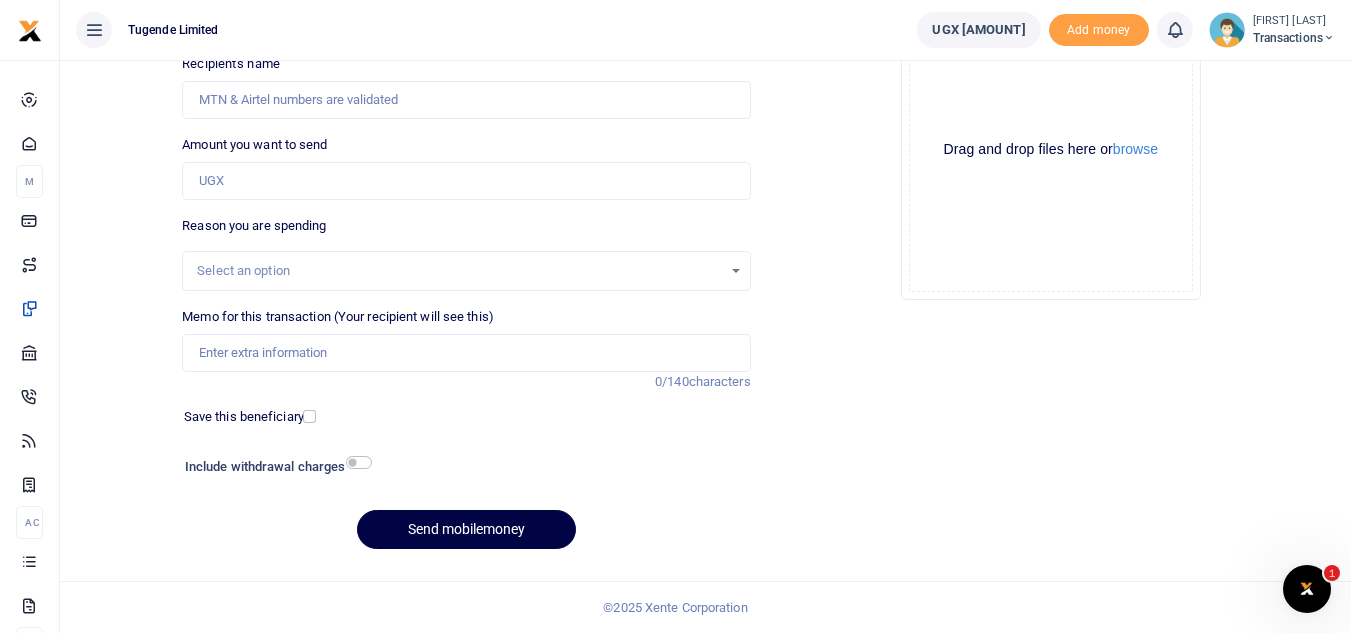scroll, scrollTop: 233, scrollLeft: 0, axis: vertical 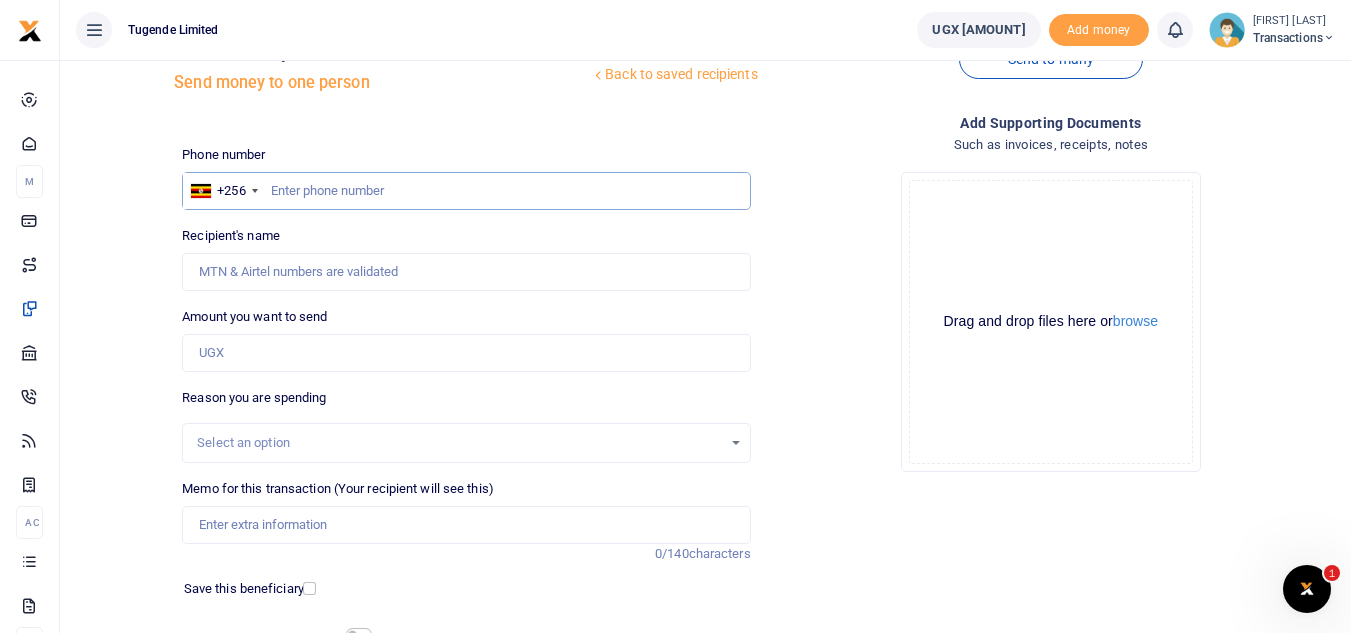 click at bounding box center (466, 191) 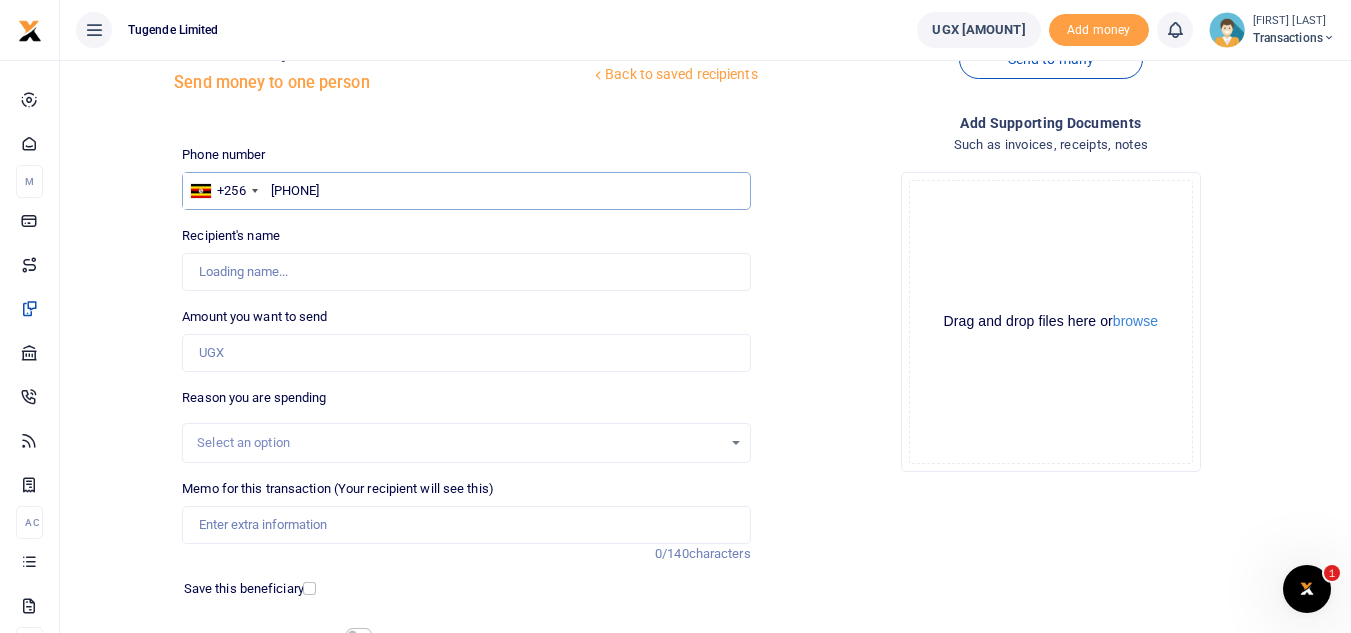 type on "[PHONE]" 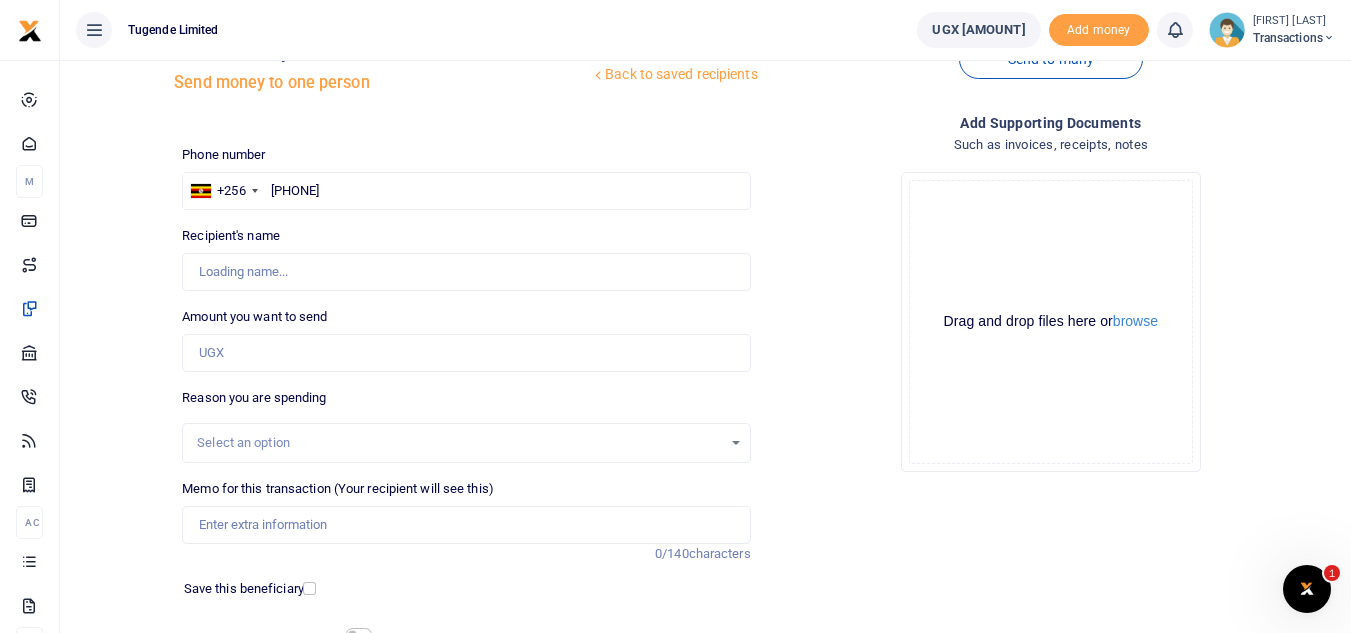 type on "[FIRST] [LAST]" 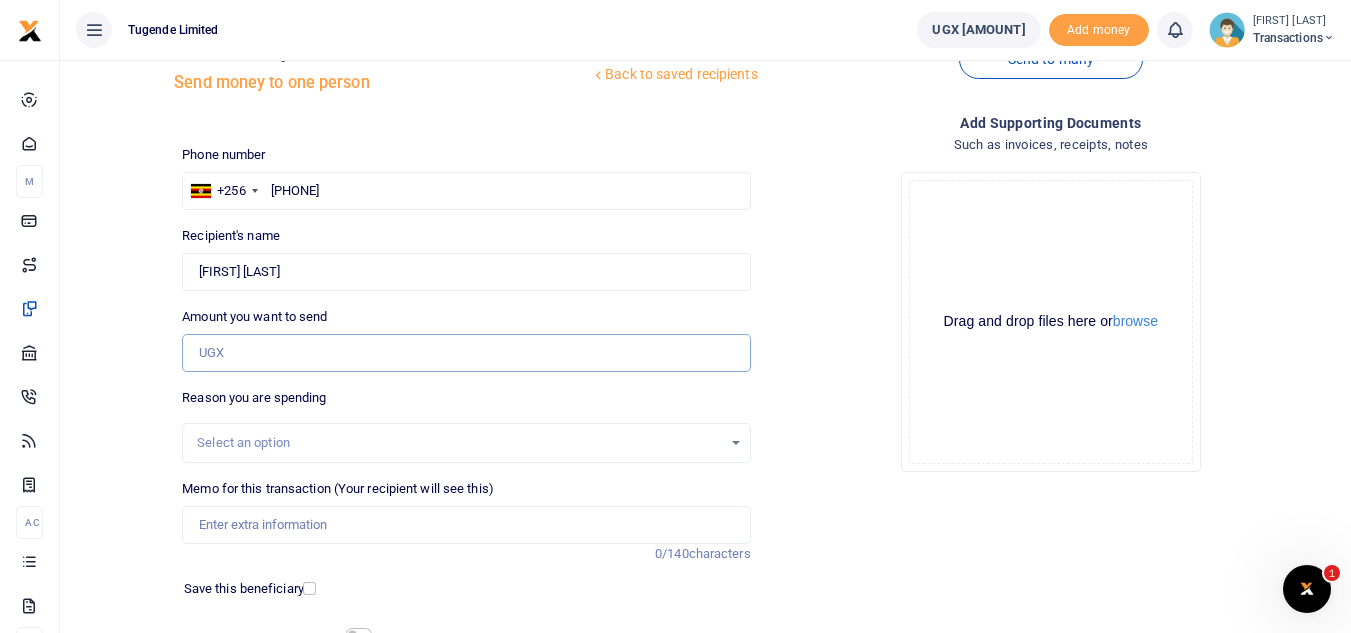click on "Amount you want to send" at bounding box center (466, 353) 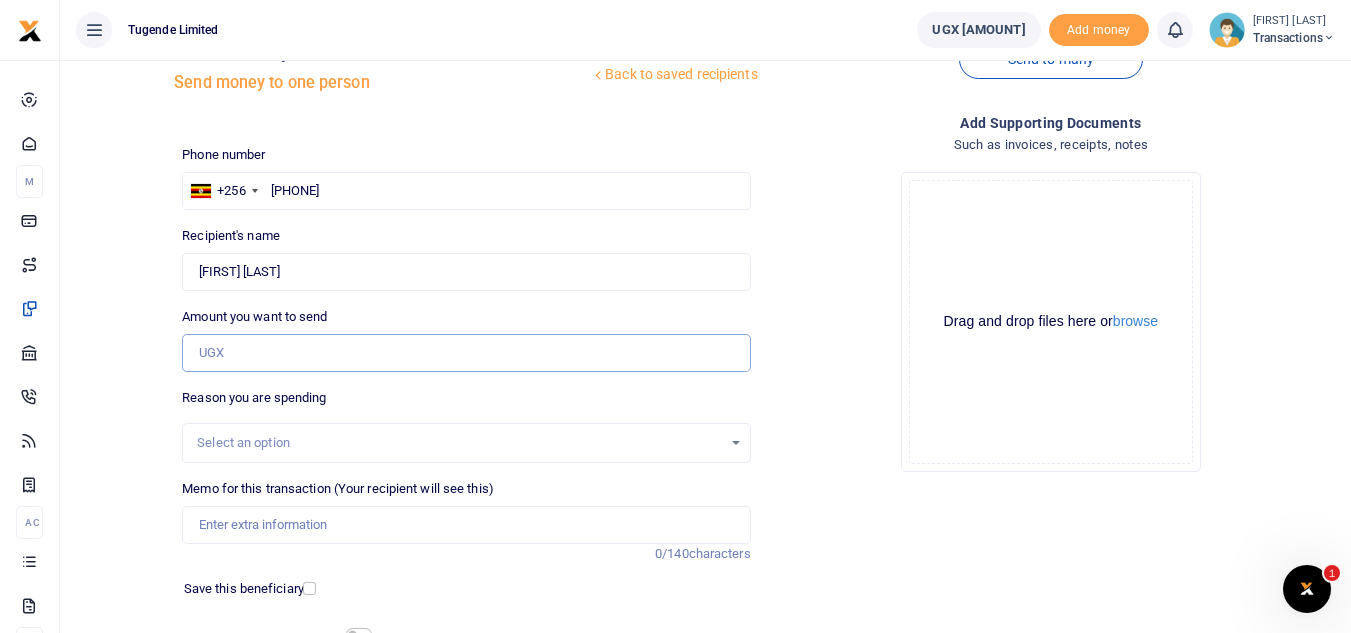 type on "0" 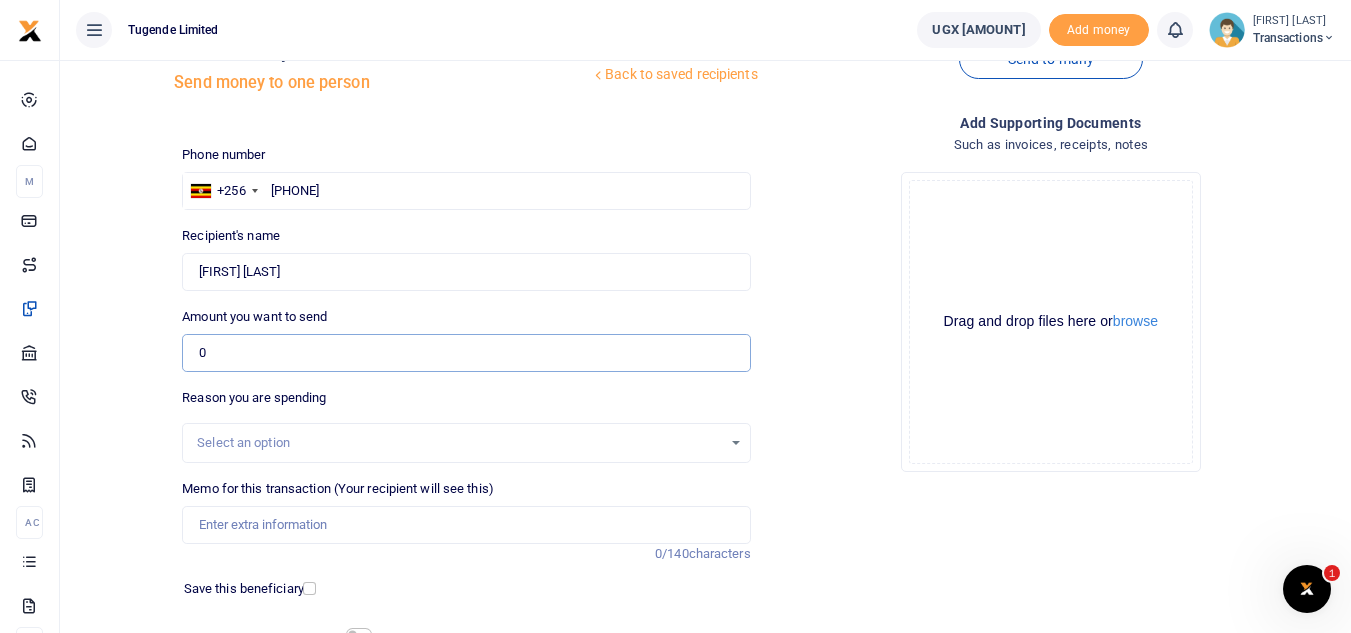 paste on "30,000" 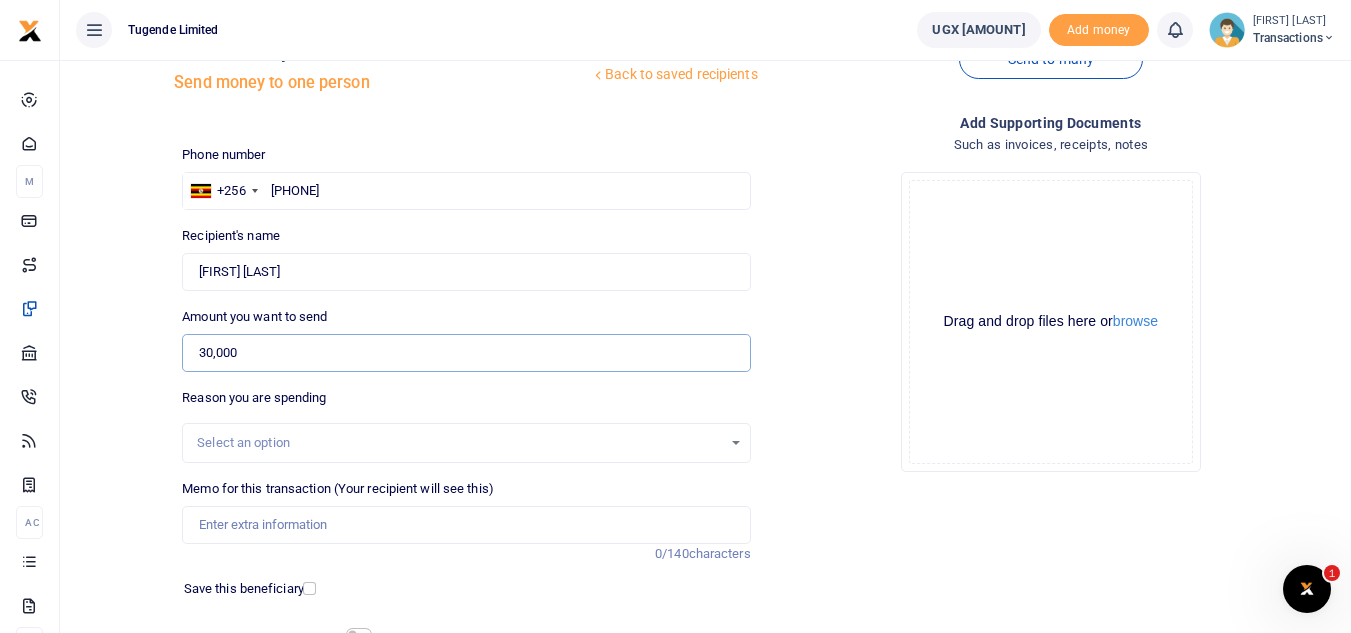 click on "30,000" at bounding box center (466, 353) 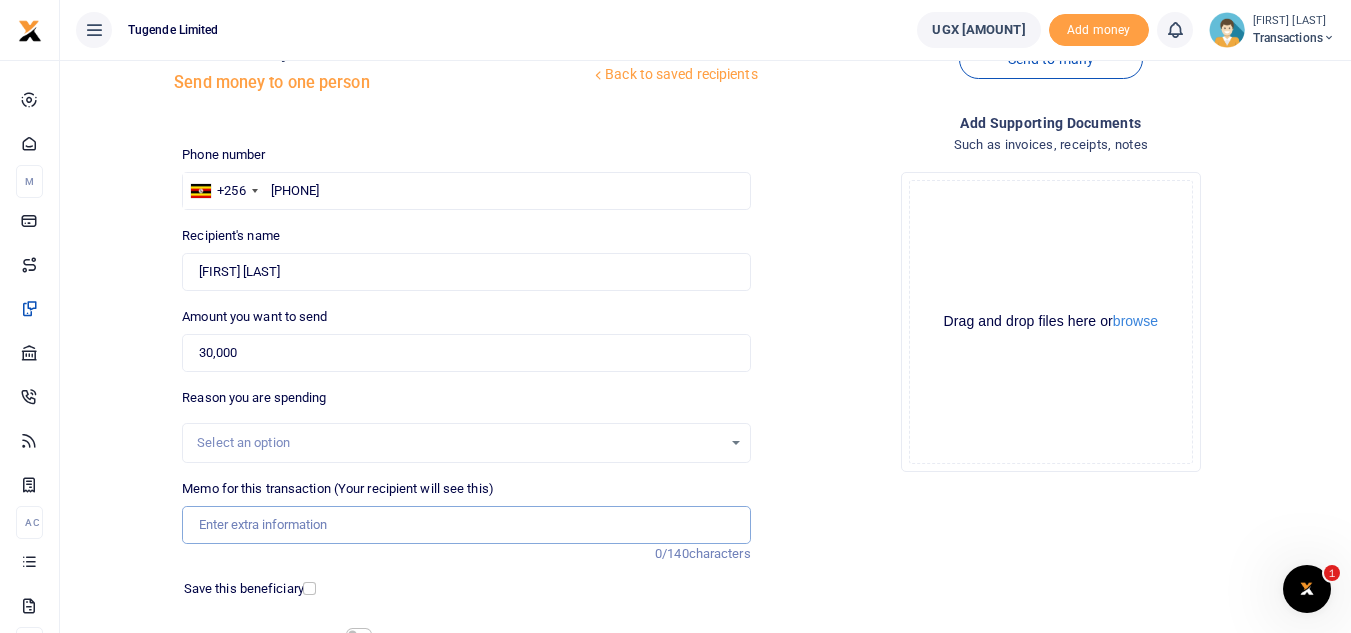 click on "Memo for this transaction (Your recipient will see this)" at bounding box center [466, 525] 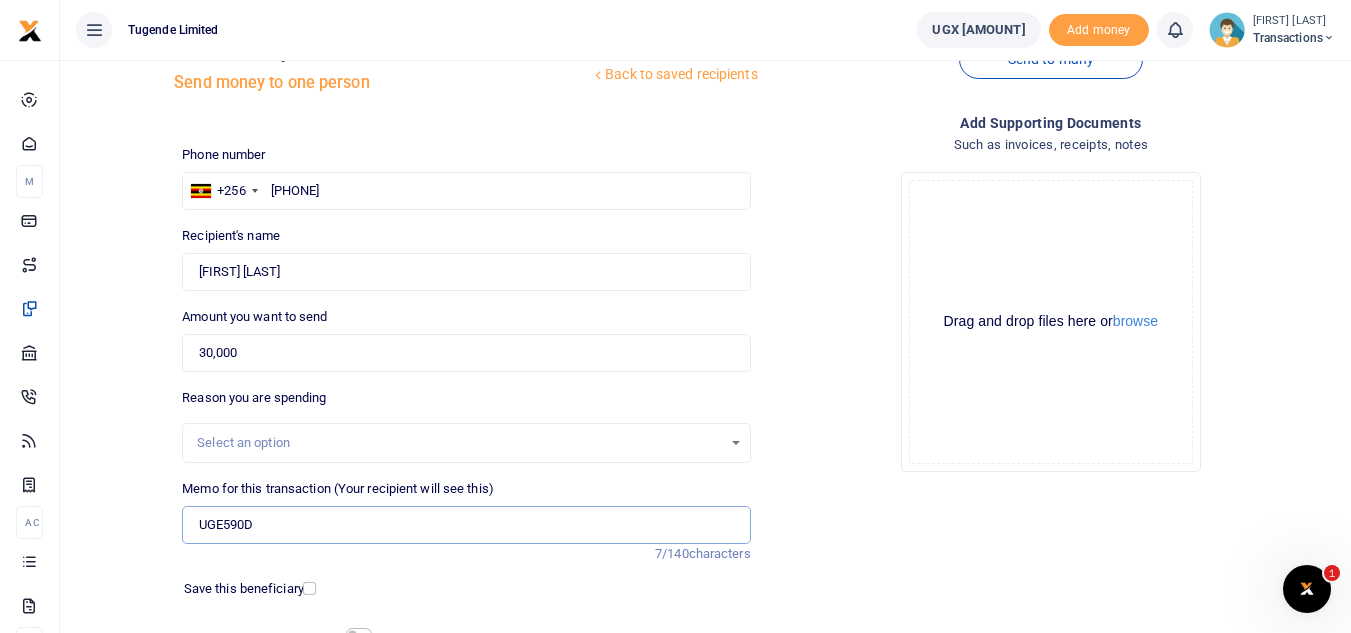 click on "UGE590D" at bounding box center (466, 525) 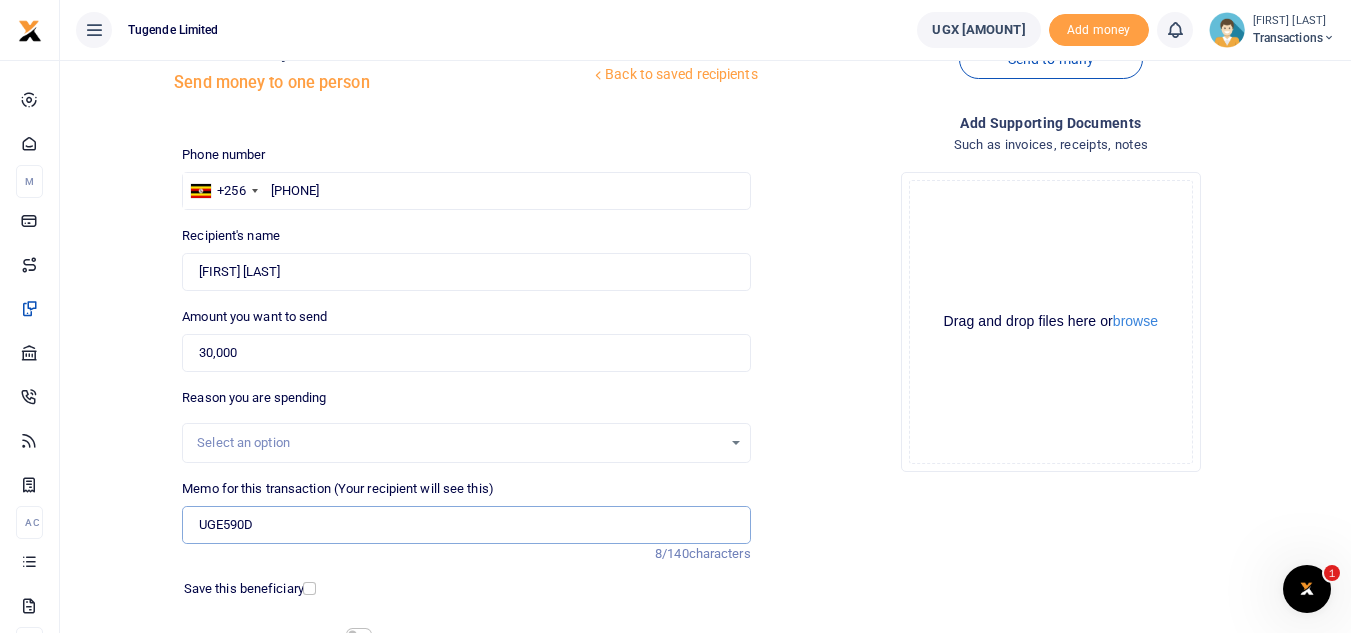 paste on "TLUG-015953" 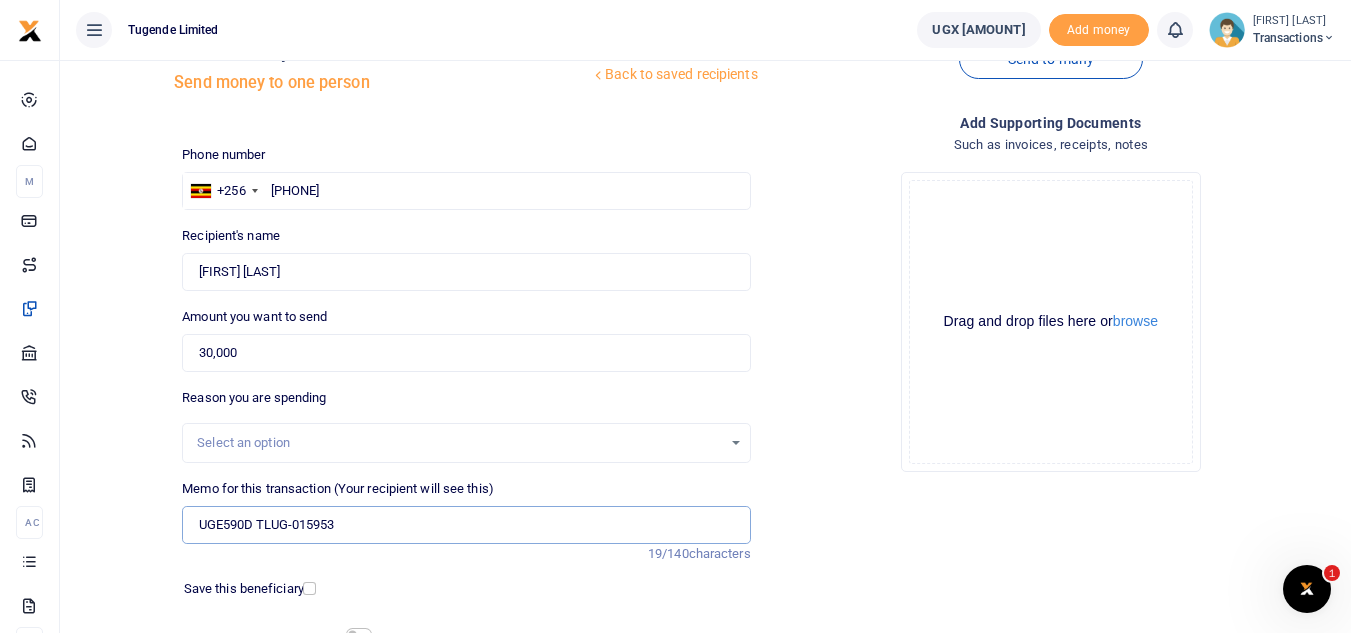 click on "UGE590D TLUG-015953" at bounding box center [466, 525] 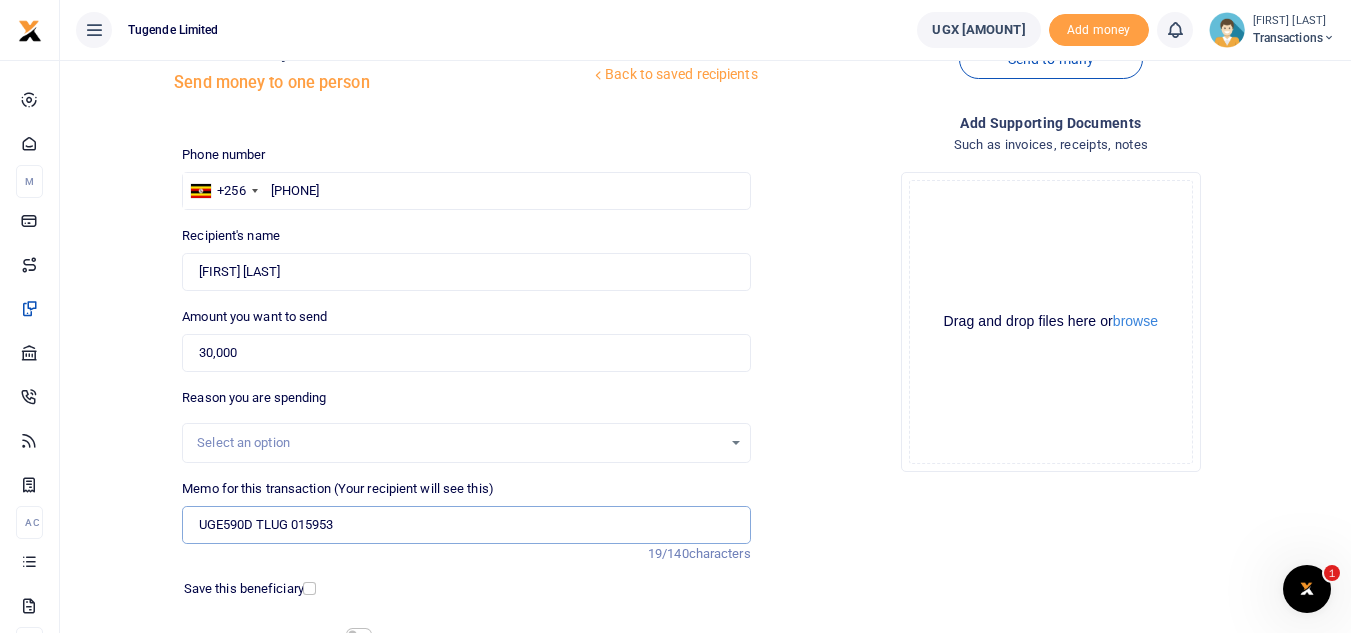 scroll, scrollTop: 233, scrollLeft: 0, axis: vertical 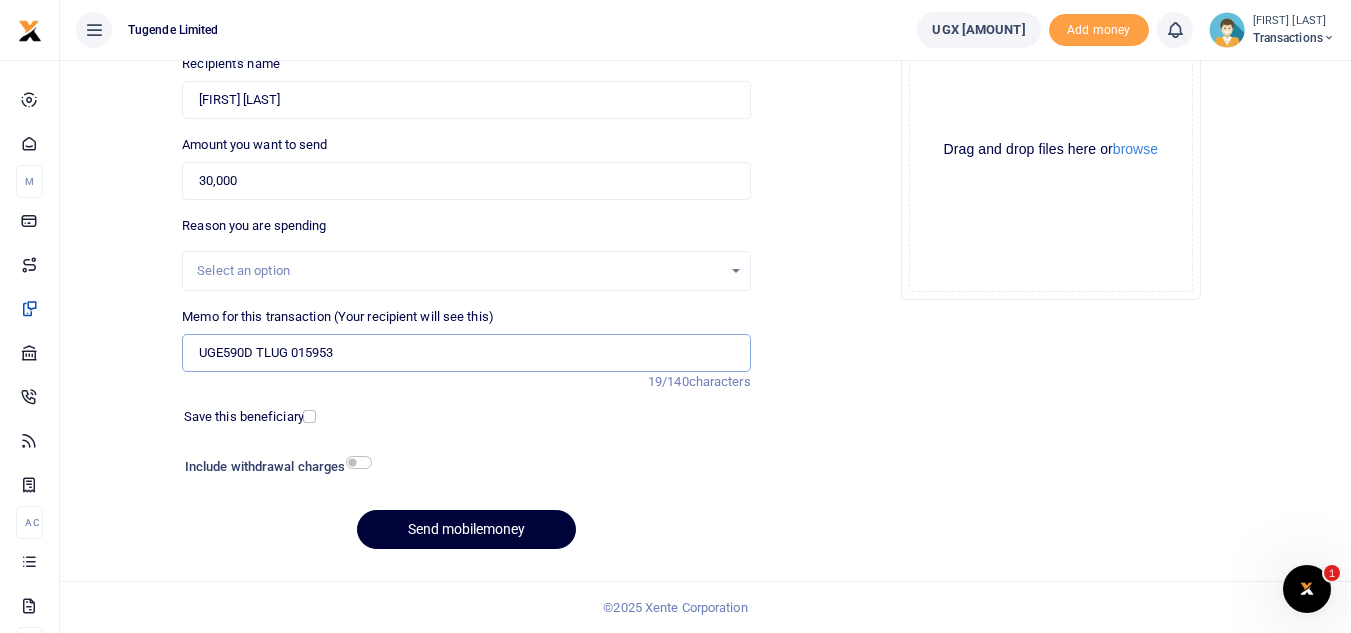 type on "UGE590D TLUG 015953" 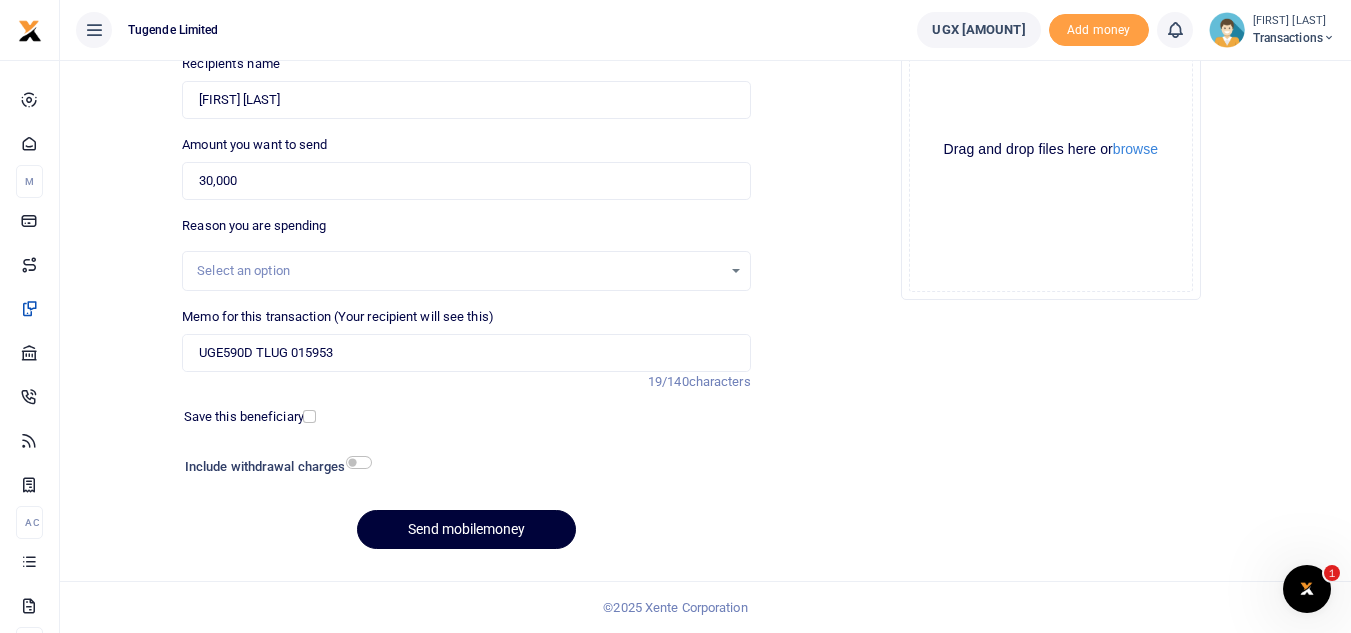 click on "Send mobilemoney" at bounding box center (466, 529) 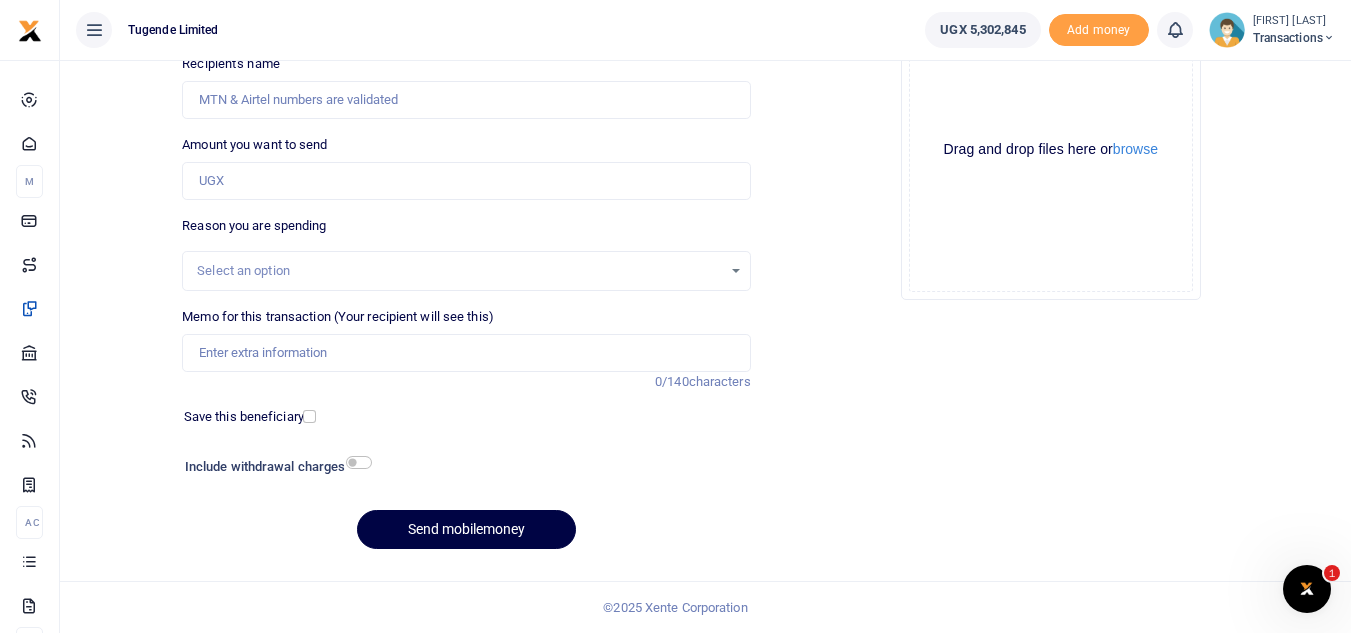 scroll, scrollTop: 233, scrollLeft: 0, axis: vertical 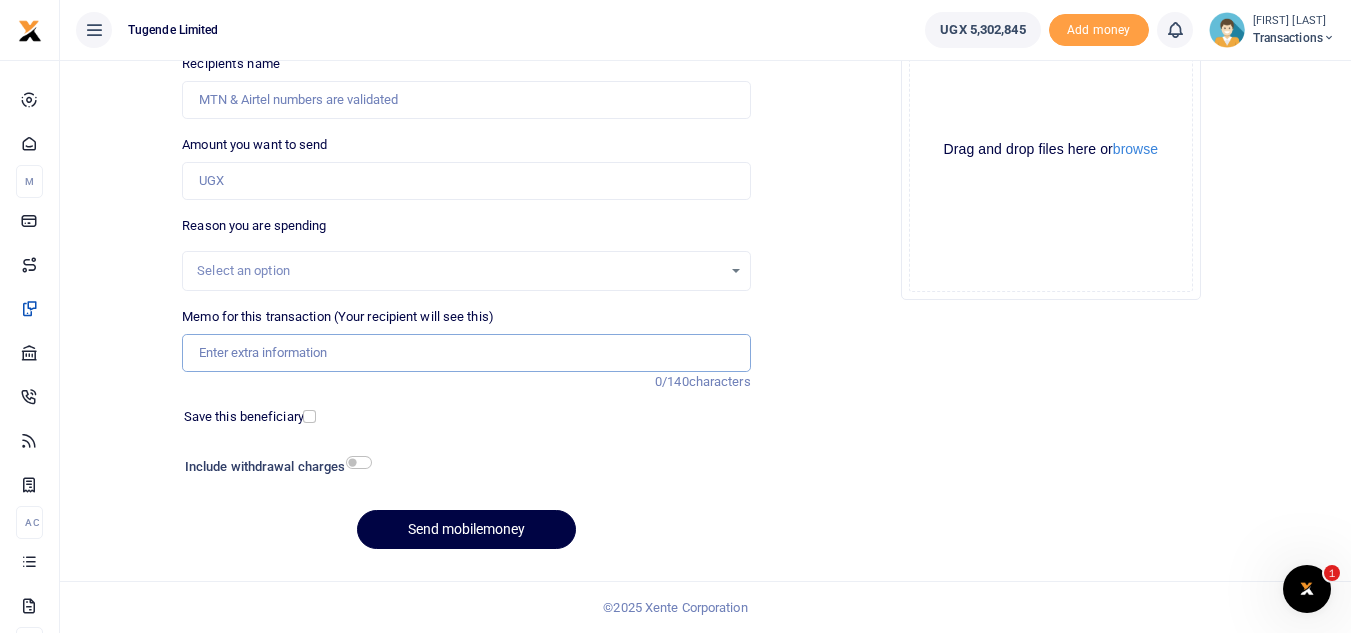 click on "Memo for this transaction (Your recipient will see this)" at bounding box center [466, 353] 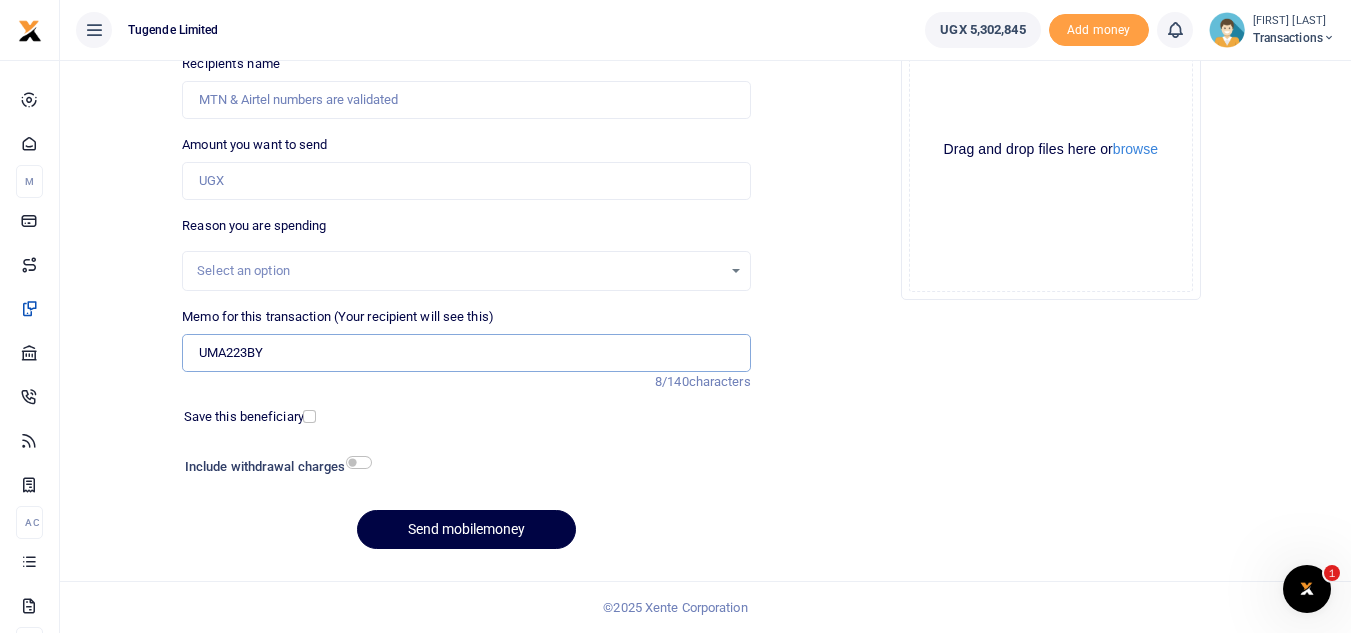 type on "UMA223BY" 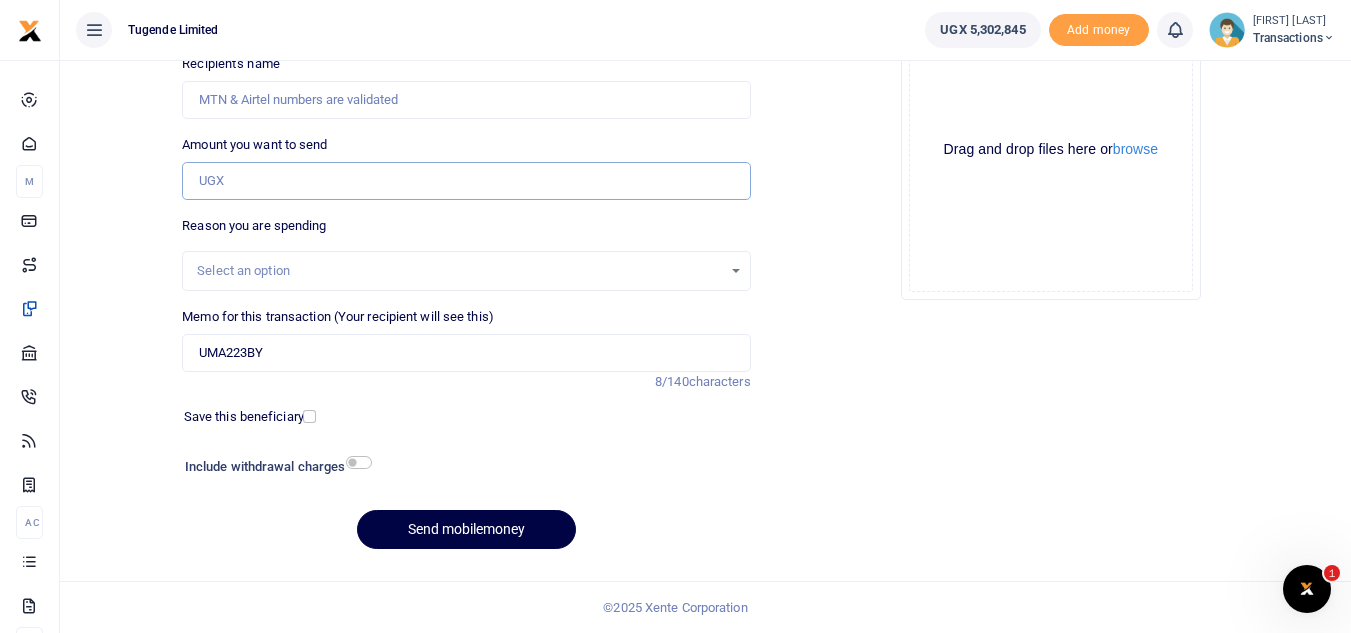 click on "Amount you want to send" at bounding box center (466, 181) 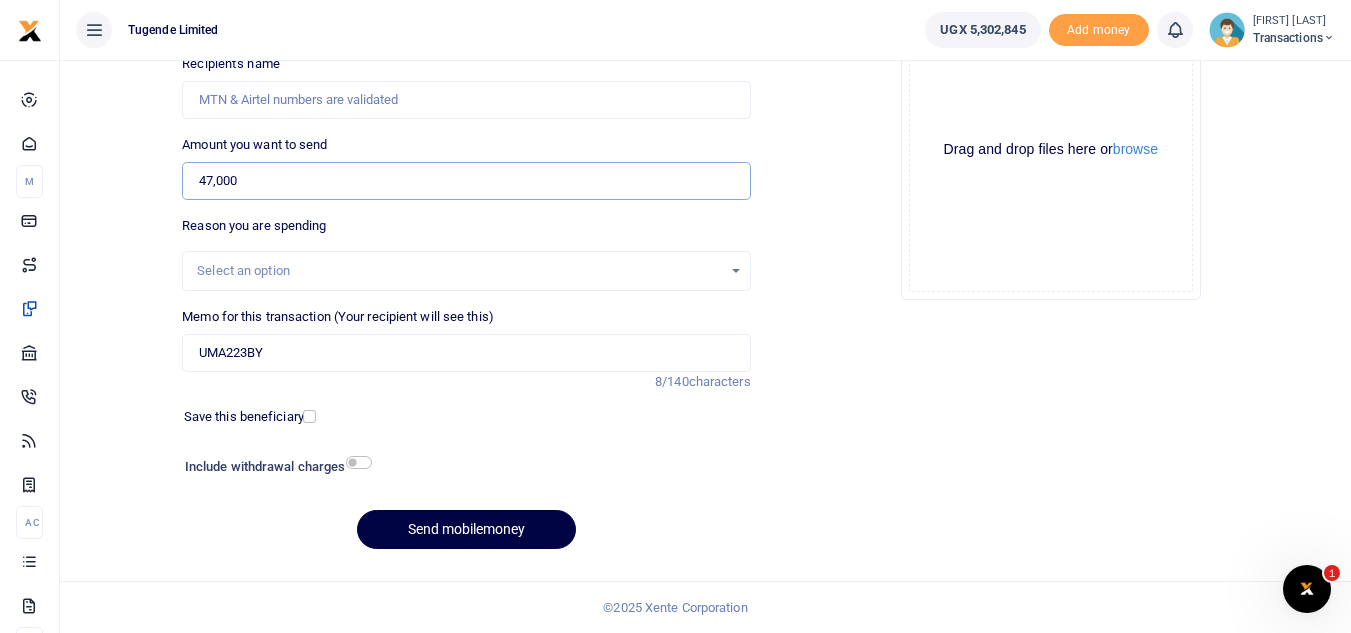 type on "47,000" 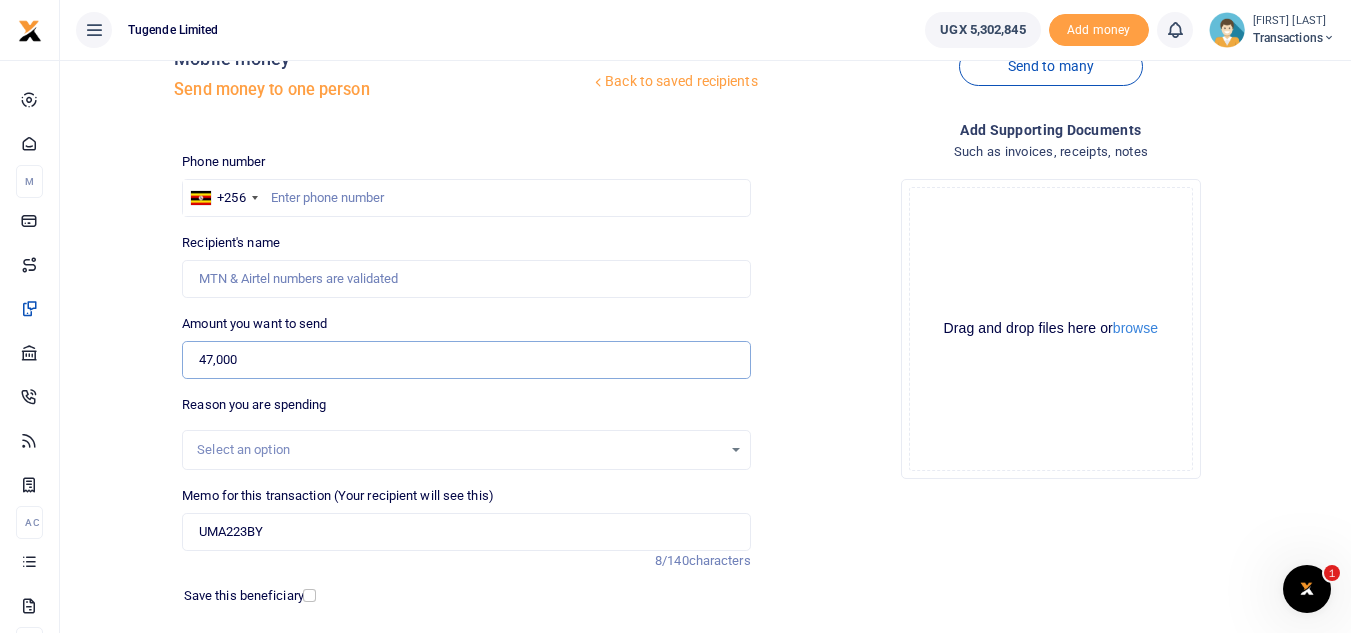 scroll, scrollTop: 53, scrollLeft: 0, axis: vertical 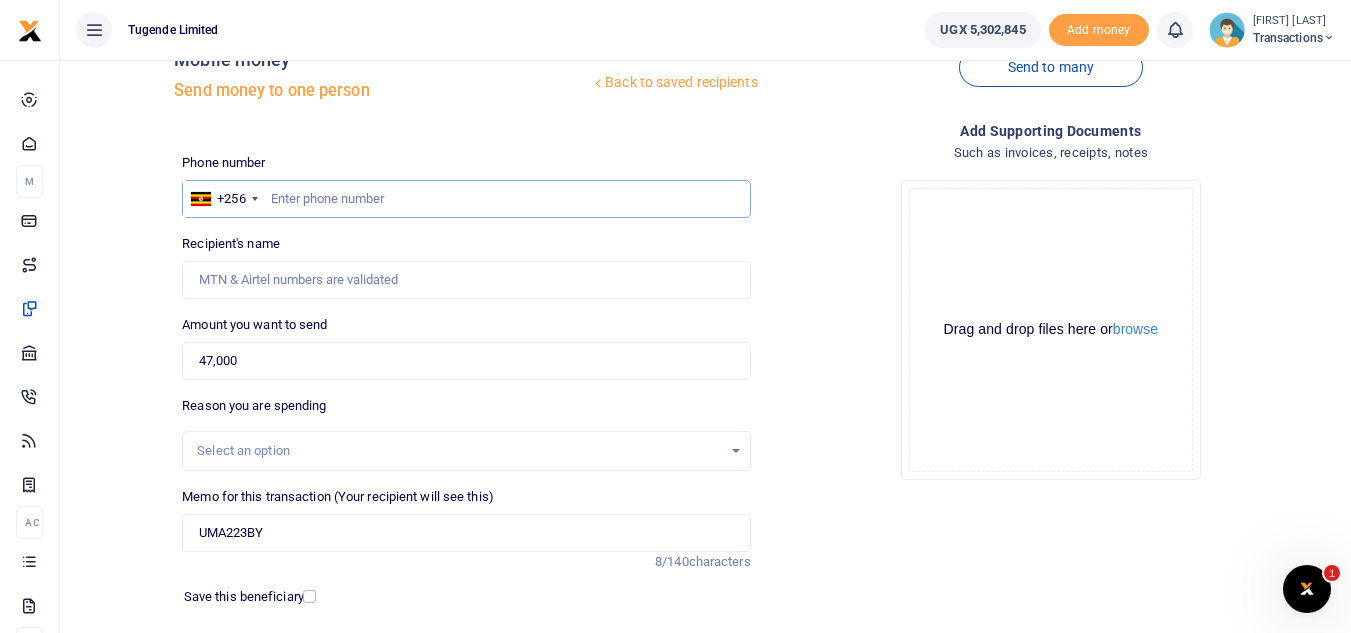 click at bounding box center (466, 199) 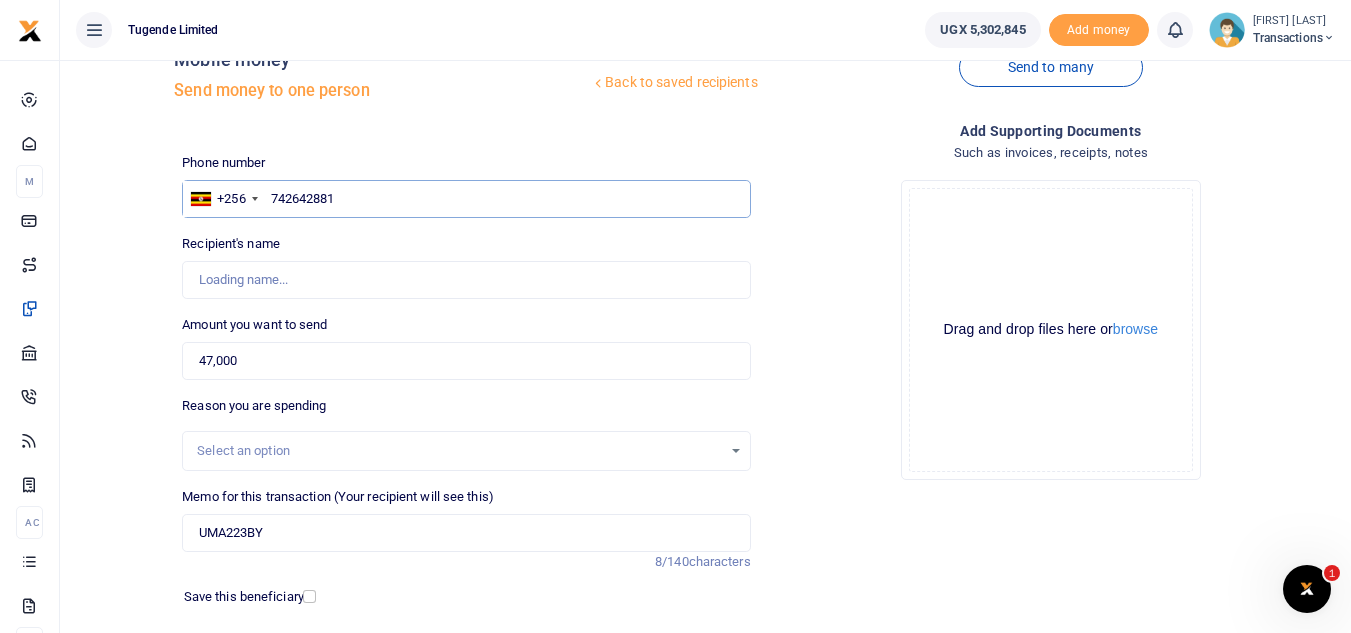 type on "742642881" 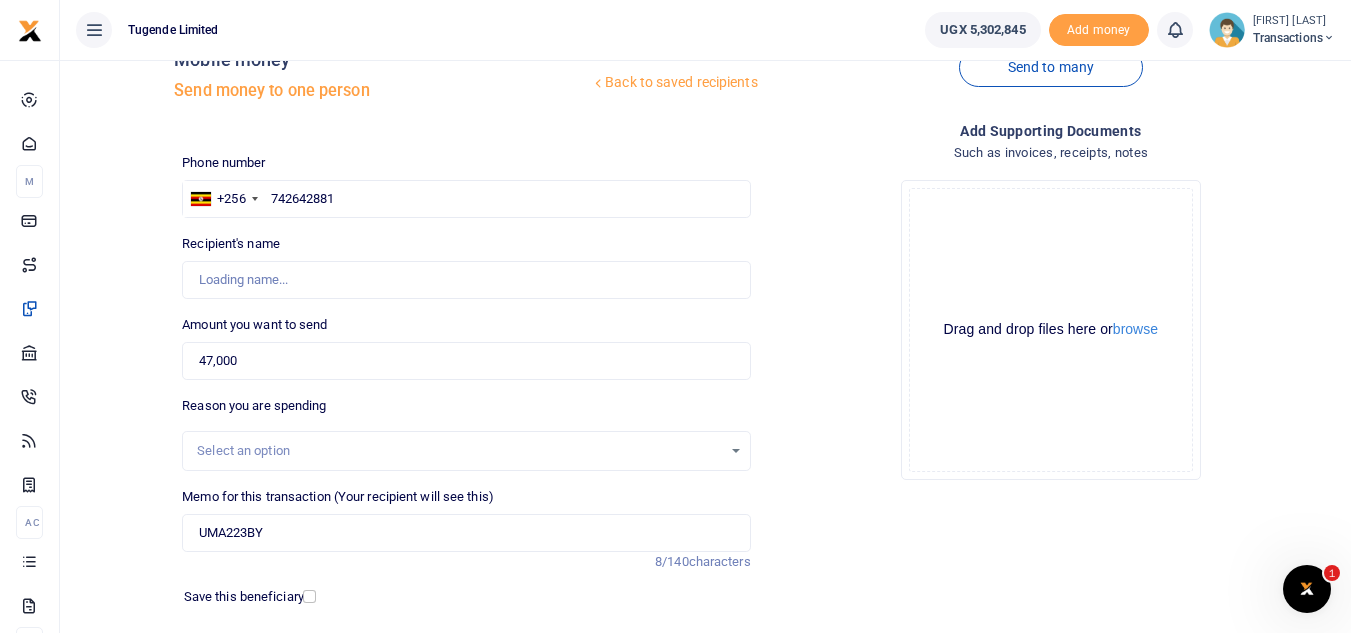 type on "[FIRST] [LAST]" 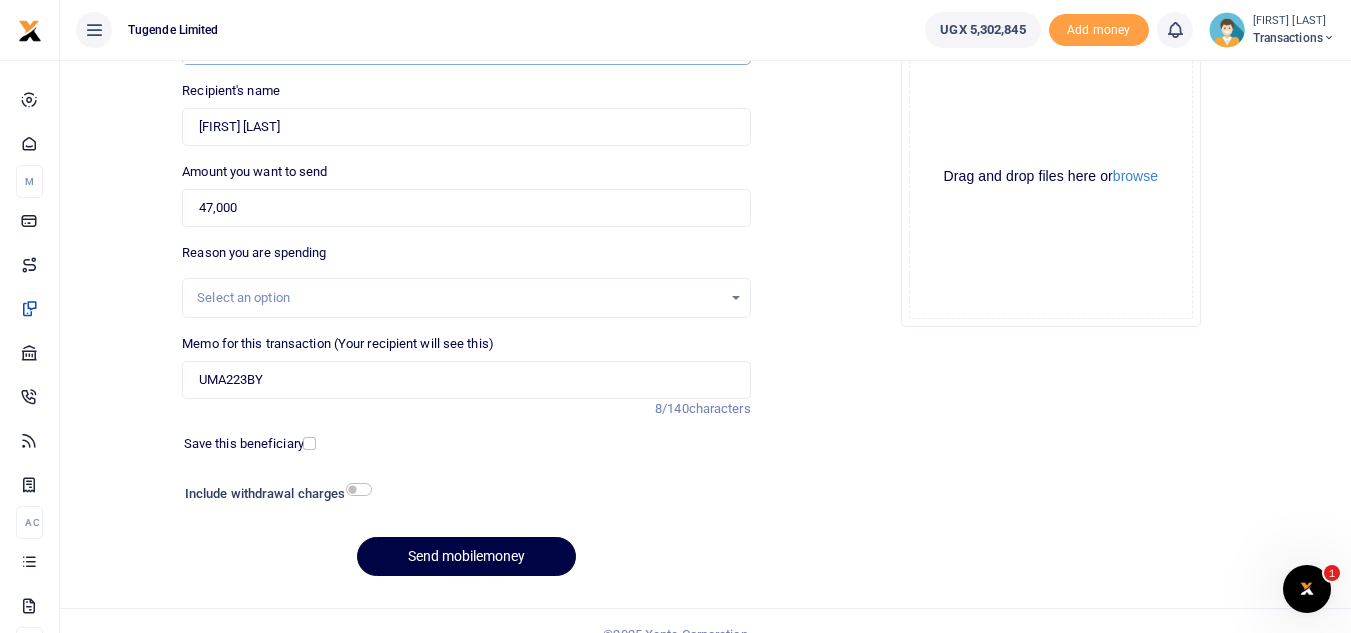 scroll, scrollTop: 233, scrollLeft: 0, axis: vertical 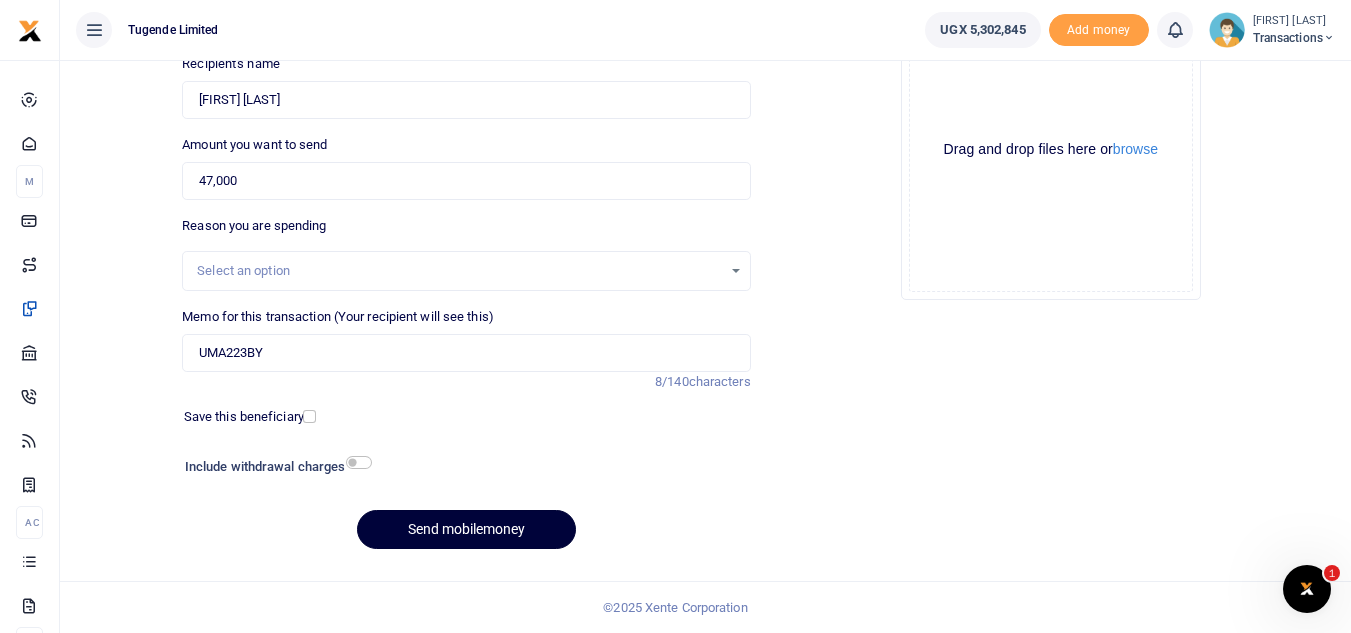 click on "Send mobilemoney" at bounding box center (466, 529) 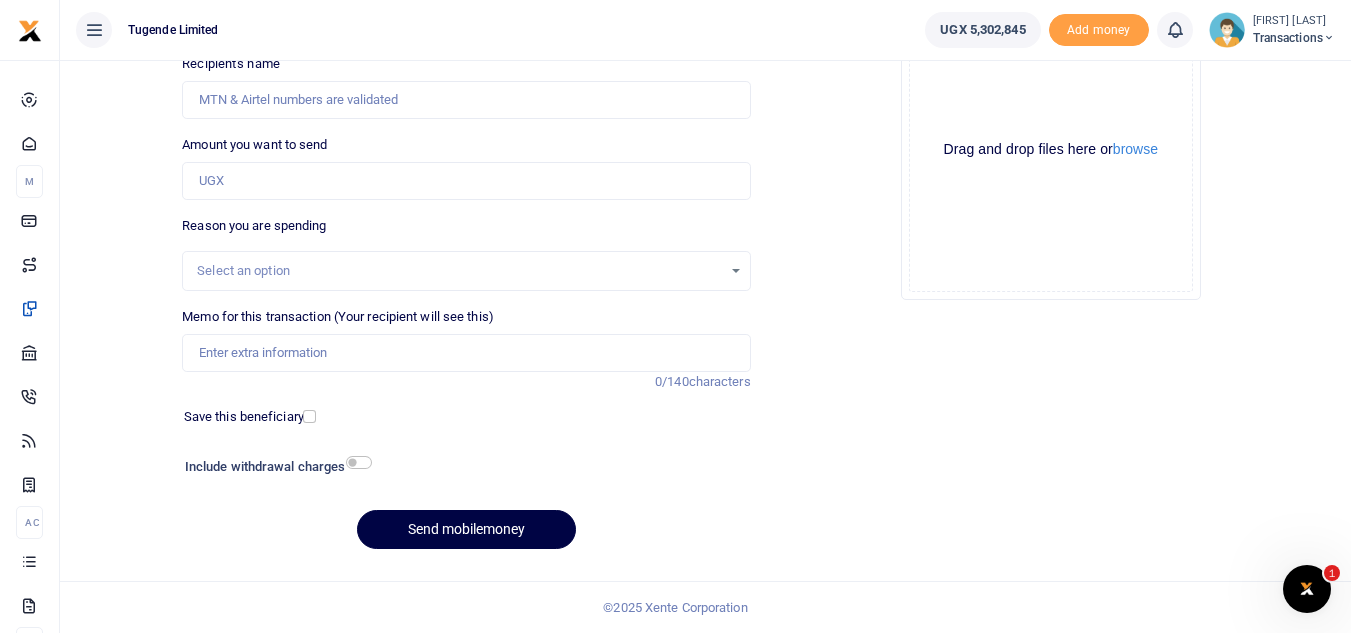 scroll, scrollTop: 0, scrollLeft: 0, axis: both 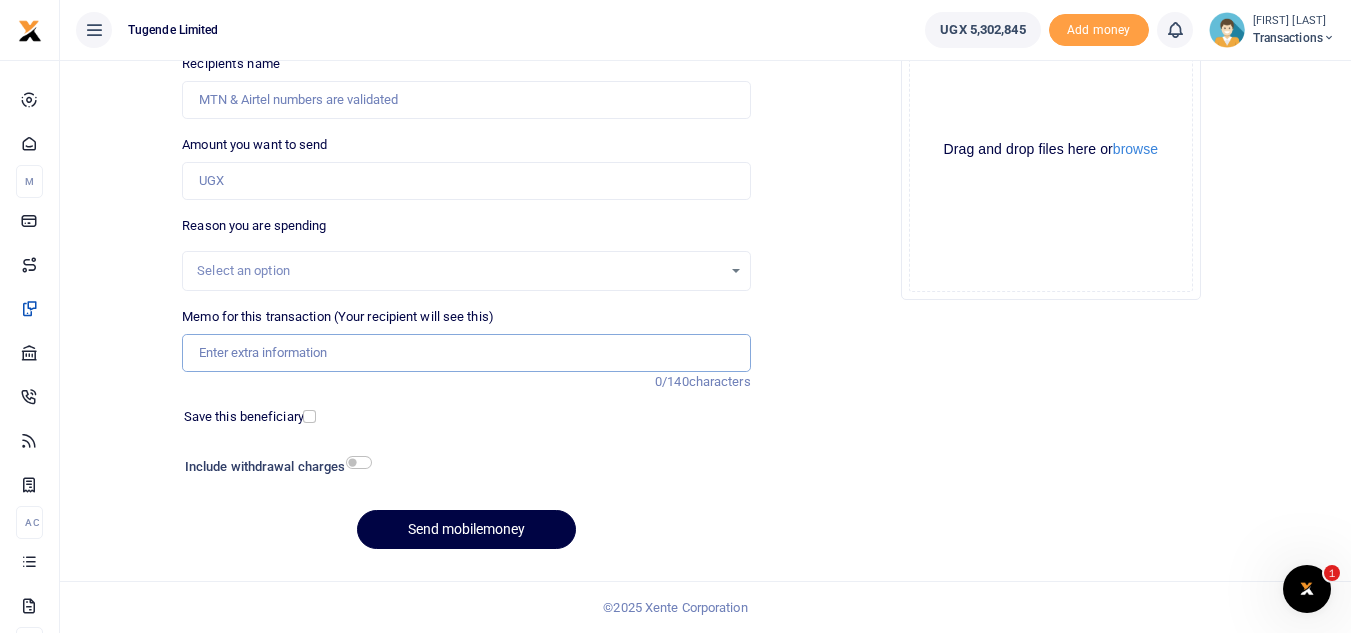 click on "Memo for this transaction (Your recipient will see this)" at bounding box center (466, 353) 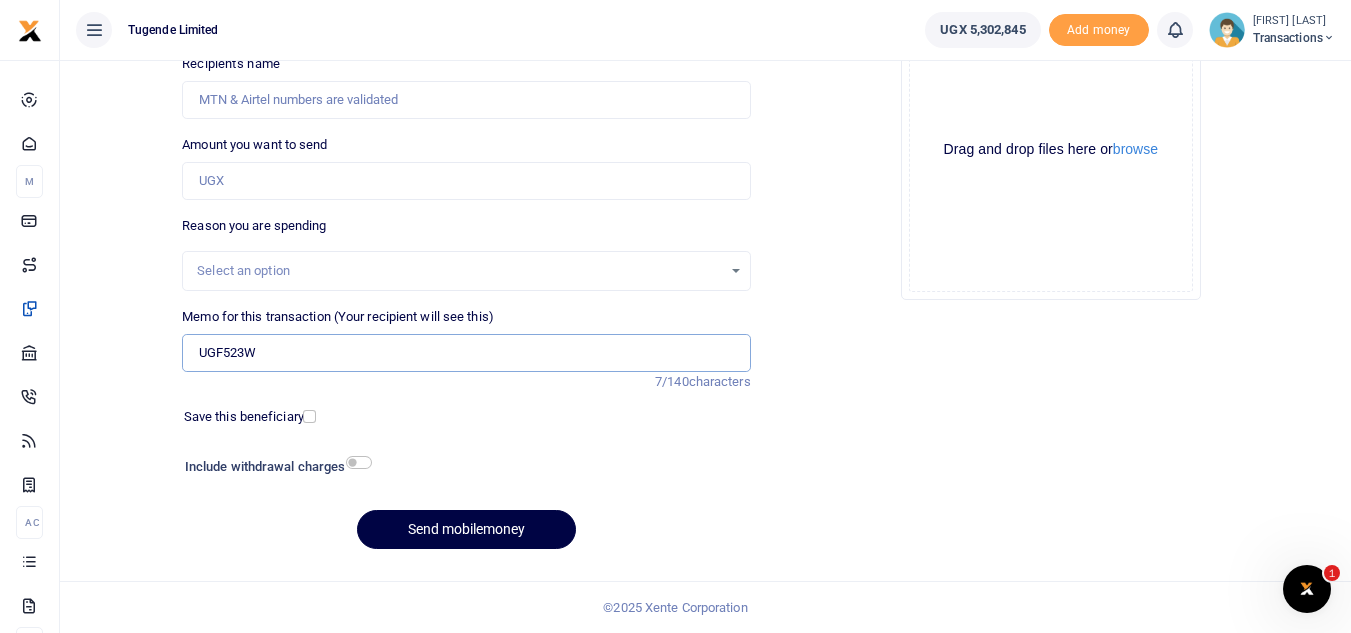 type on "UGF523W" 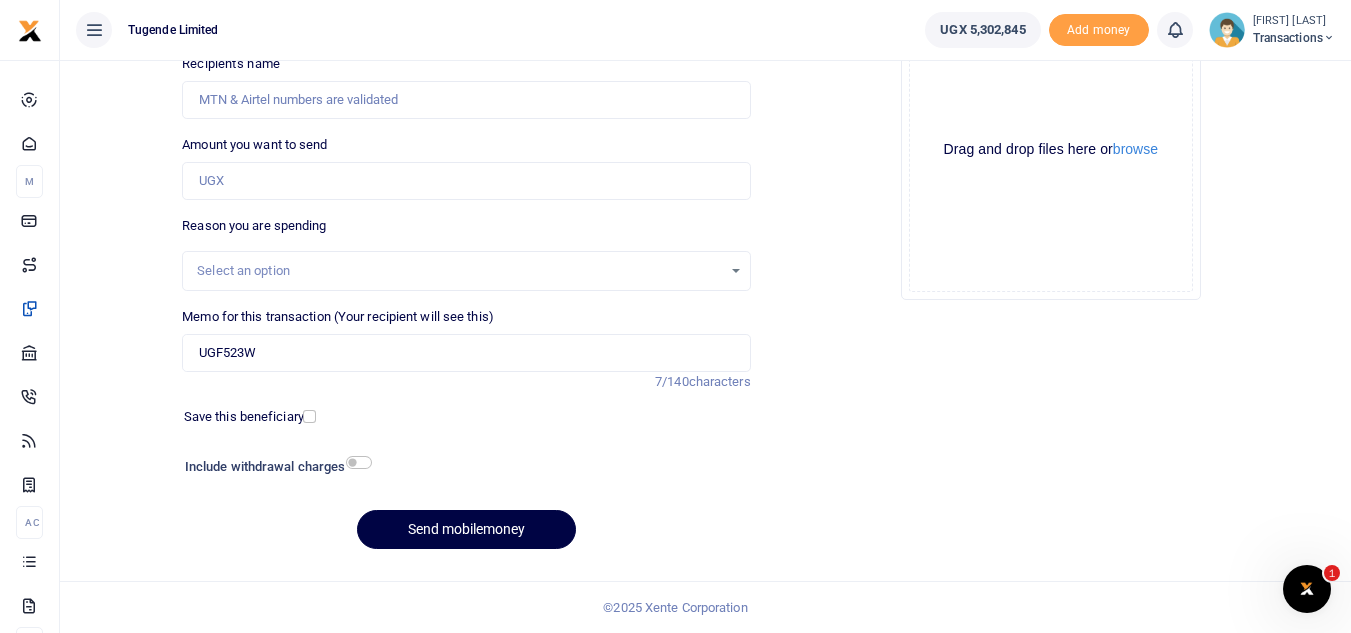 click on "Amount you want to send
Amount is required." at bounding box center (466, 167) 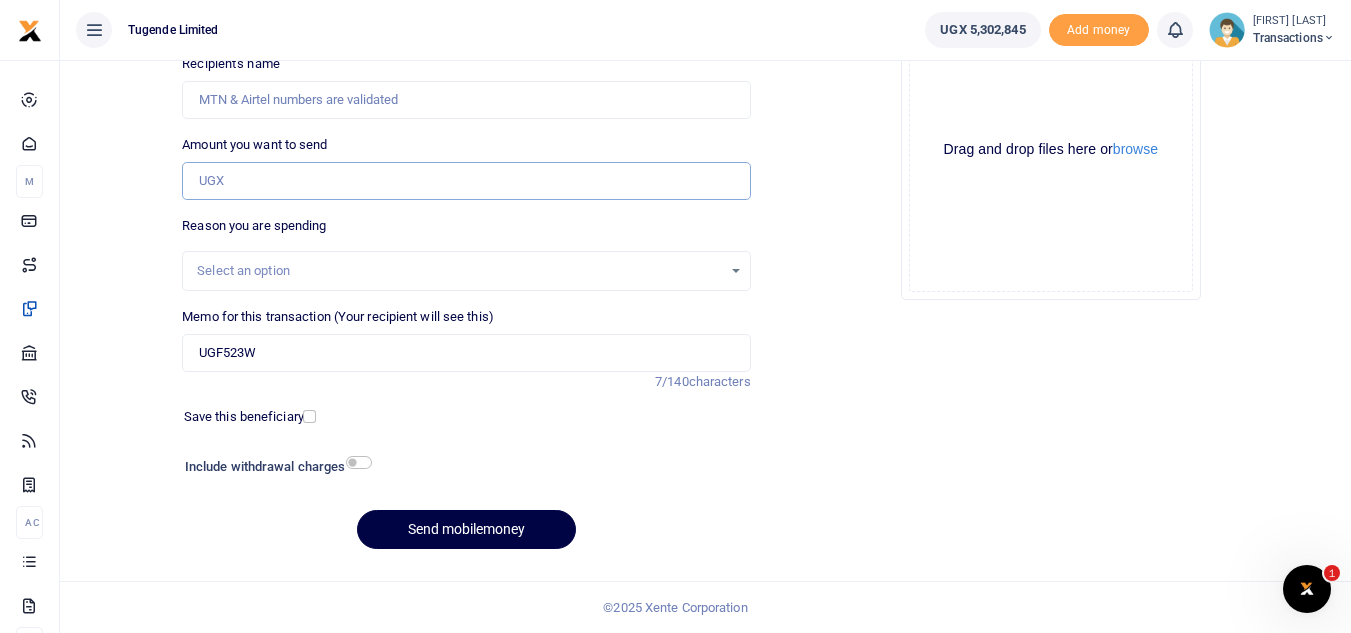 click on "Amount you want to send" at bounding box center (466, 181) 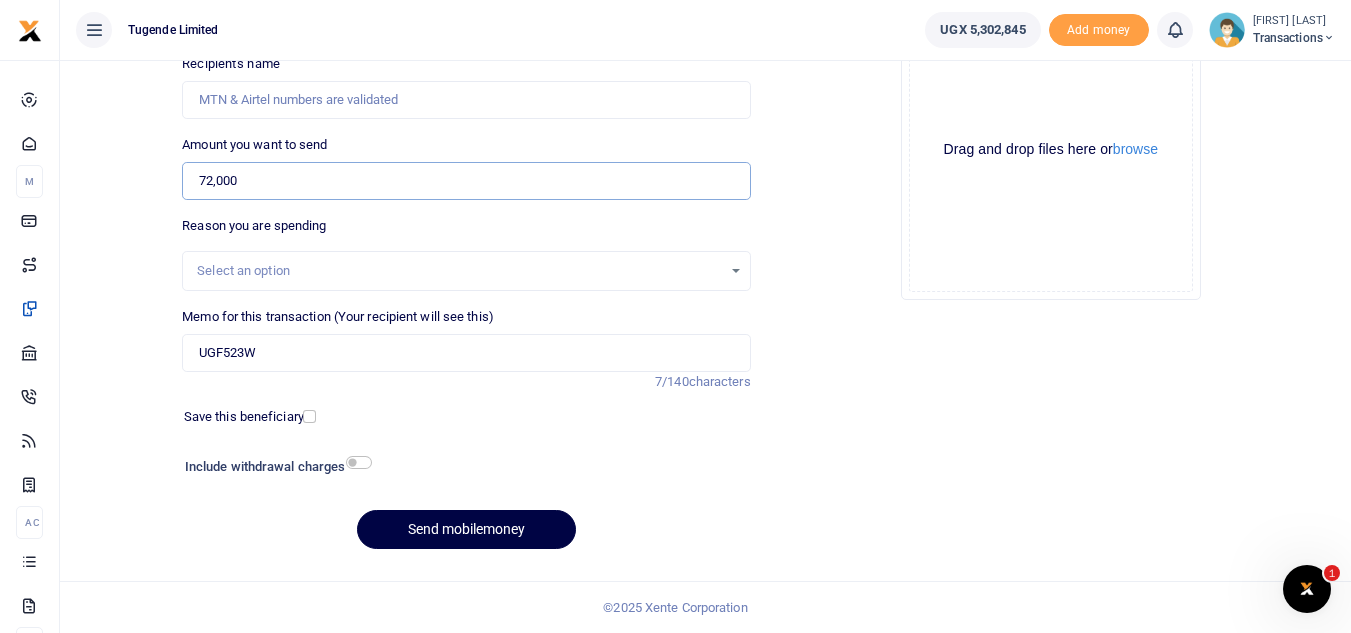 type on "72,000" 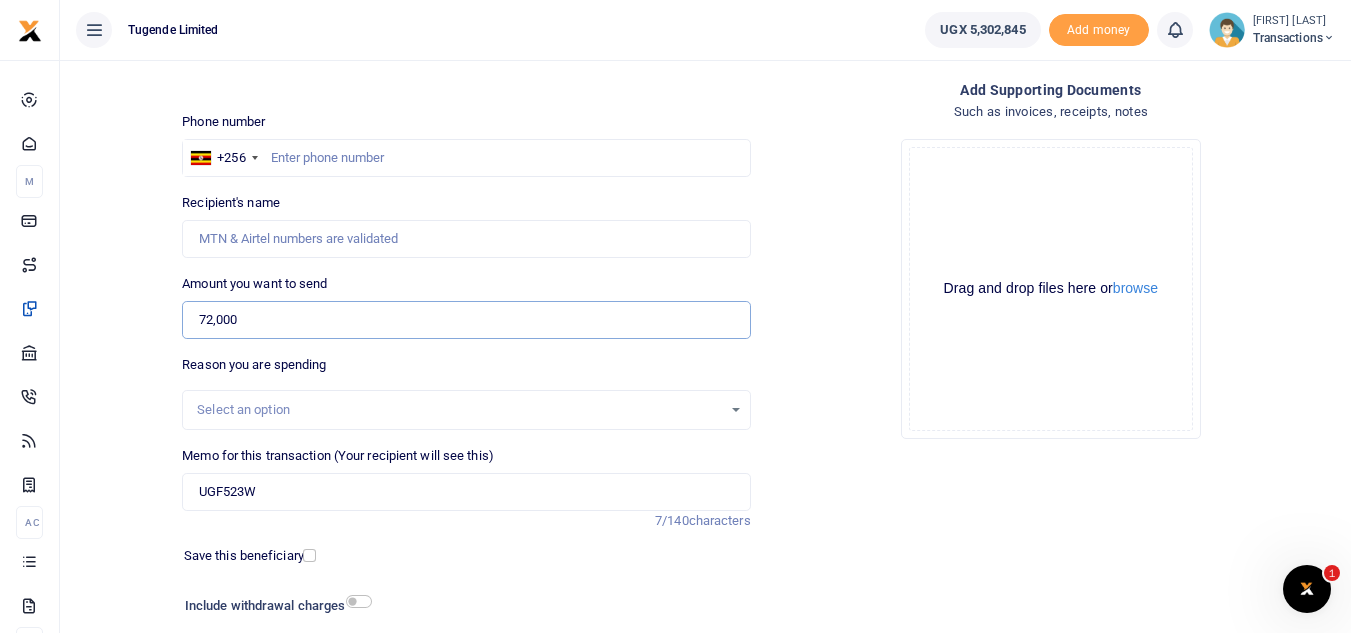 scroll, scrollTop: 90, scrollLeft: 0, axis: vertical 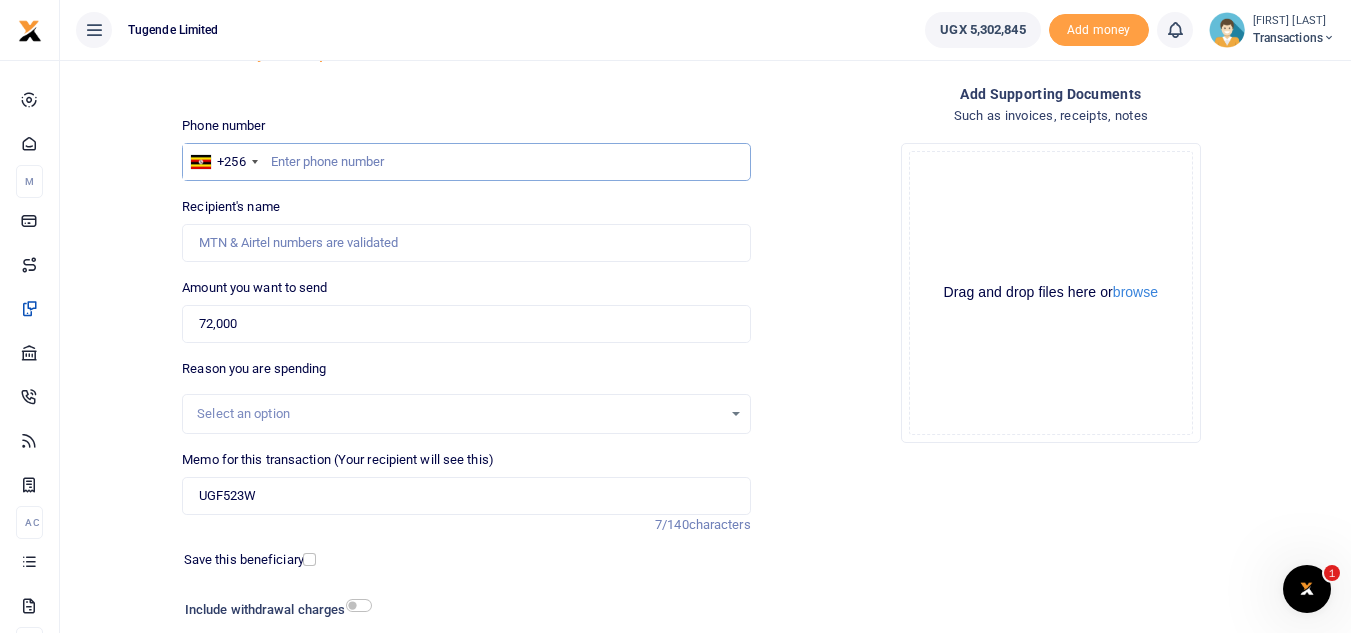 click at bounding box center [466, 162] 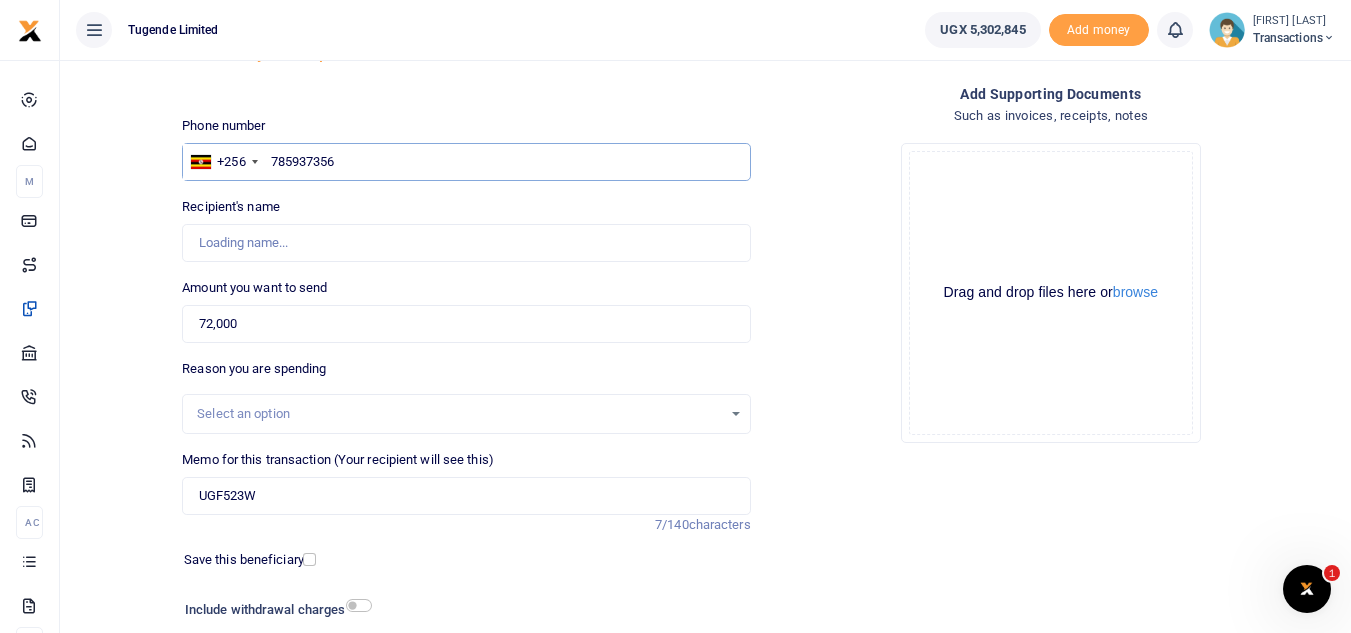 type on "785937356" 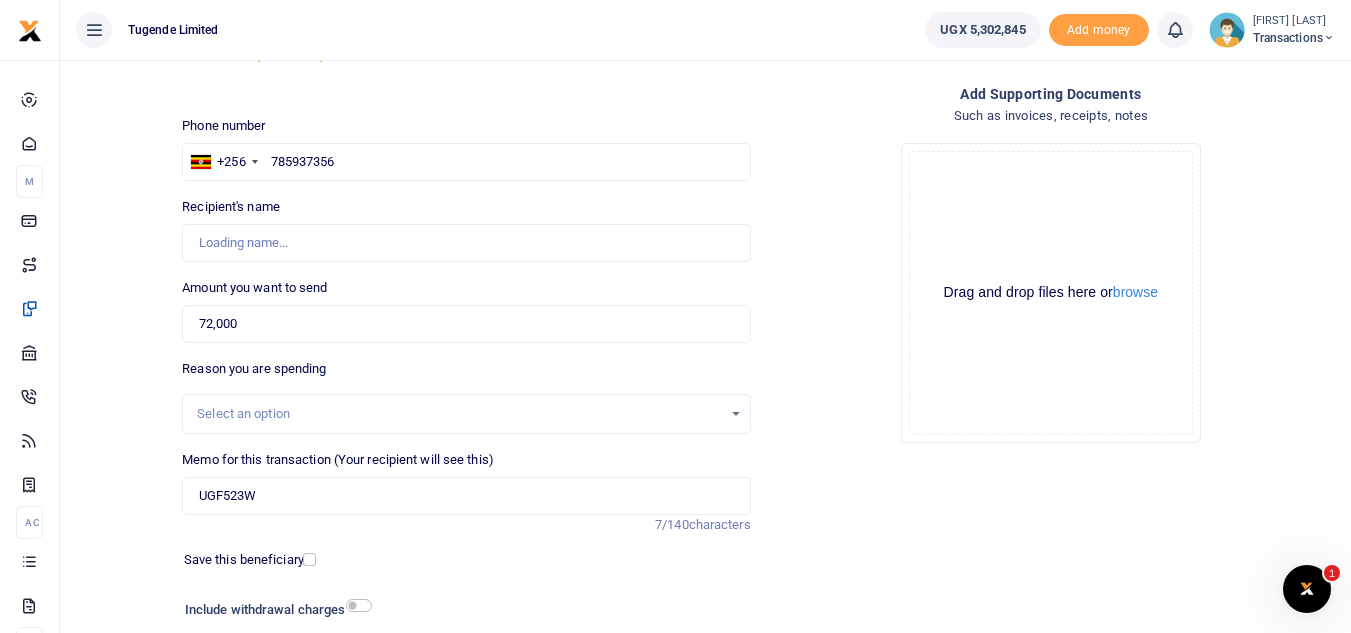 type on "Sophia Kyobutungi" 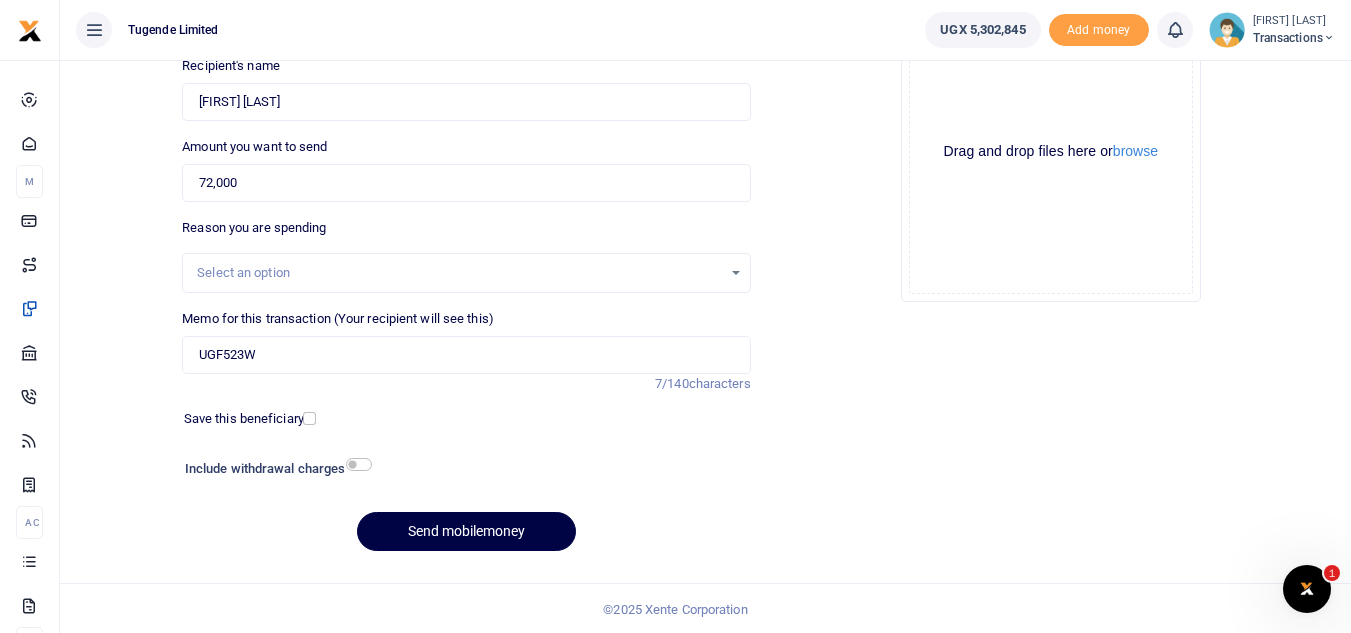 scroll, scrollTop: 233, scrollLeft: 0, axis: vertical 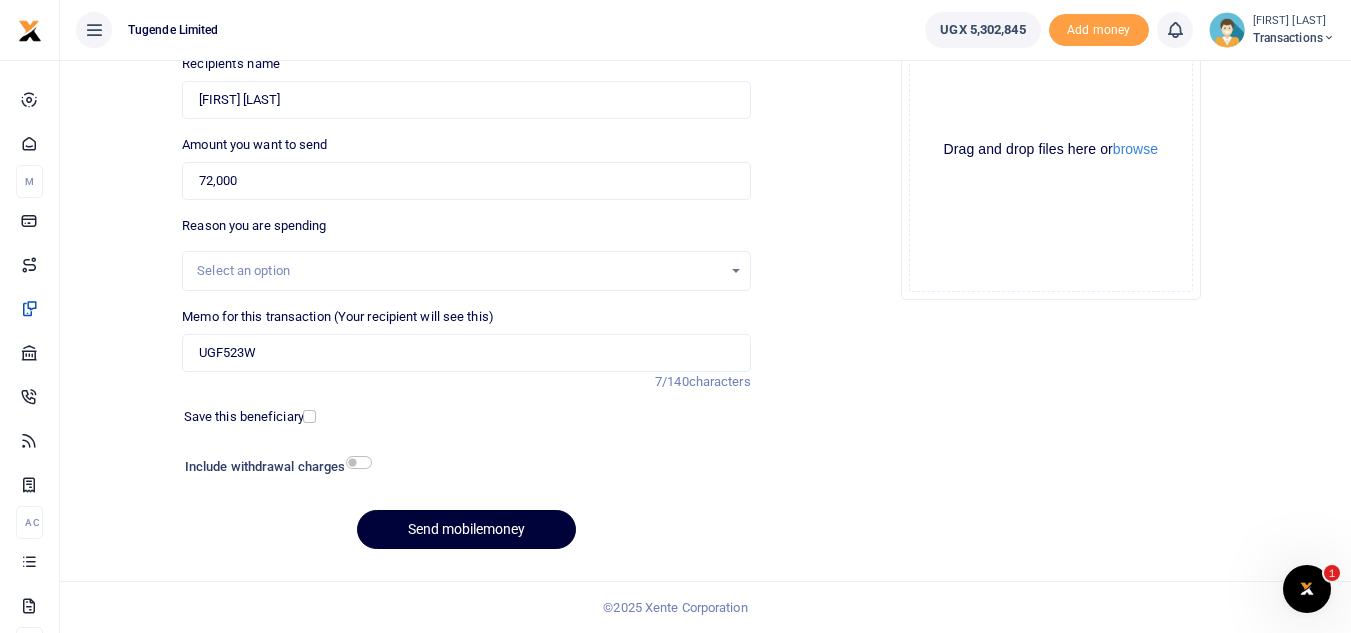 click on "Send mobilemoney" at bounding box center [466, 529] 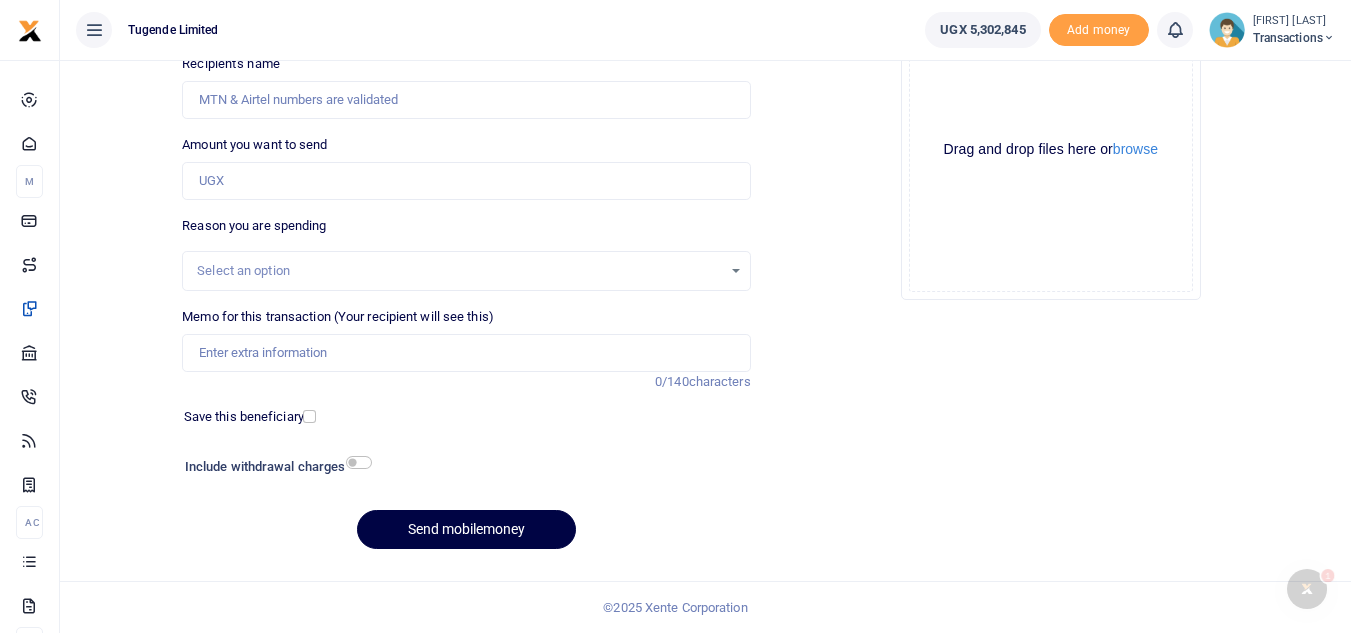 scroll, scrollTop: 0, scrollLeft: 0, axis: both 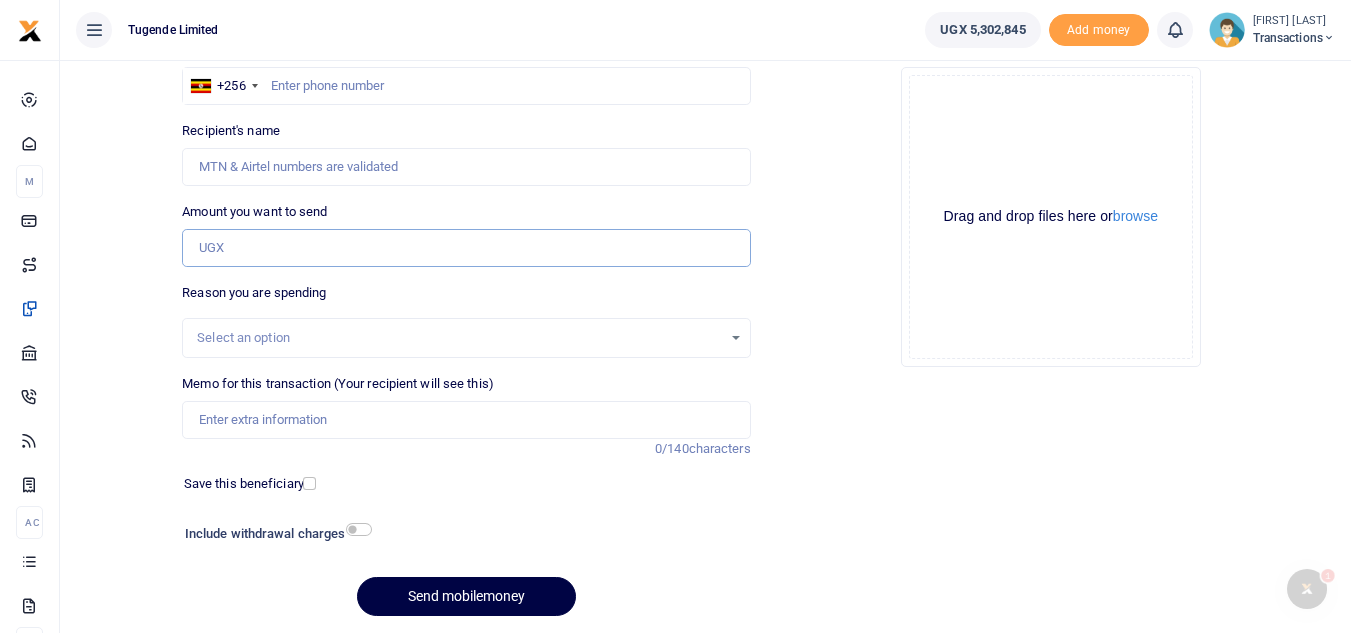 click on "Amount you want to send" at bounding box center (466, 248) 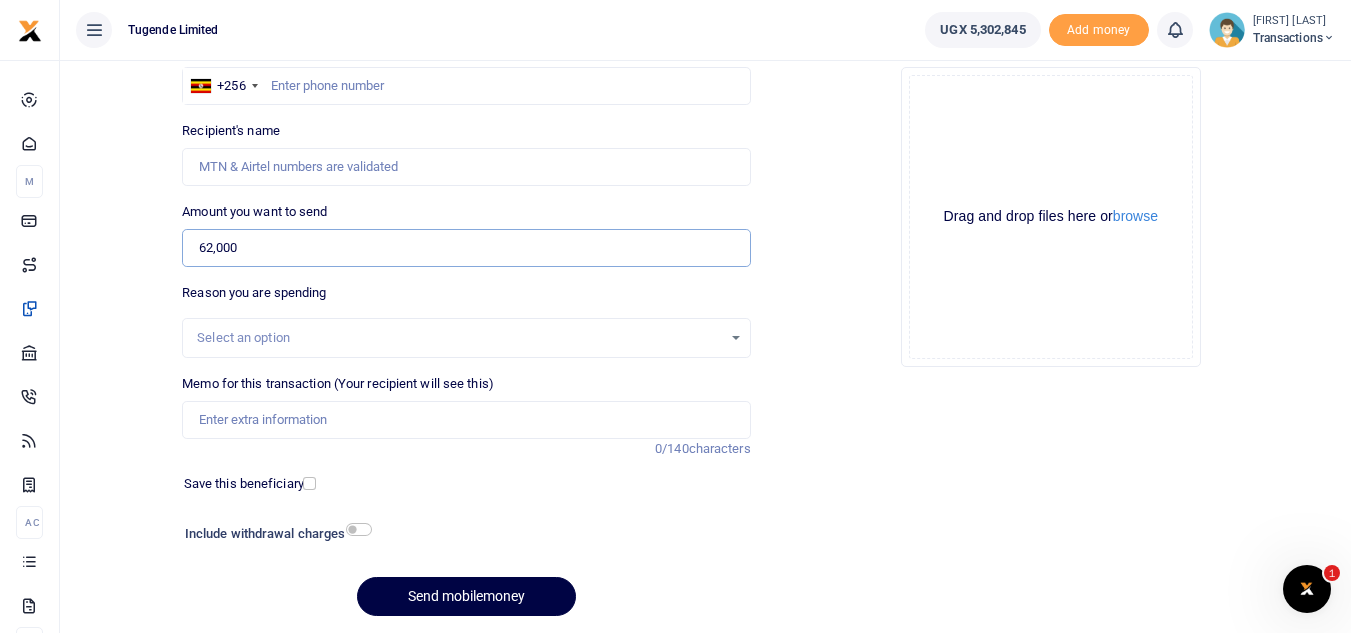 type on "62,000" 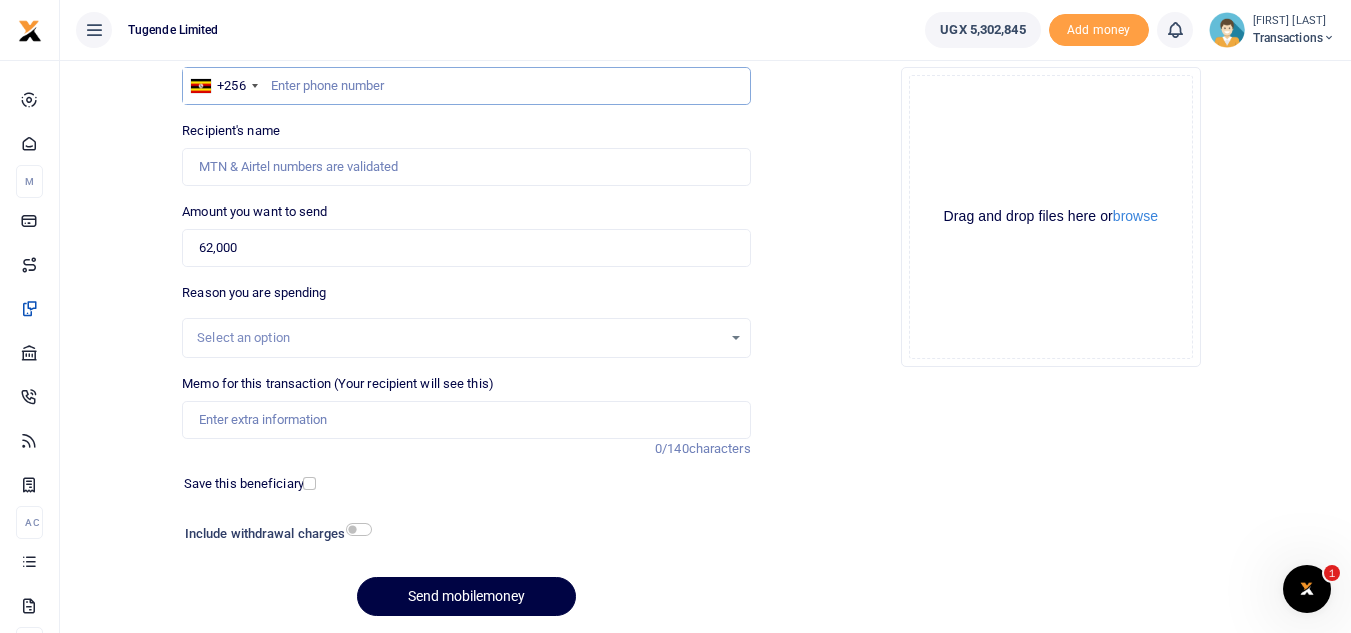 click at bounding box center (466, 86) 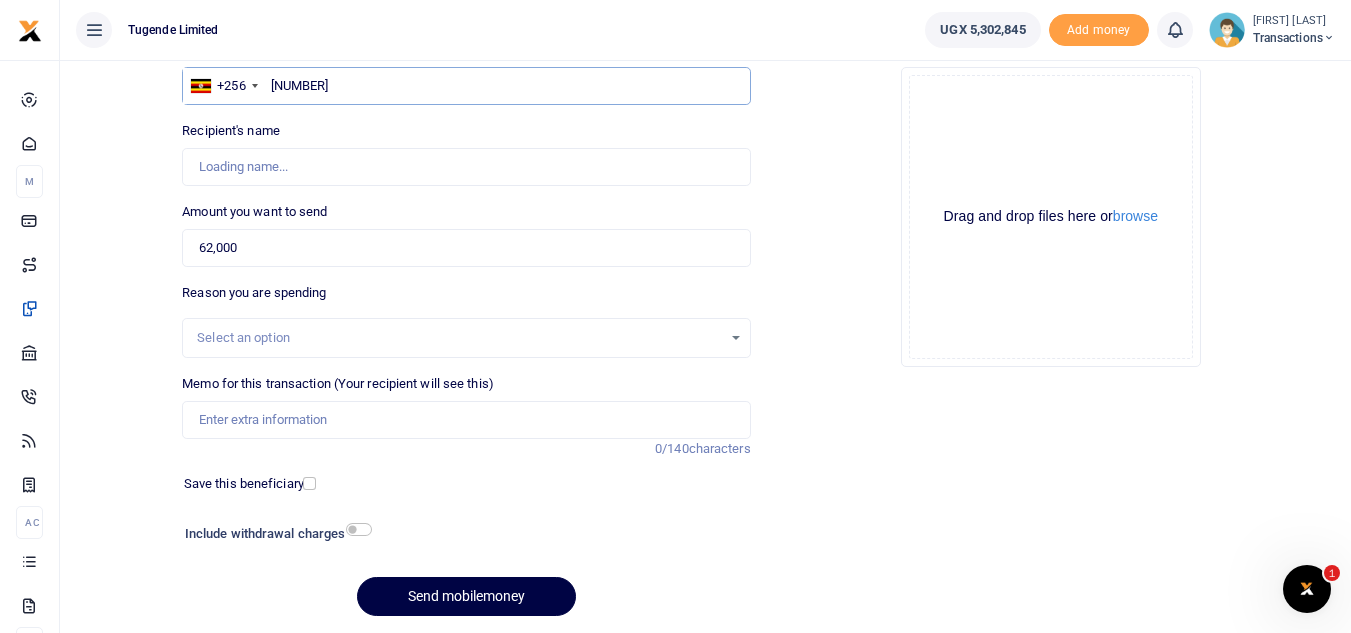 type on "[NUMBER]" 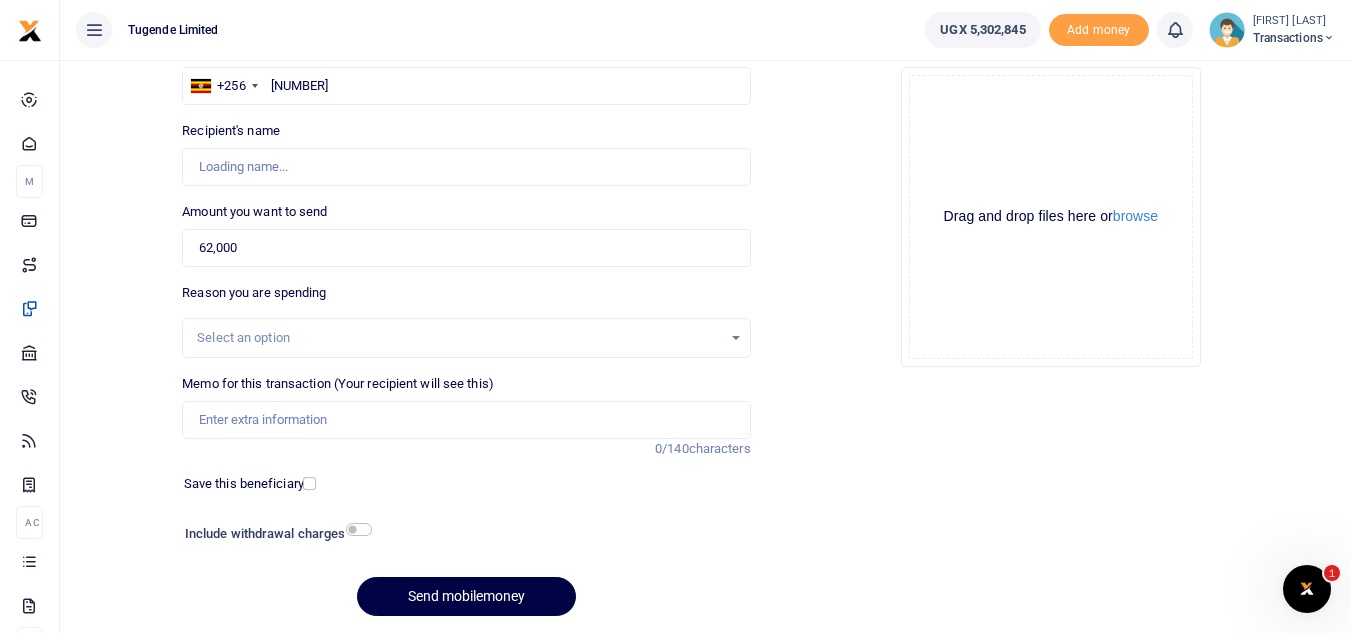 type on "[FIRST] [LAST]" 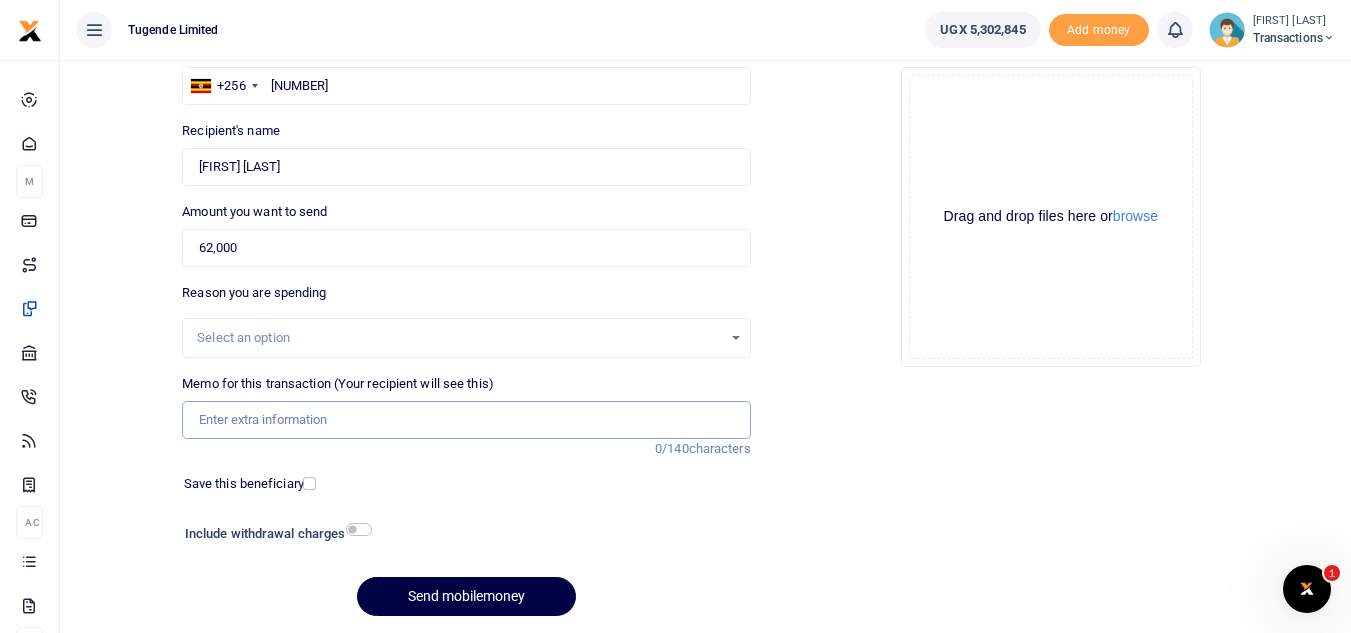 click on "Memo for this transaction (Your recipient will see this)" at bounding box center [466, 420] 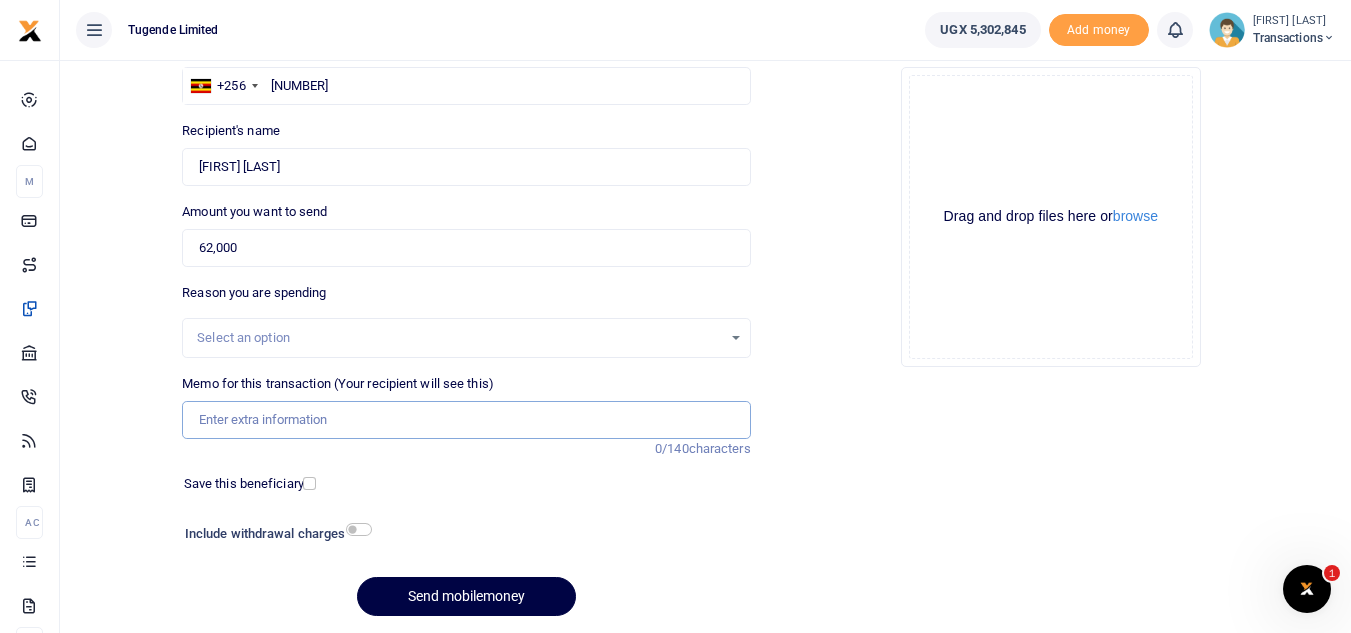 click on "Memo for this transaction (Your recipient will see this)" at bounding box center [466, 420] 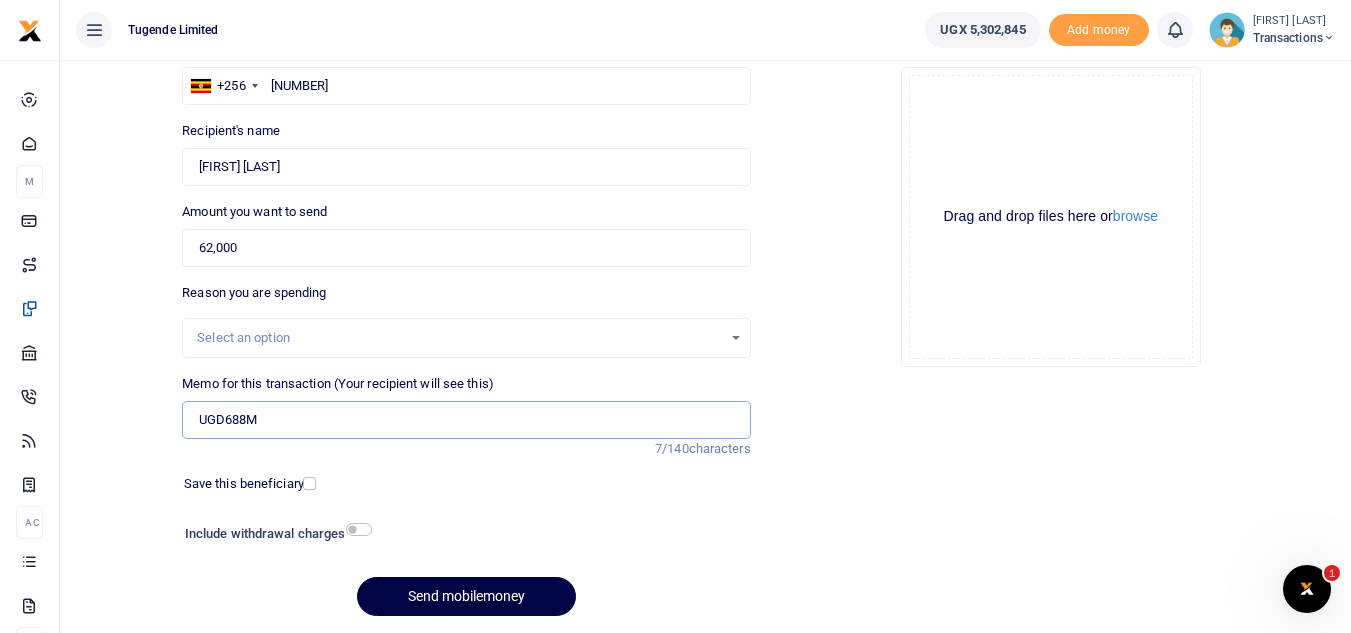 type on "UGD688M" 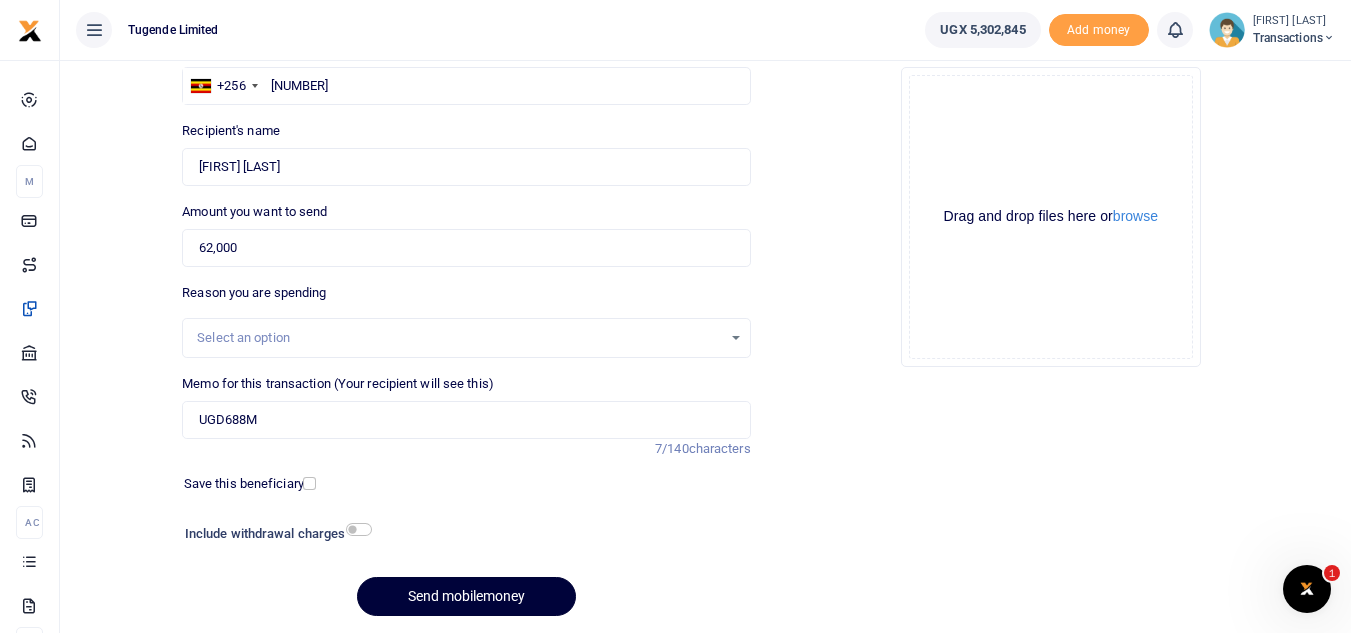 click on "Send mobilemoney" at bounding box center (466, 596) 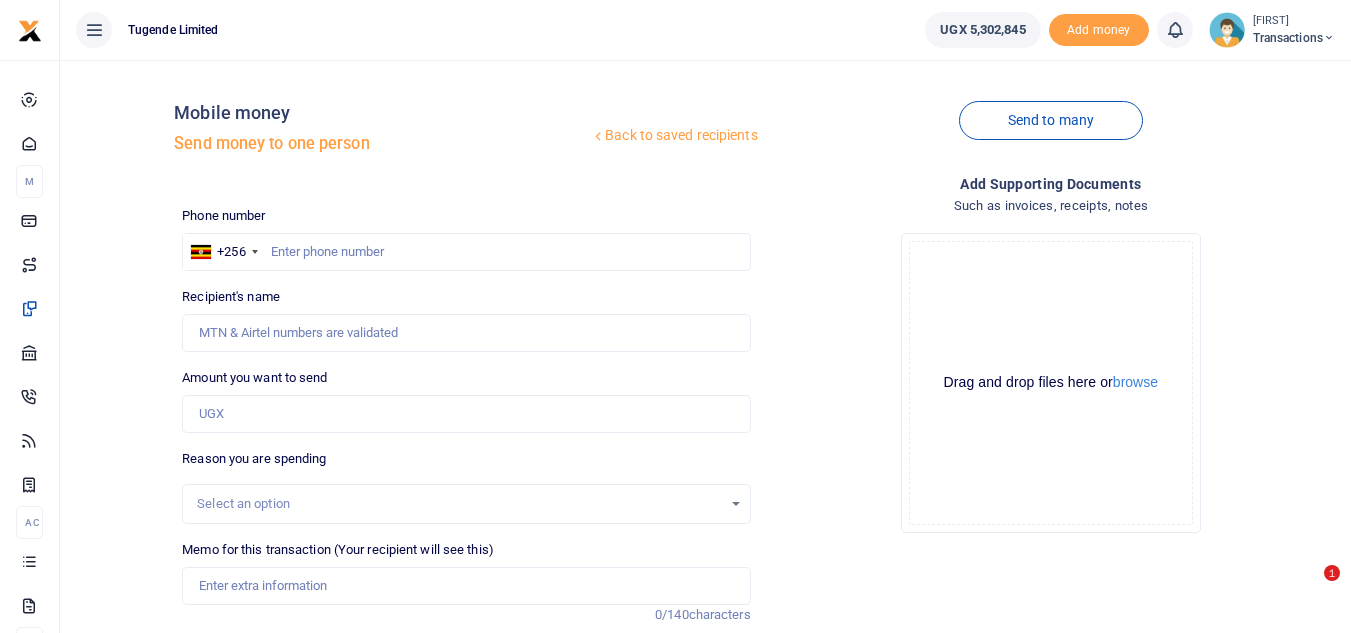 scroll, scrollTop: 166, scrollLeft: 0, axis: vertical 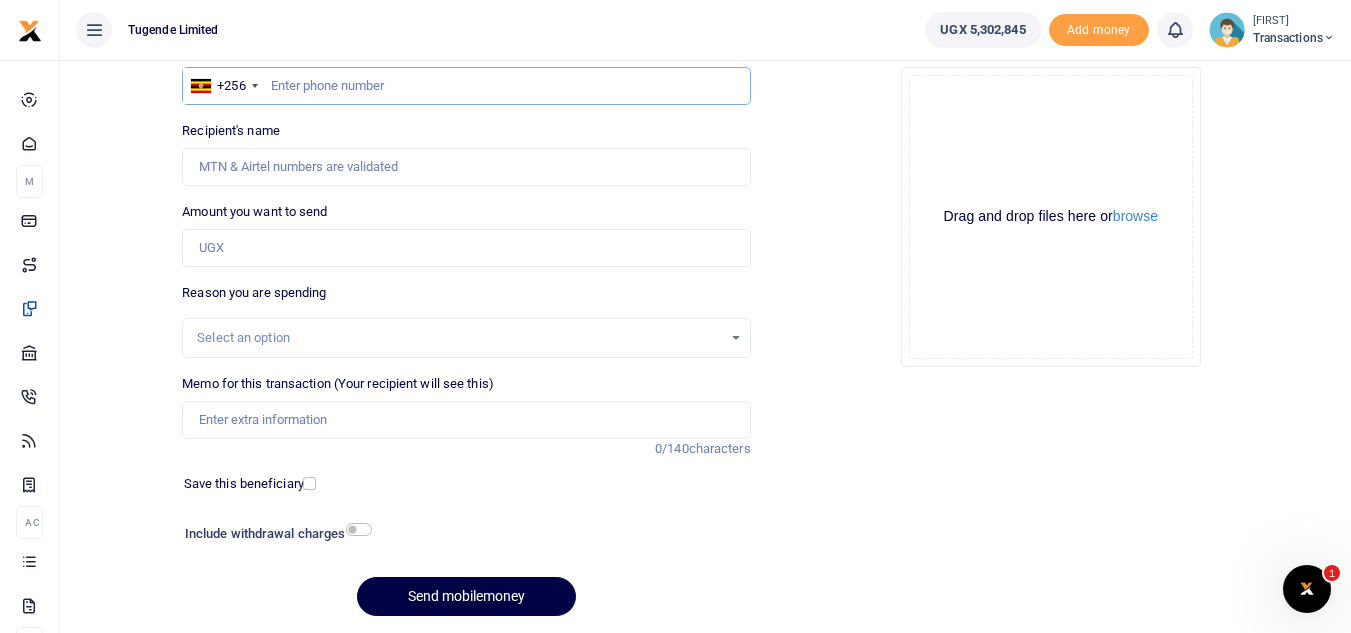 click at bounding box center (466, 86) 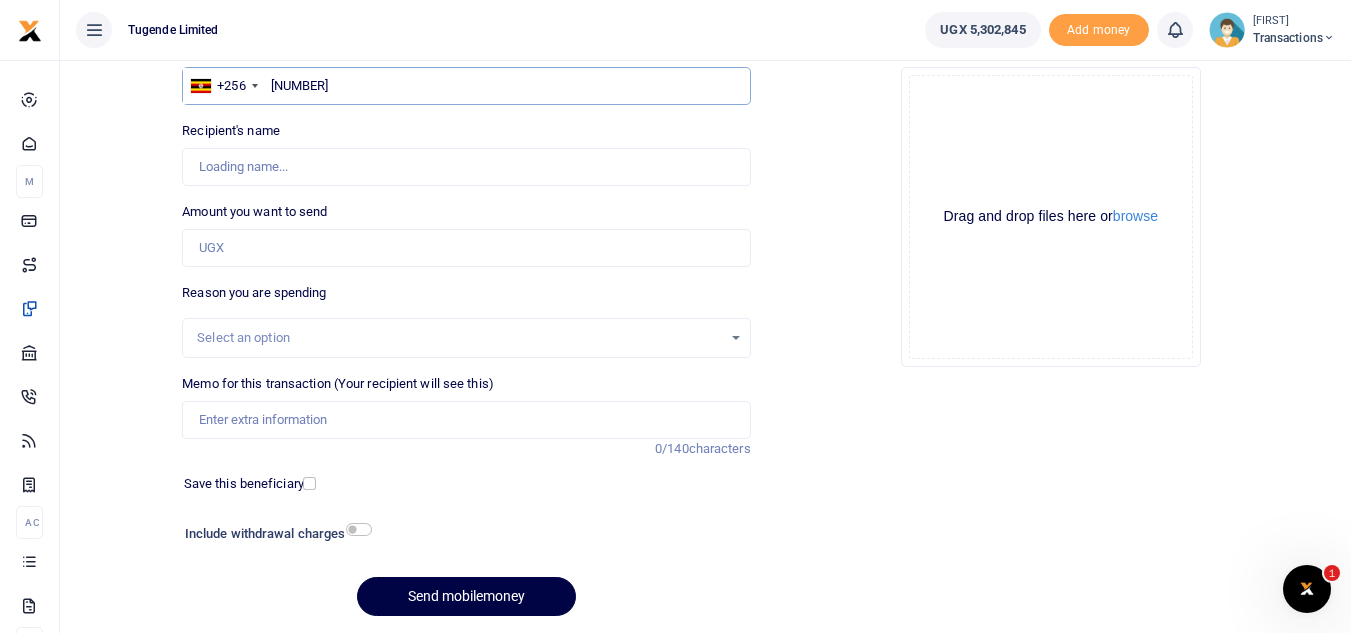 type on "766627335" 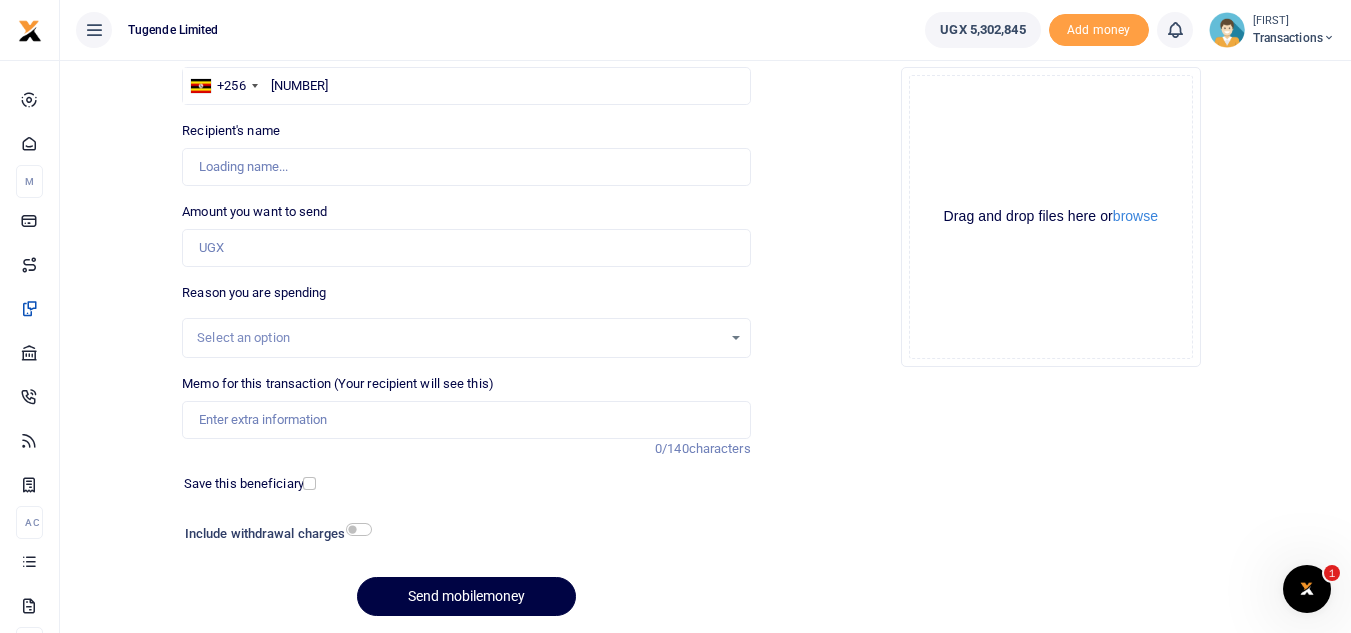 type on "Geoffrey Okot" 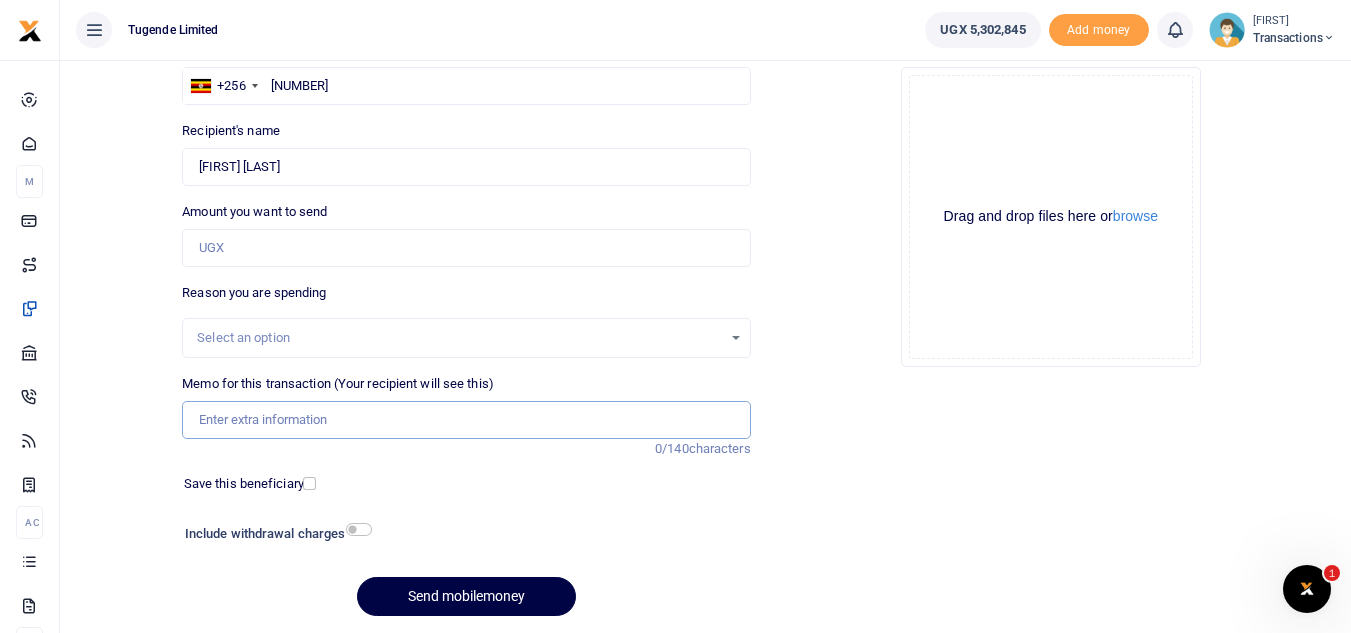 click on "Memo for this transaction (Your recipient will see this)" at bounding box center (466, 420) 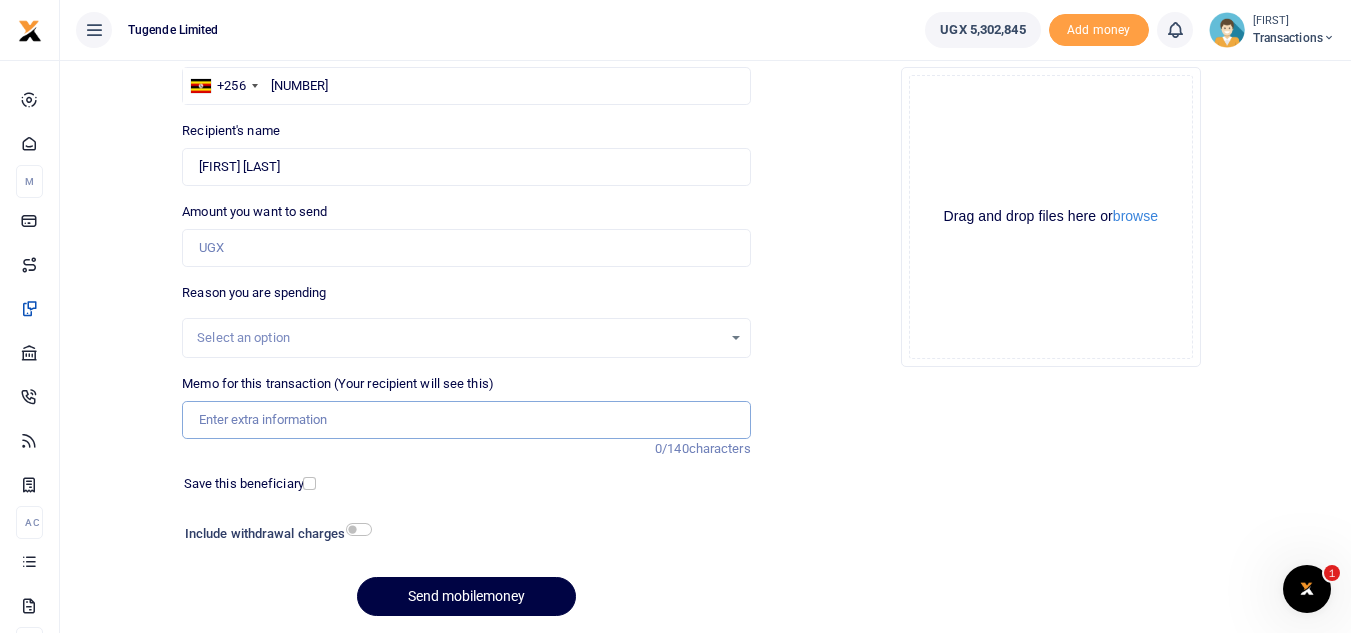 paste on "TLUG-015937" 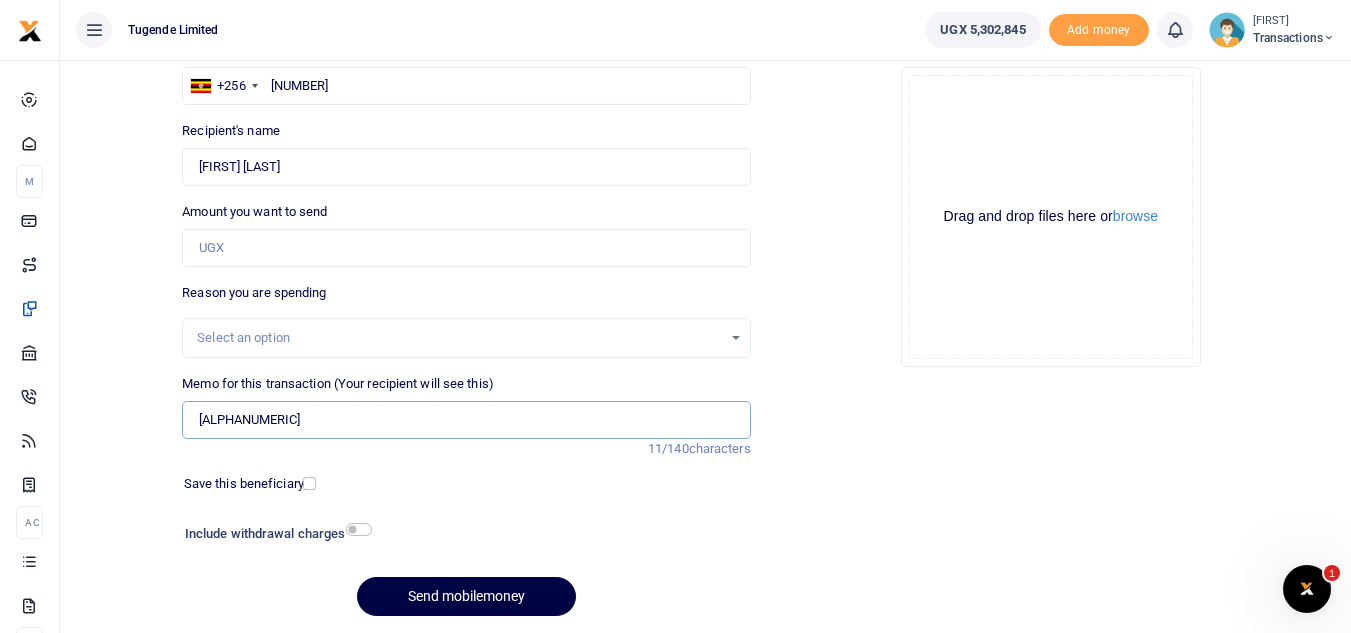 click on "TLUG-015937" at bounding box center (466, 420) 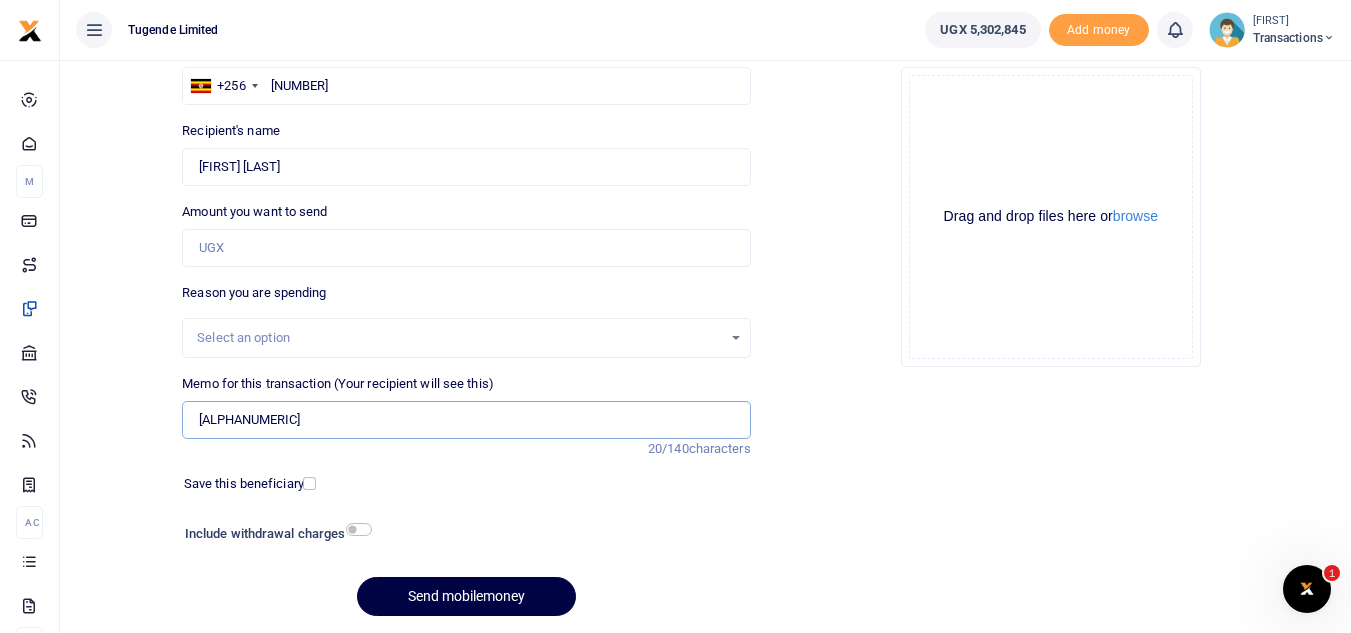 type on "UFG536Z TLUG 015937" 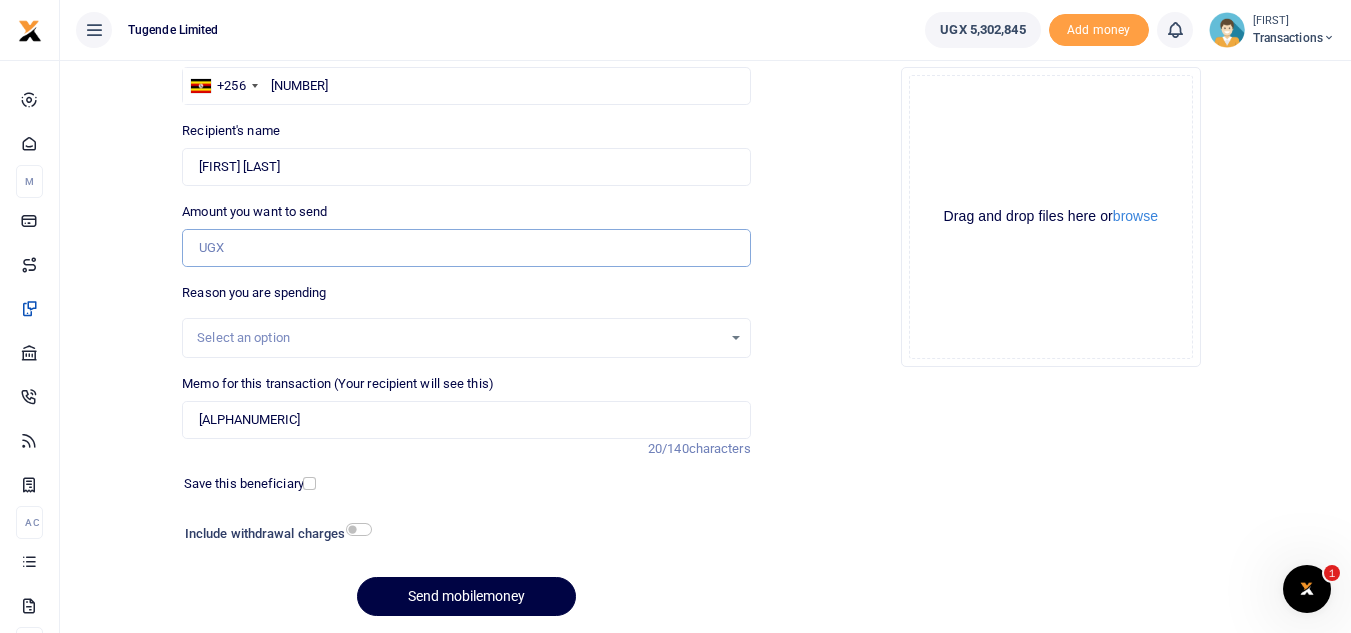 click on "Amount you want to send" at bounding box center (466, 248) 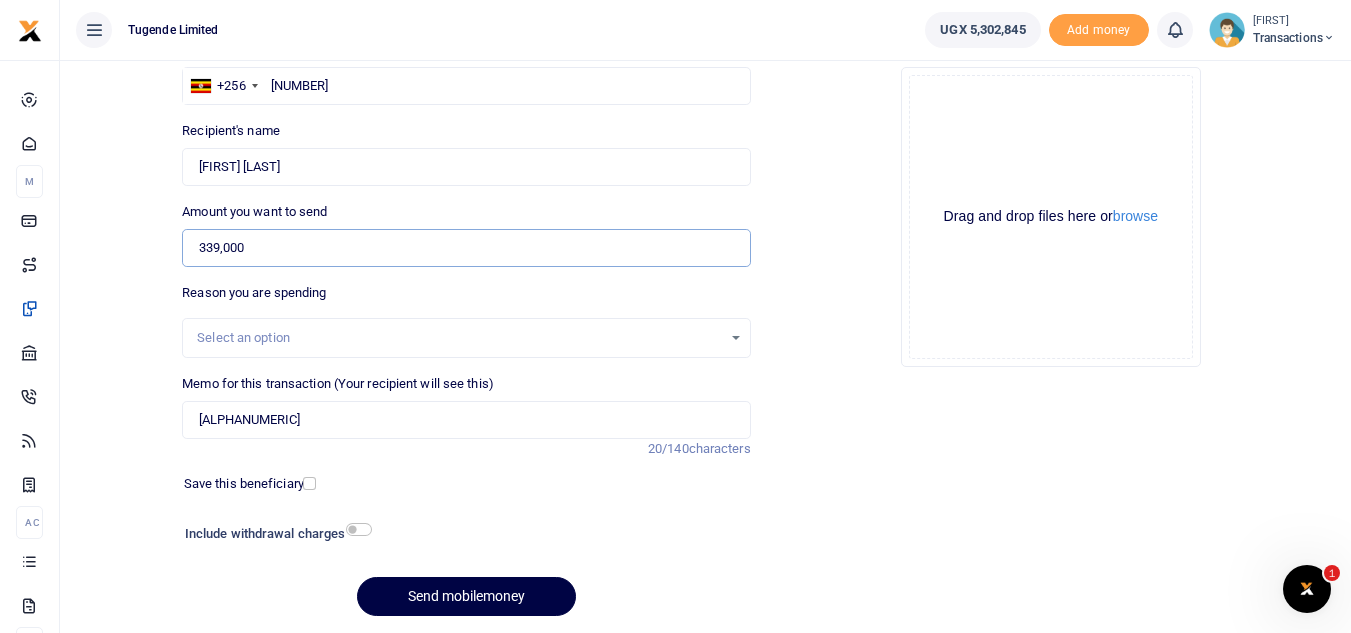 type on "339,000" 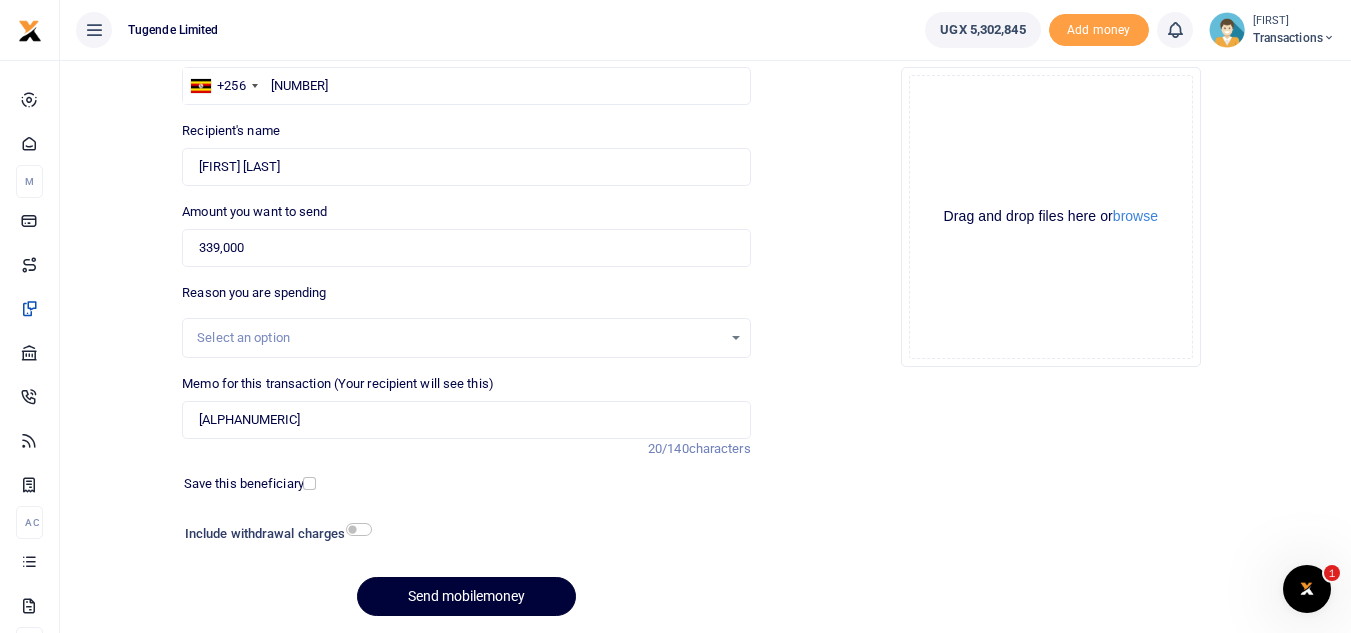 click on "Send mobilemoney" at bounding box center (466, 596) 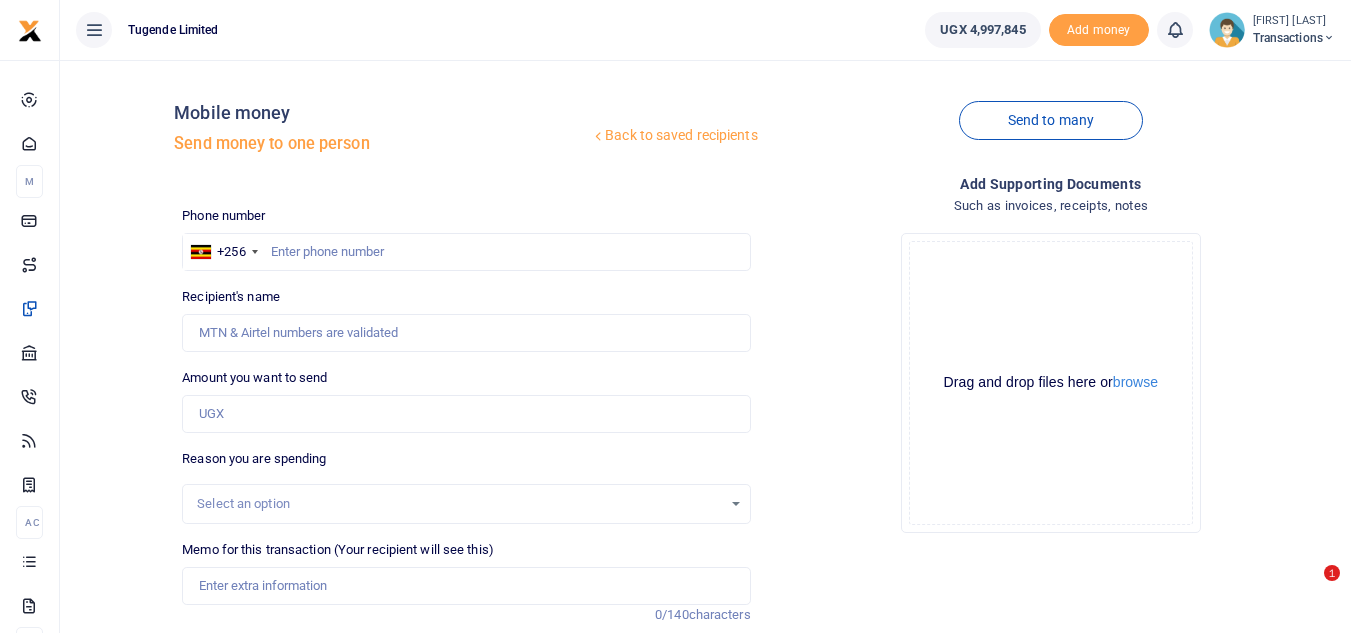 scroll, scrollTop: 166, scrollLeft: 0, axis: vertical 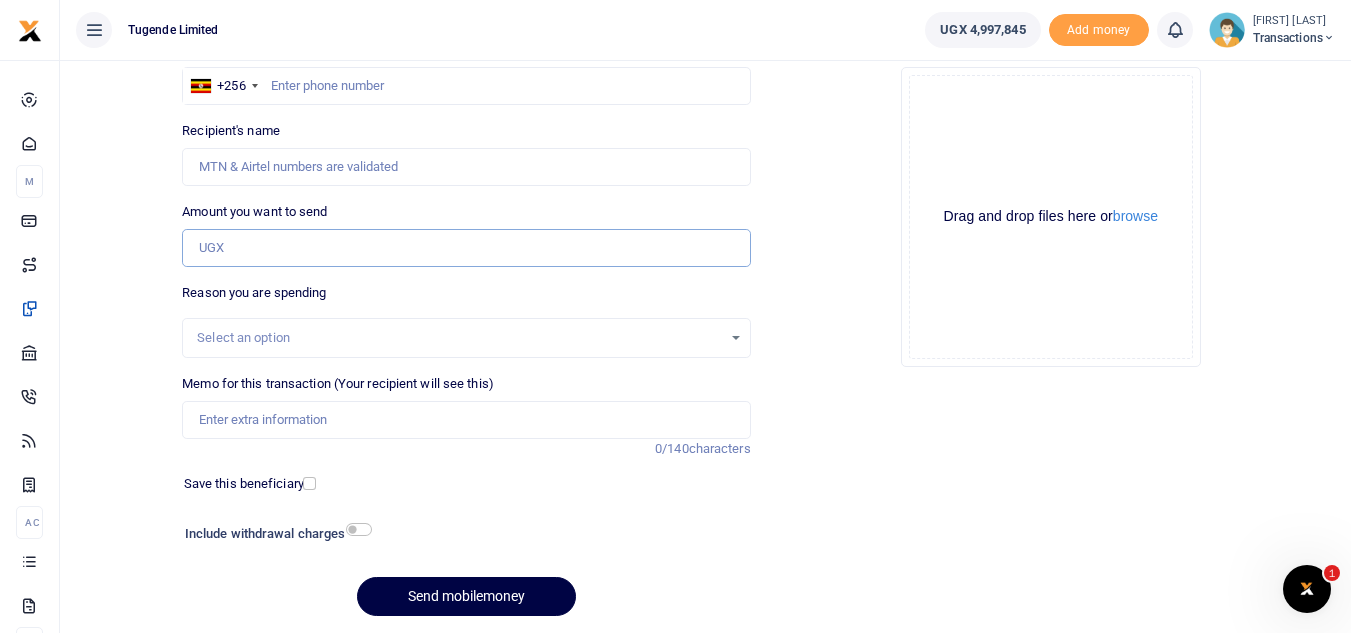 click on "Amount you want to send" at bounding box center (466, 248) 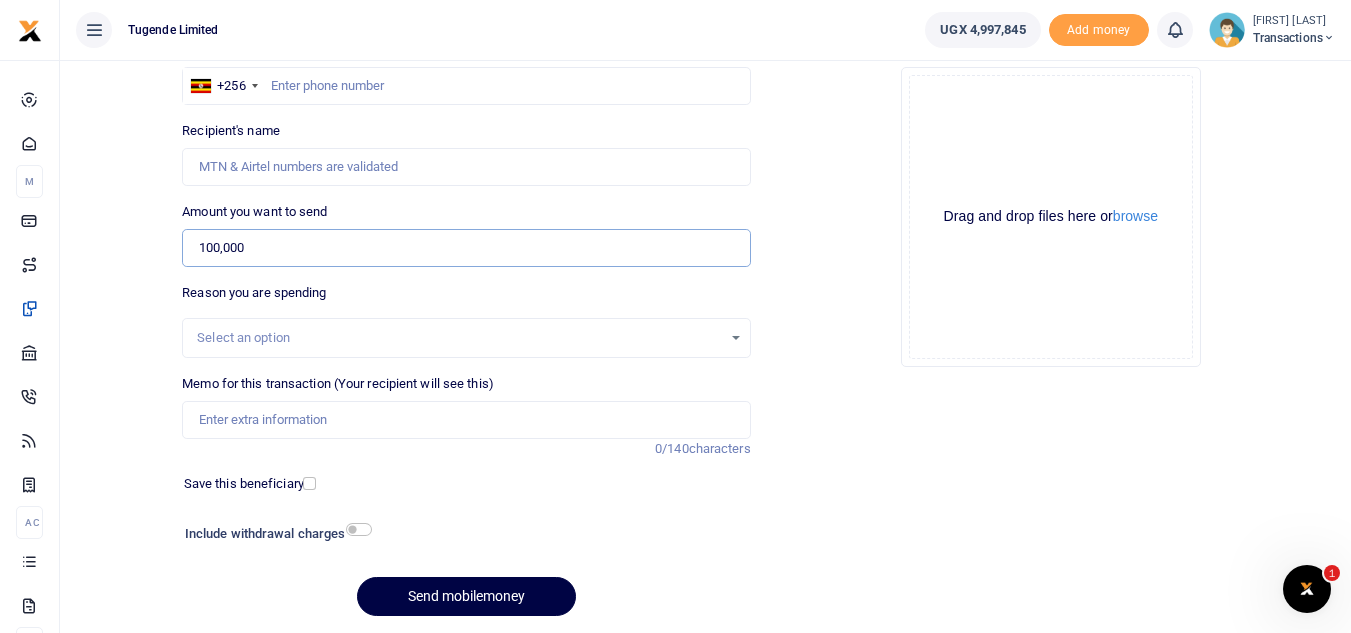type on "100,000" 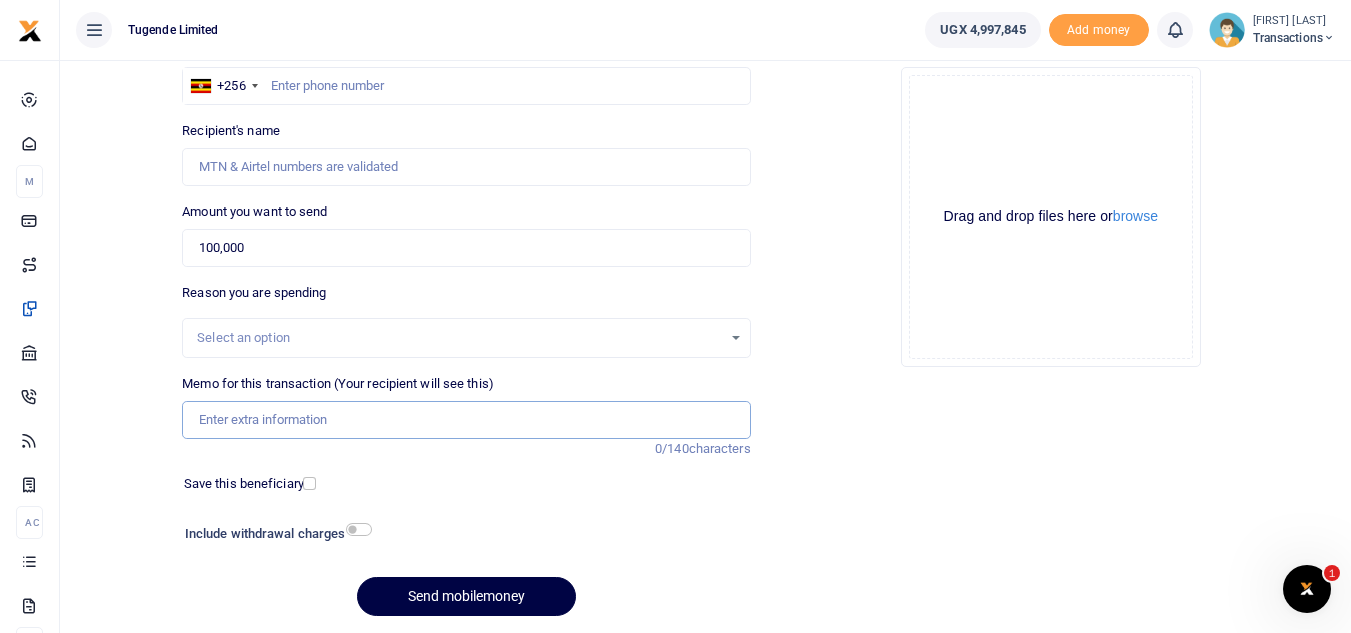 click on "Memo for this transaction (Your recipient will see this)" at bounding box center (466, 420) 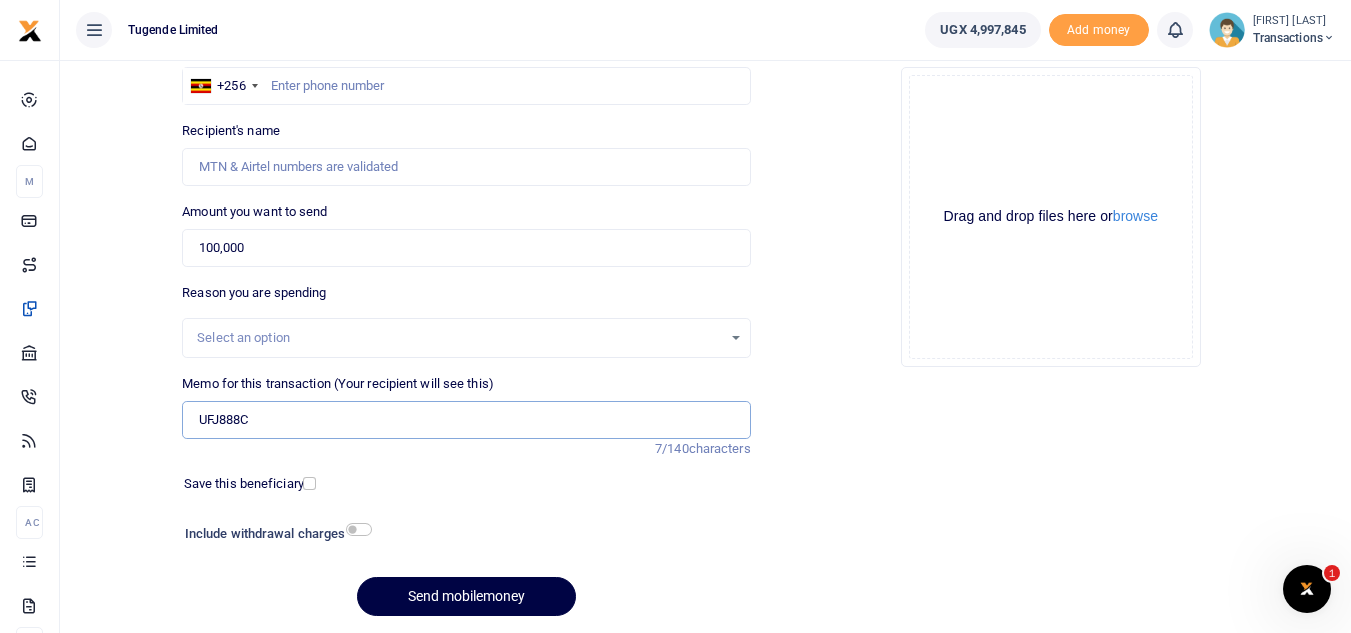 type on "UFJ888C" 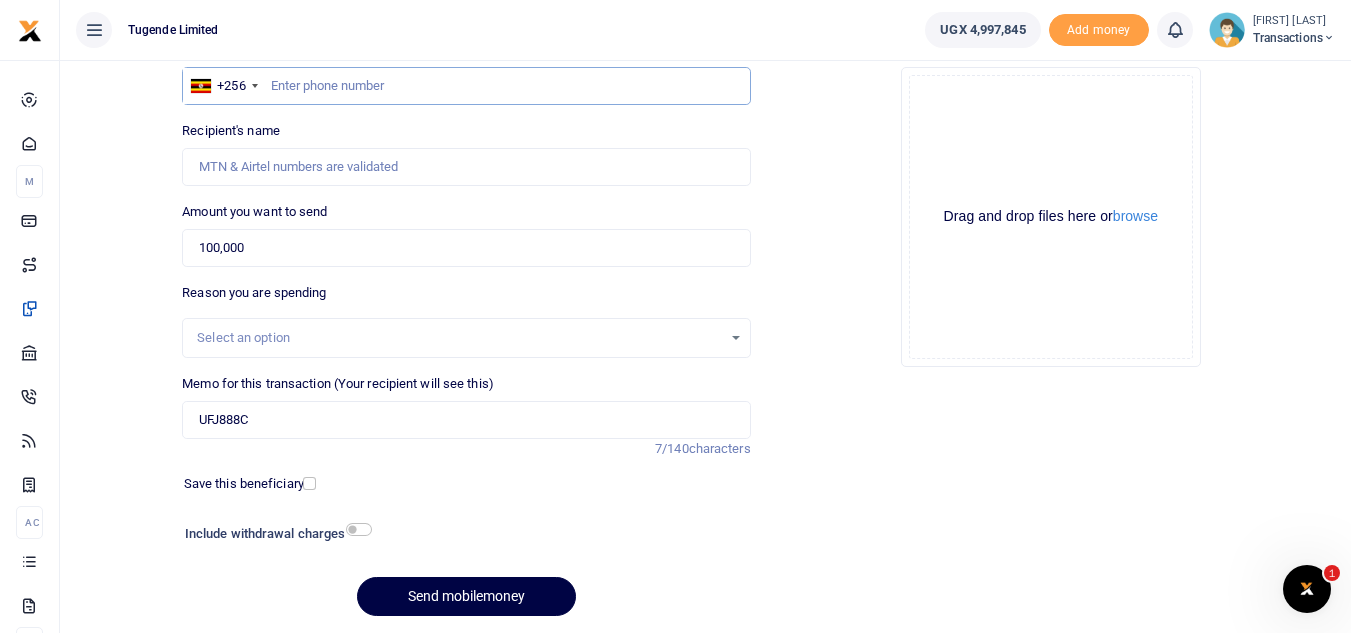 click at bounding box center (466, 86) 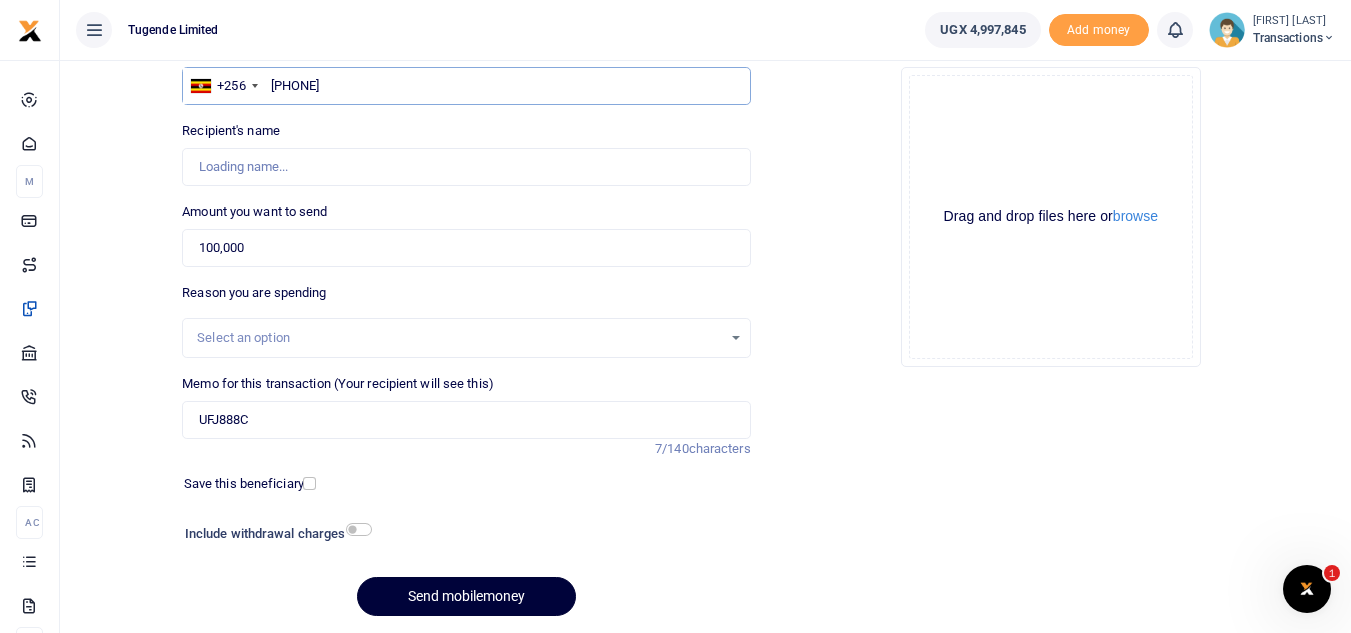 type on "[FIRST] [LAST]" 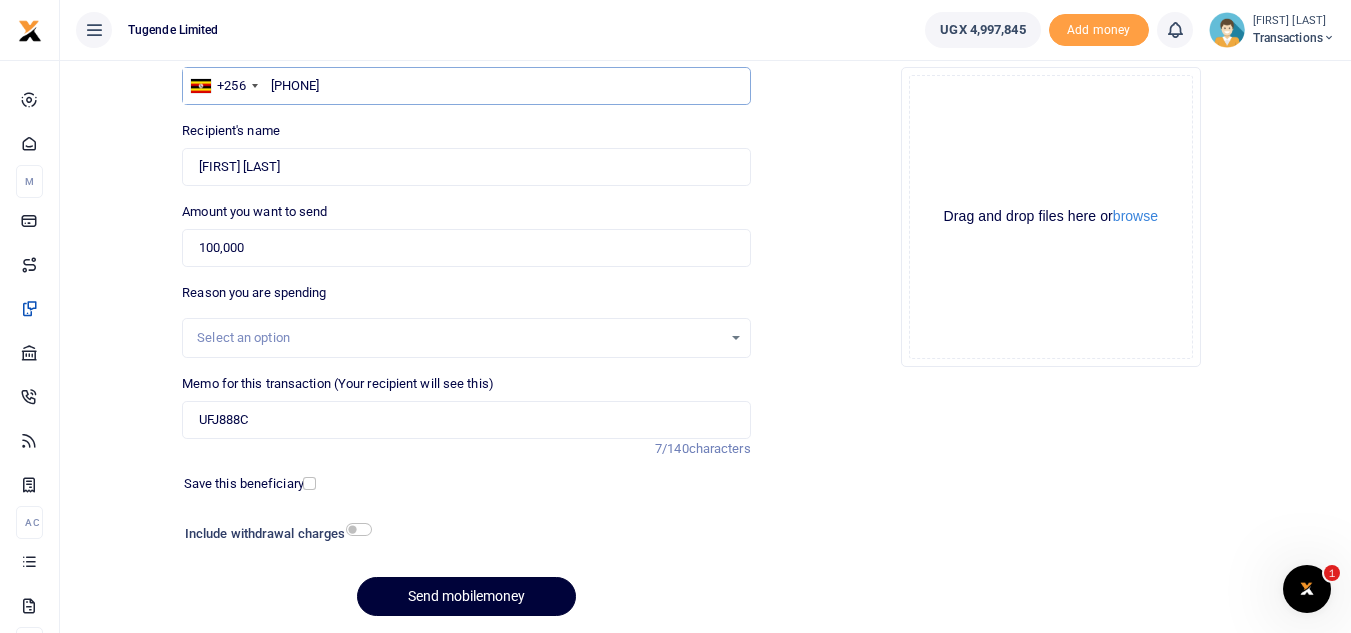 type on "[PHONE]" 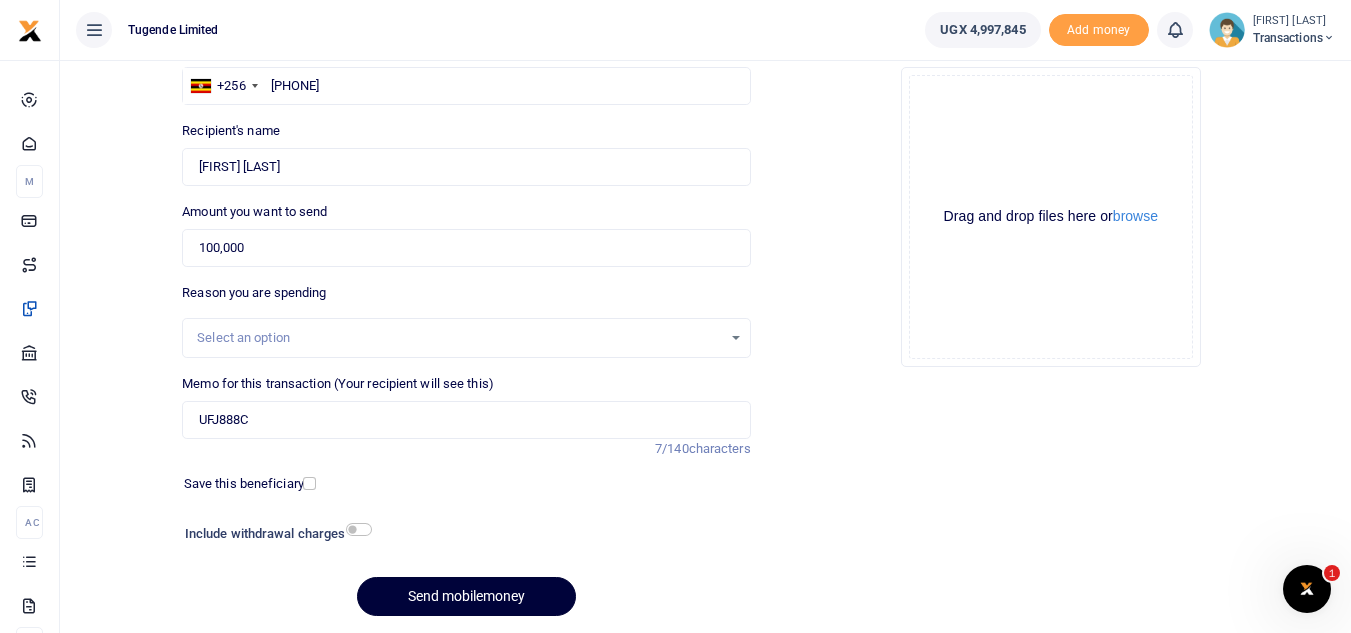 click on "Send mobilemoney" at bounding box center (466, 596) 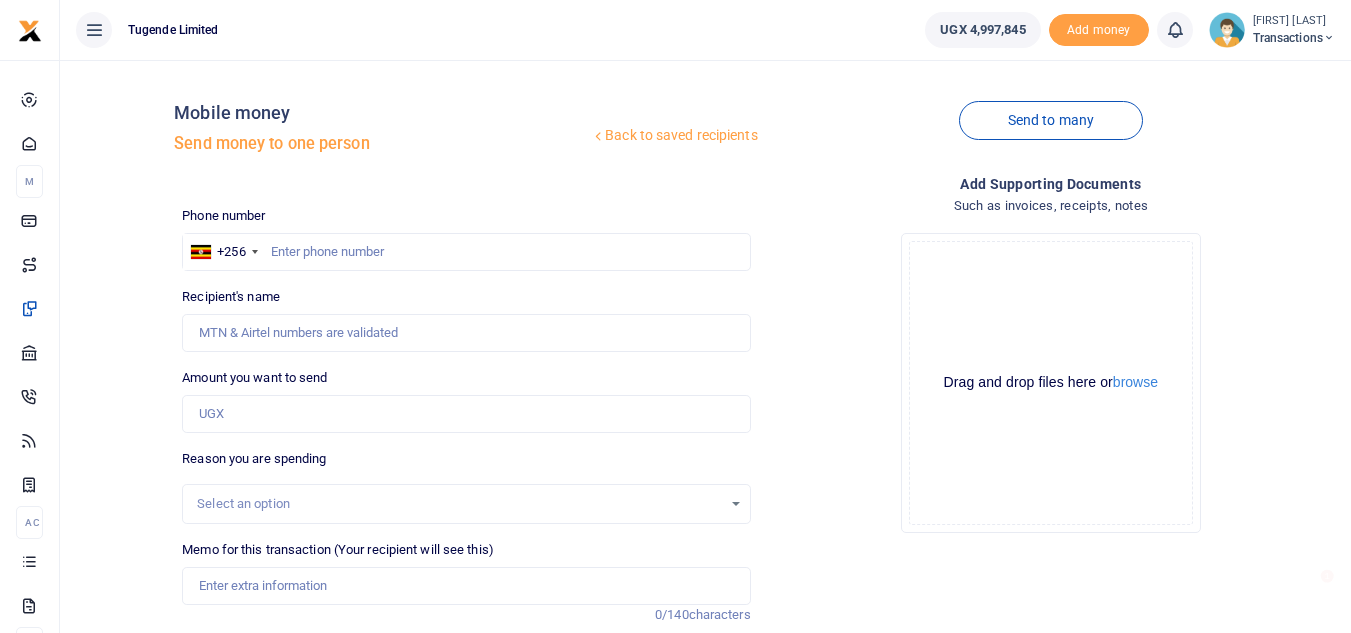scroll, scrollTop: 166, scrollLeft: 0, axis: vertical 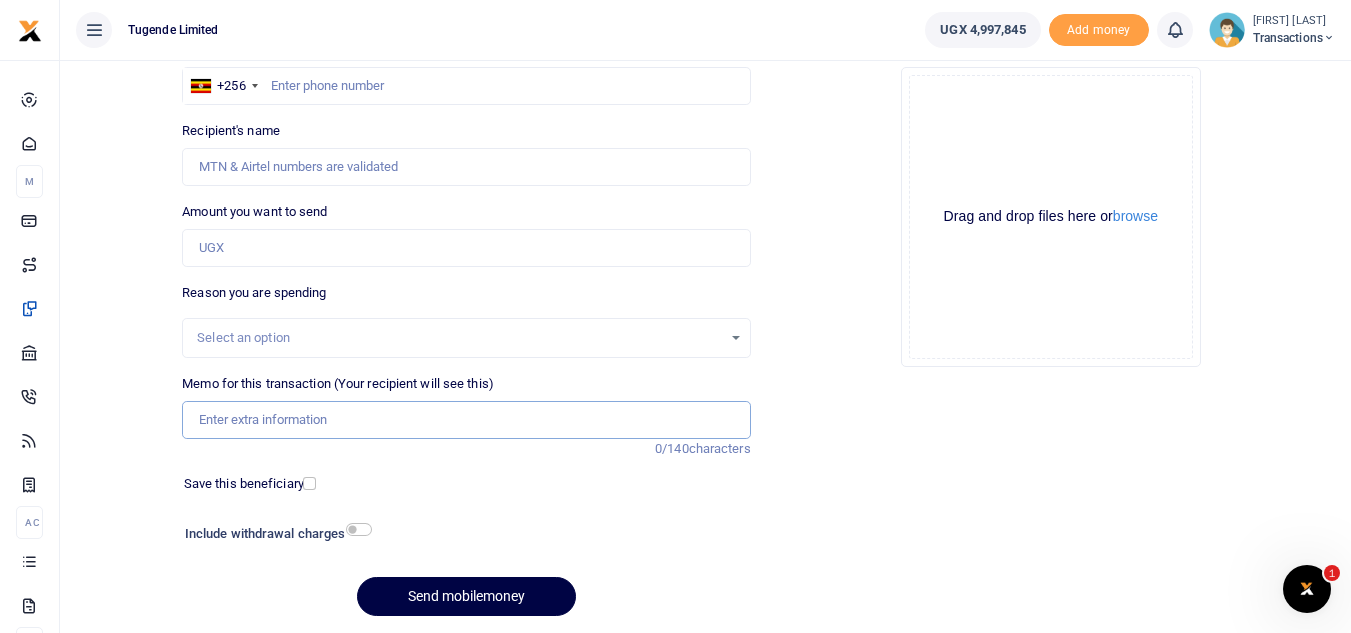 click on "Memo for this transaction (Your recipient will see this)" at bounding box center (466, 420) 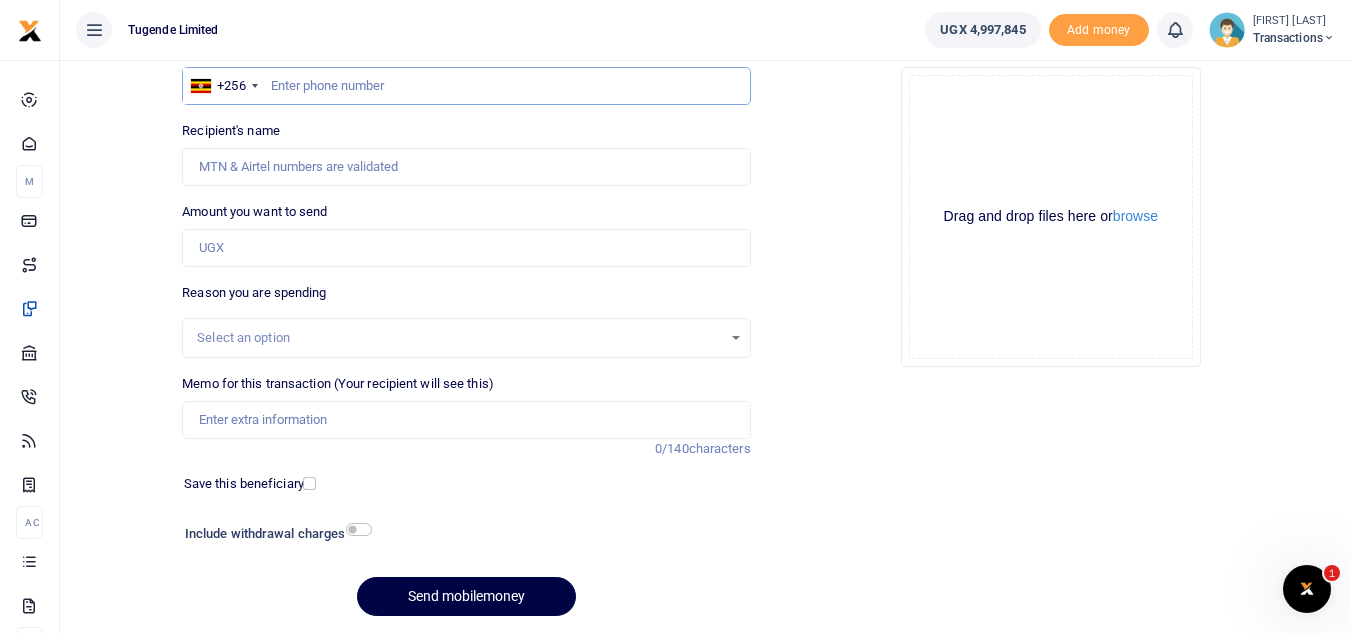 click at bounding box center [466, 86] 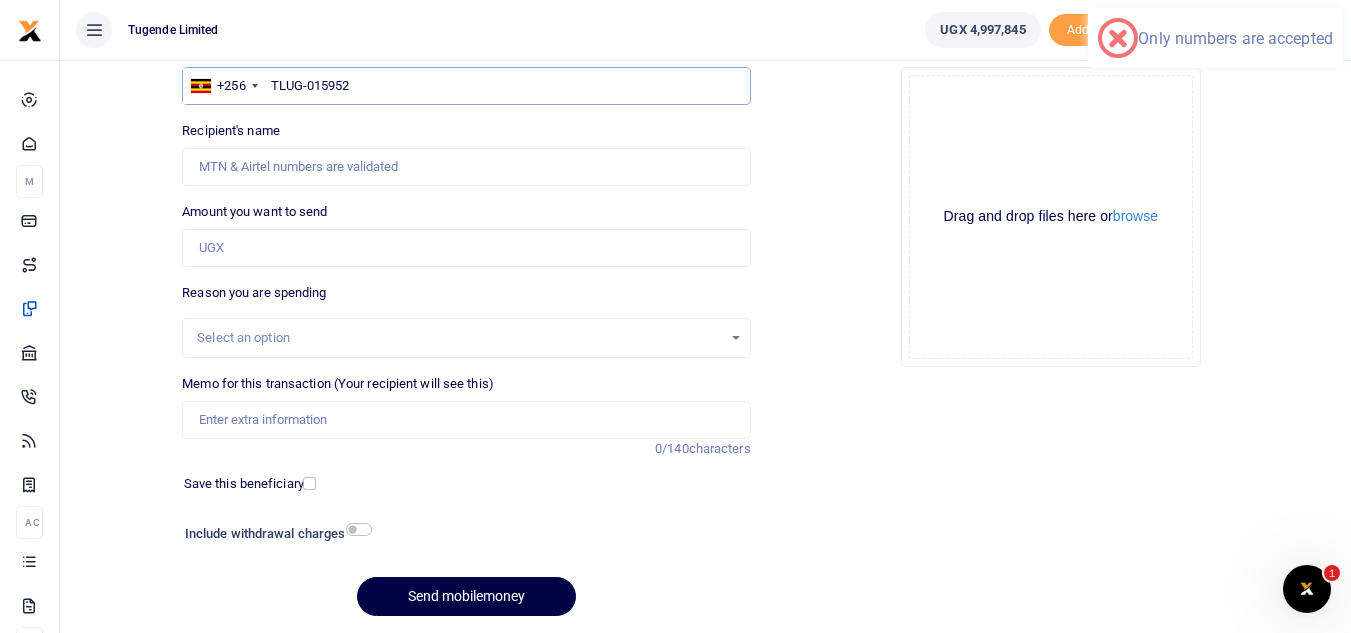 type on "TLUG-015952" 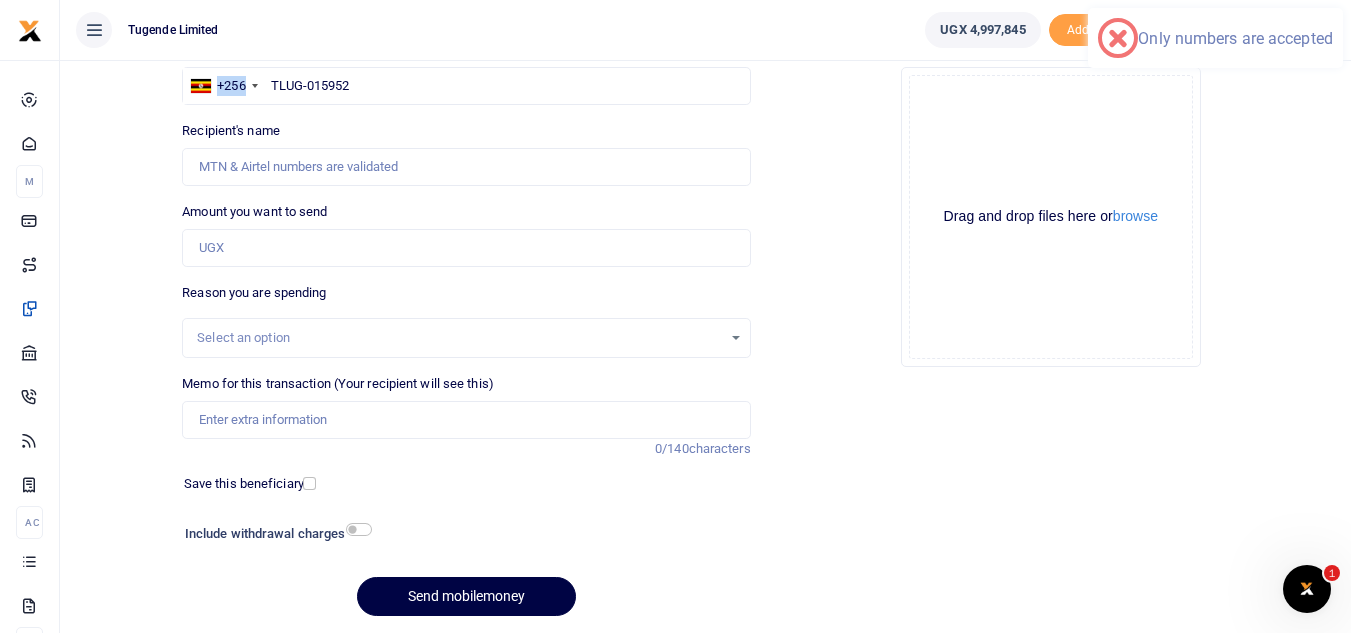 drag, startPoint x: 402, startPoint y: 107, endPoint x: 271, endPoint y: 84, distance: 133.00375 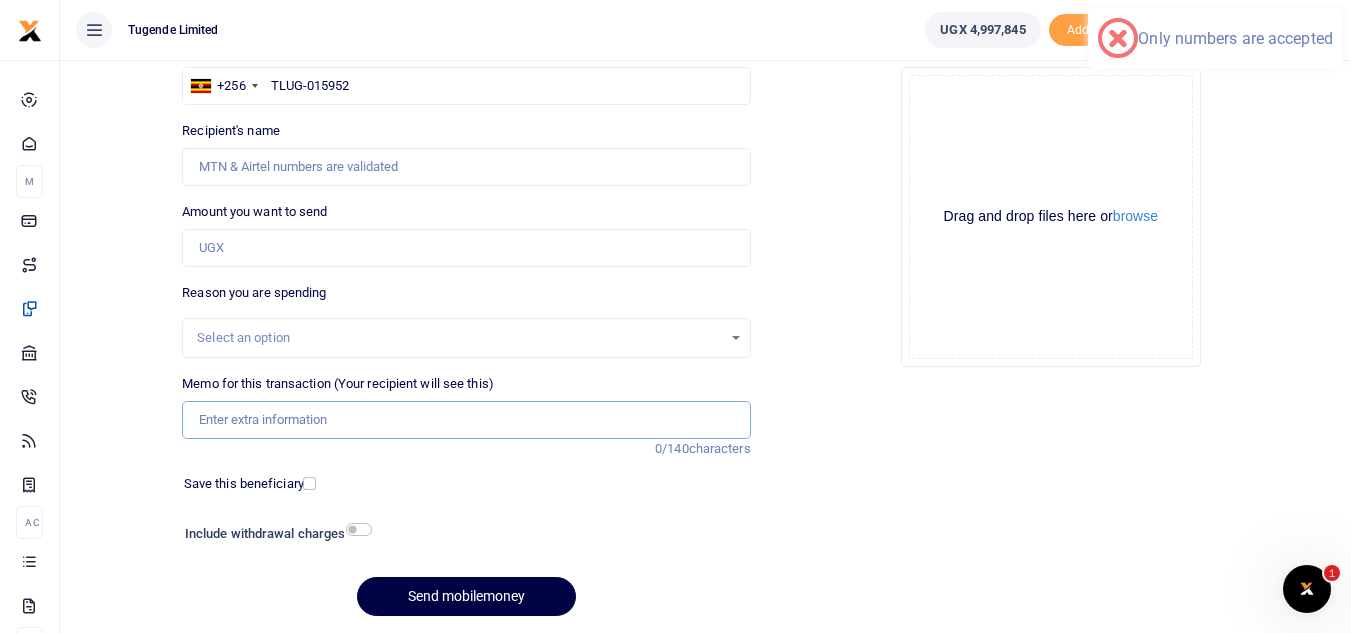 click on "Memo for this transaction (Your recipient will see this)" at bounding box center [466, 420] 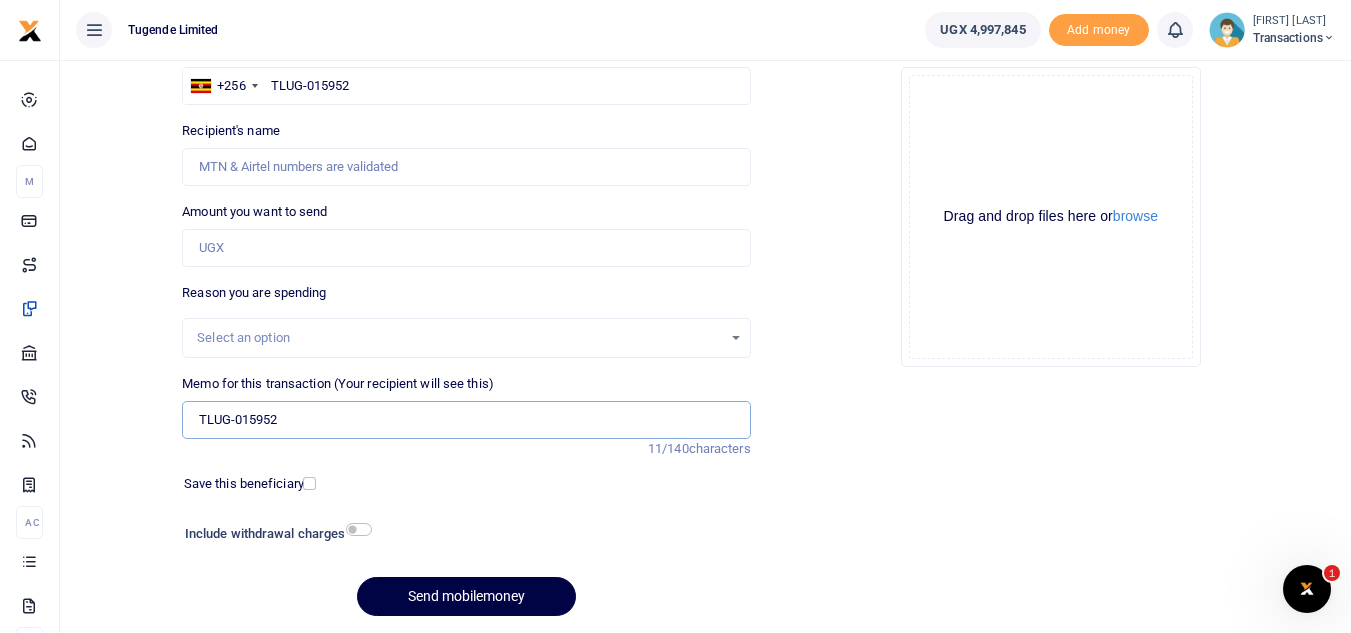 type on "TLUG-015952" 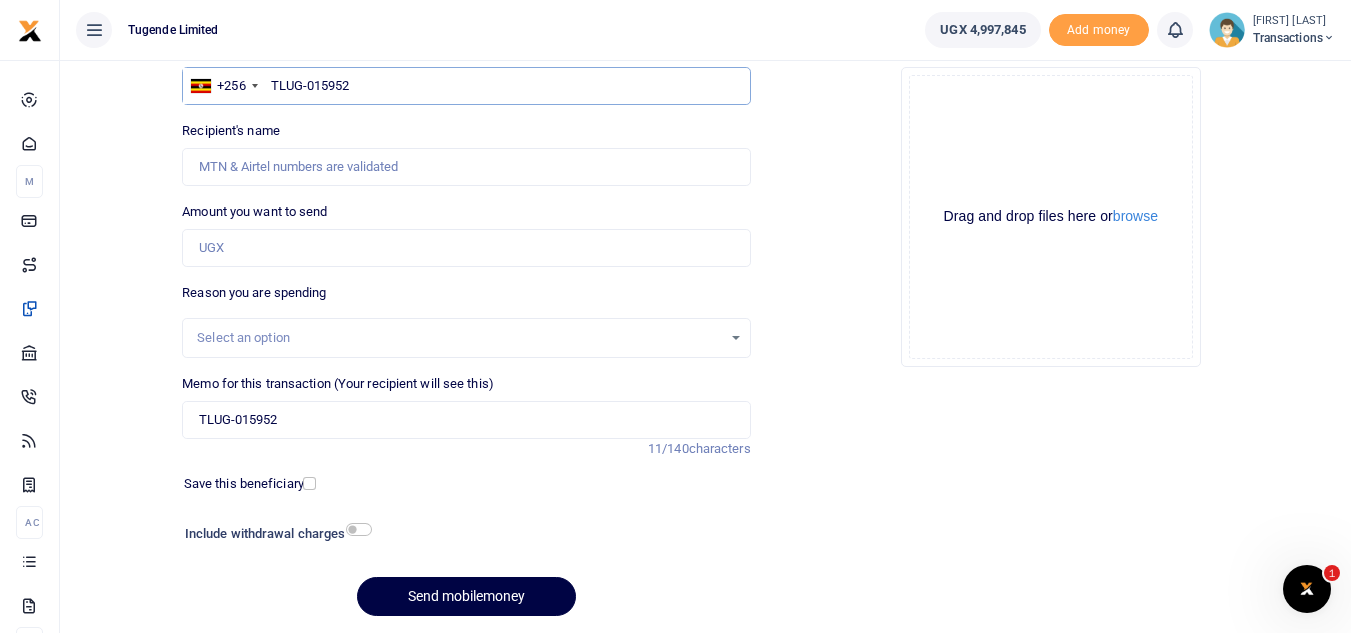 click on "TLUG-015952" at bounding box center [466, 86] 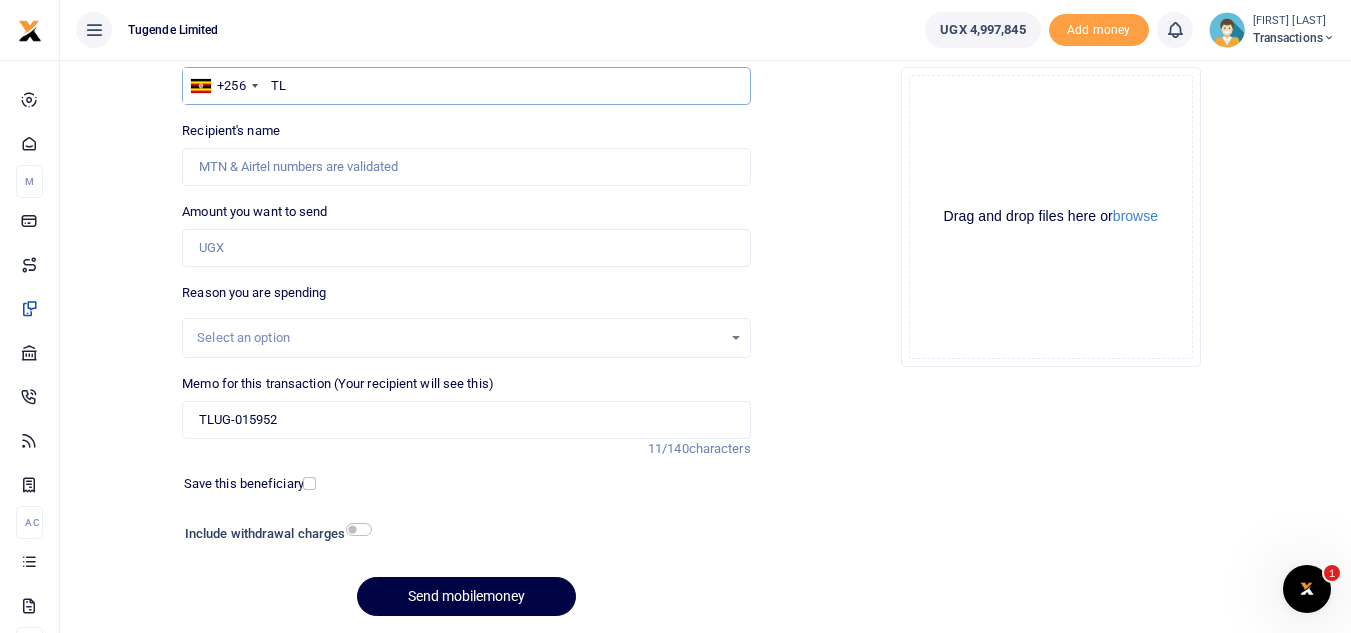 type on "T" 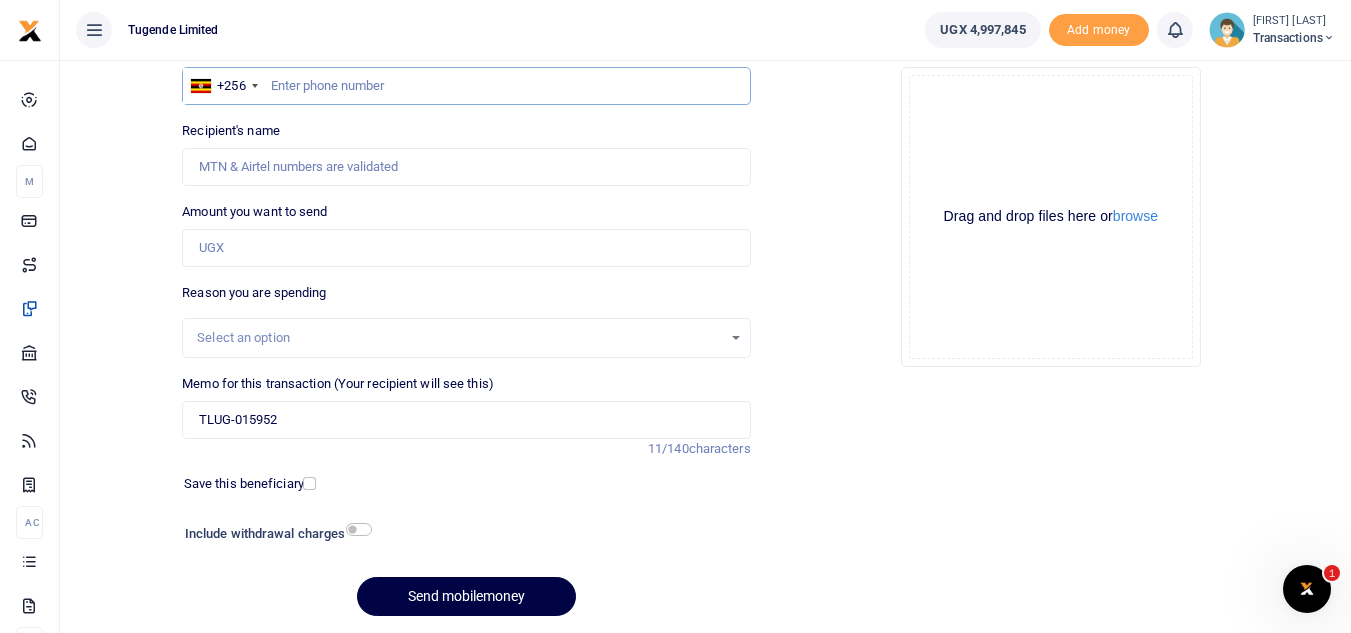 type 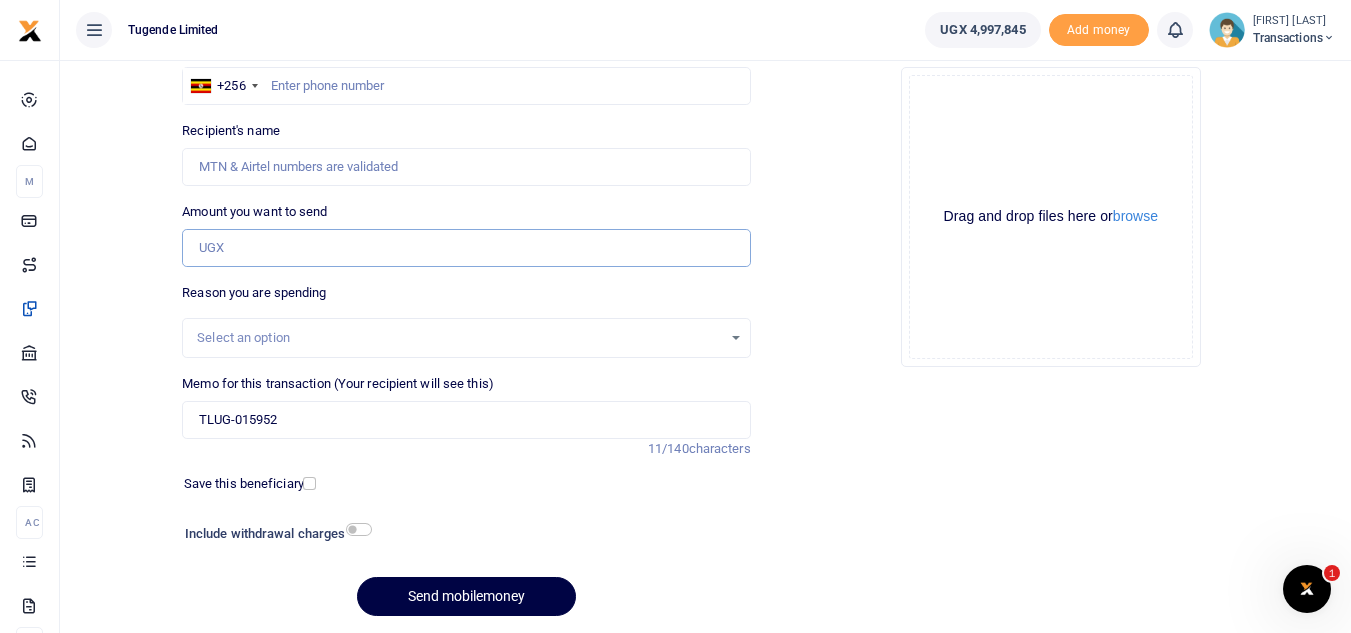 click on "Amount you want to send" at bounding box center [466, 248] 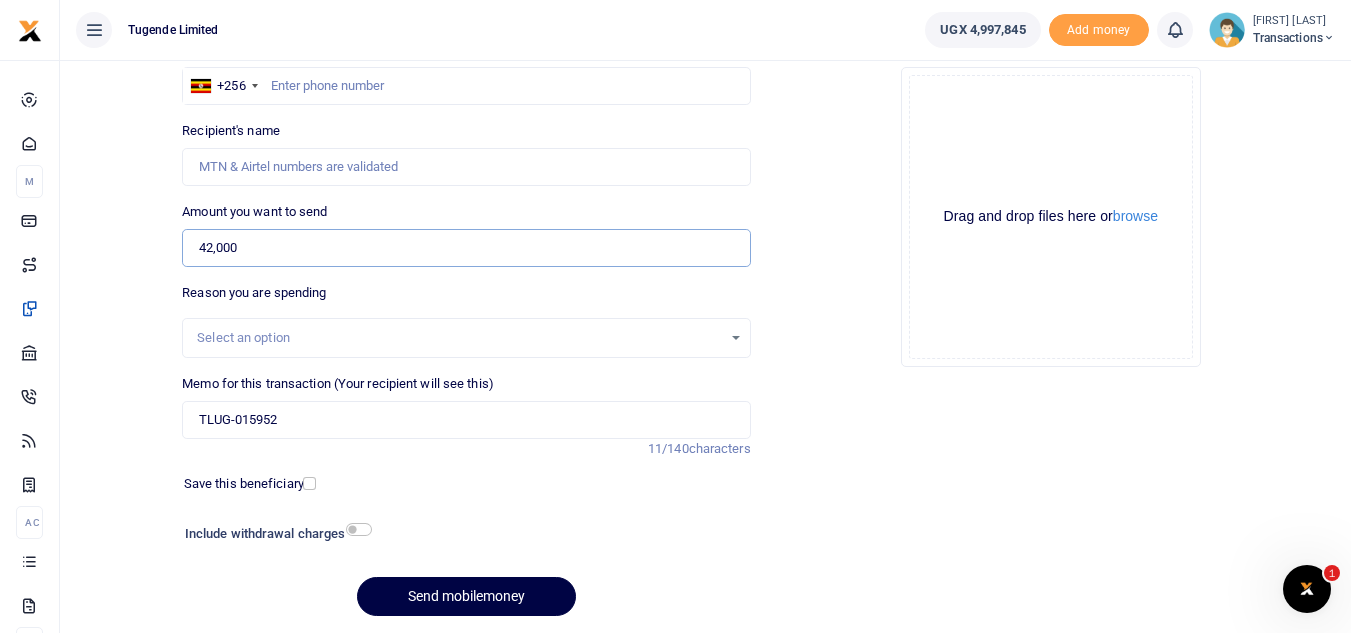 type on "42,000" 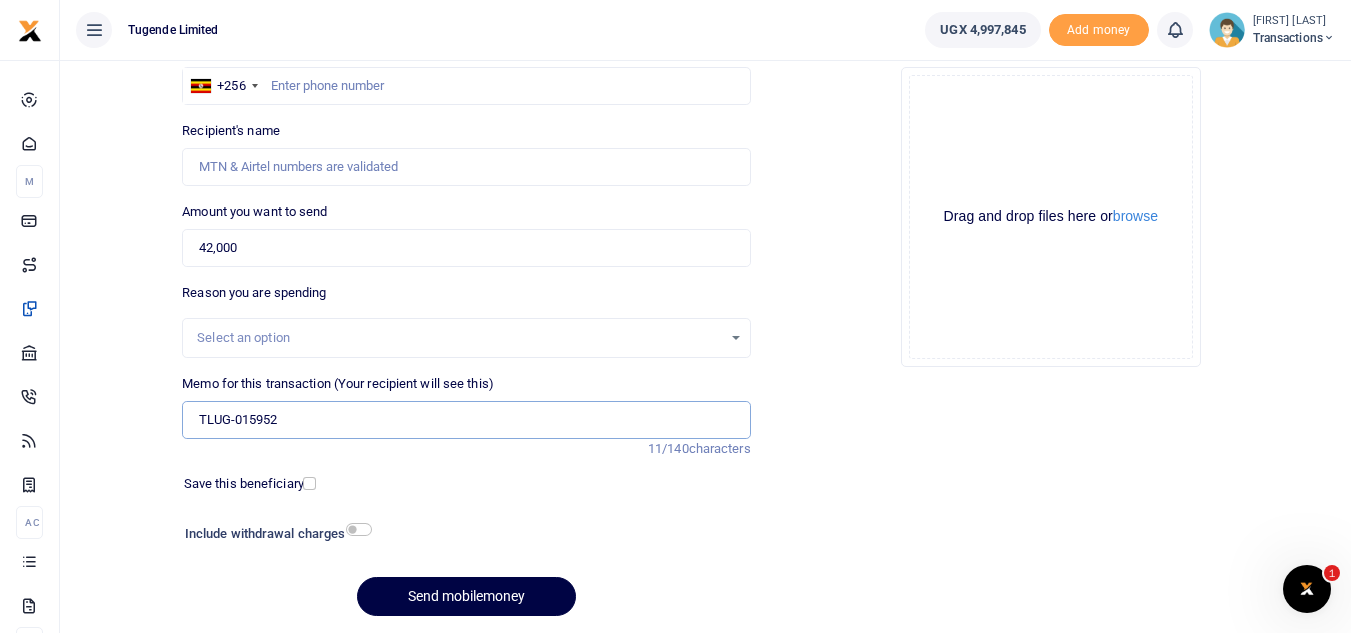 click on "TLUG-015952" at bounding box center [466, 420] 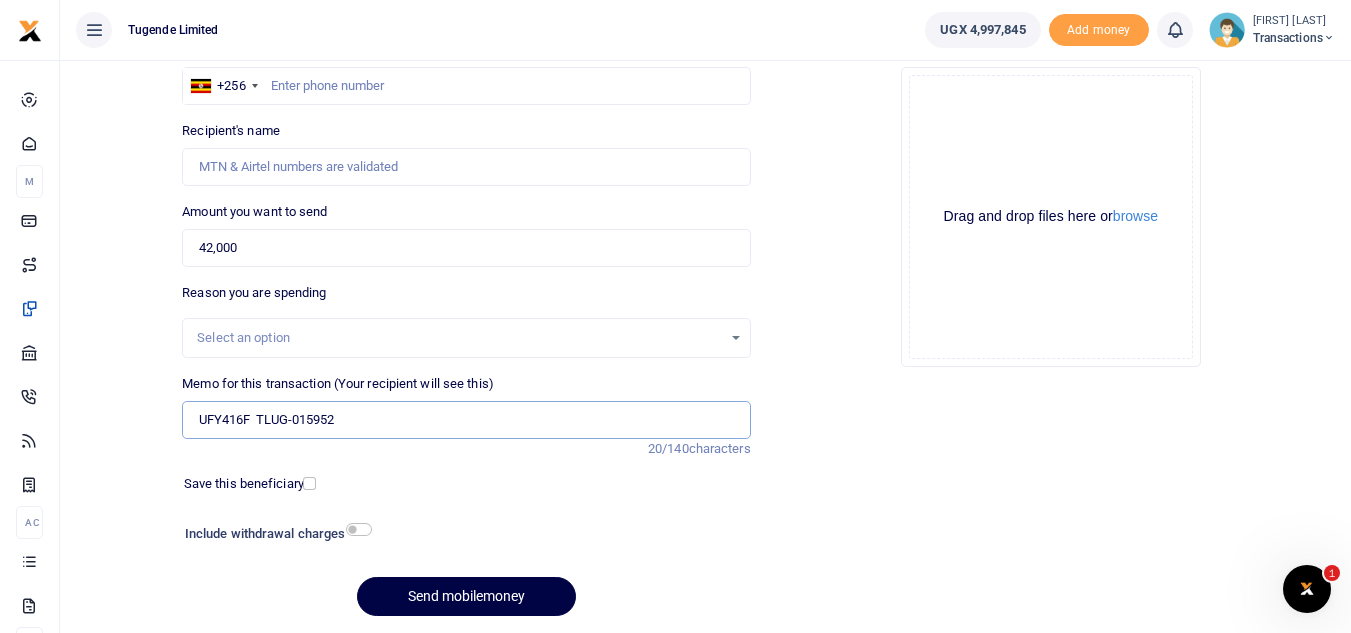 click on "UFY416F  TLUG-015952" at bounding box center [466, 420] 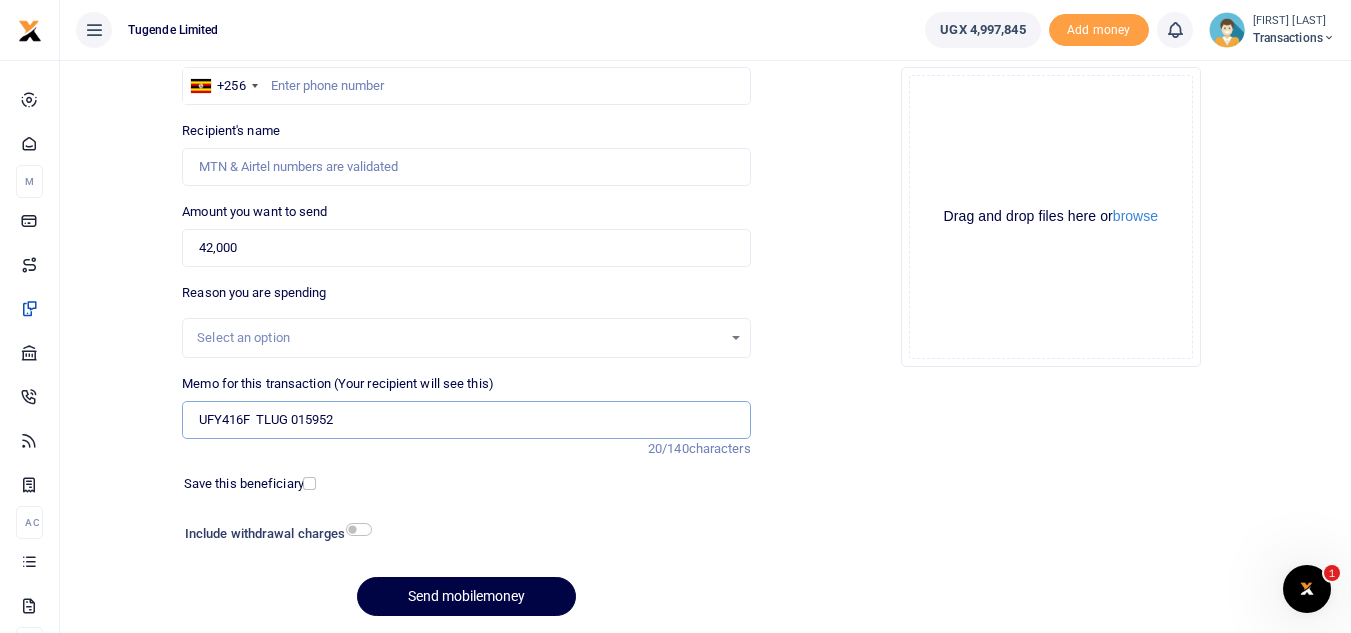 type on "UFY416F  TLUG 015952" 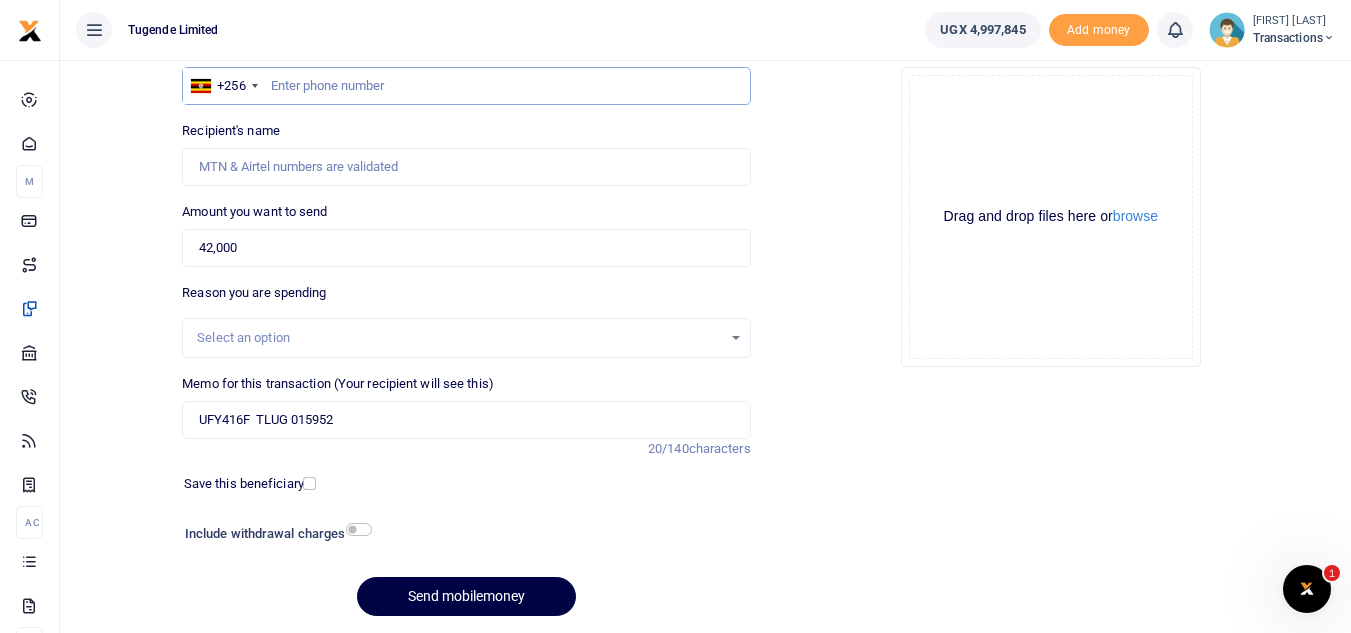 click at bounding box center [466, 86] 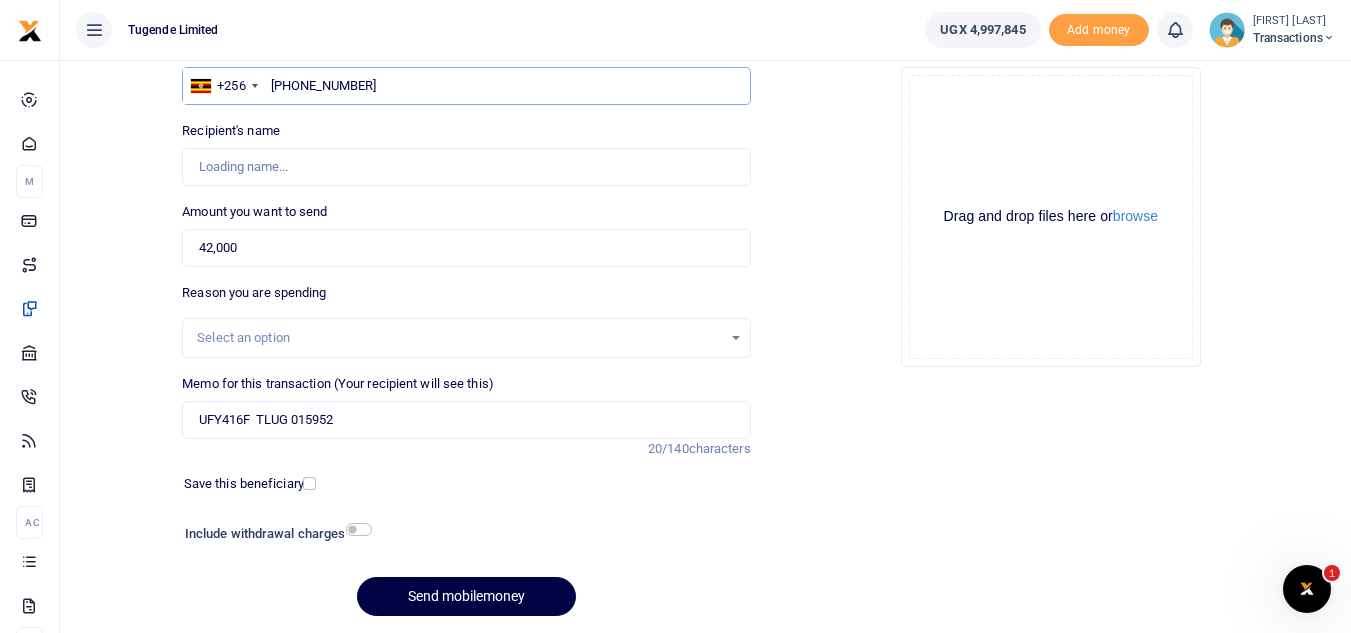 type on "778358505" 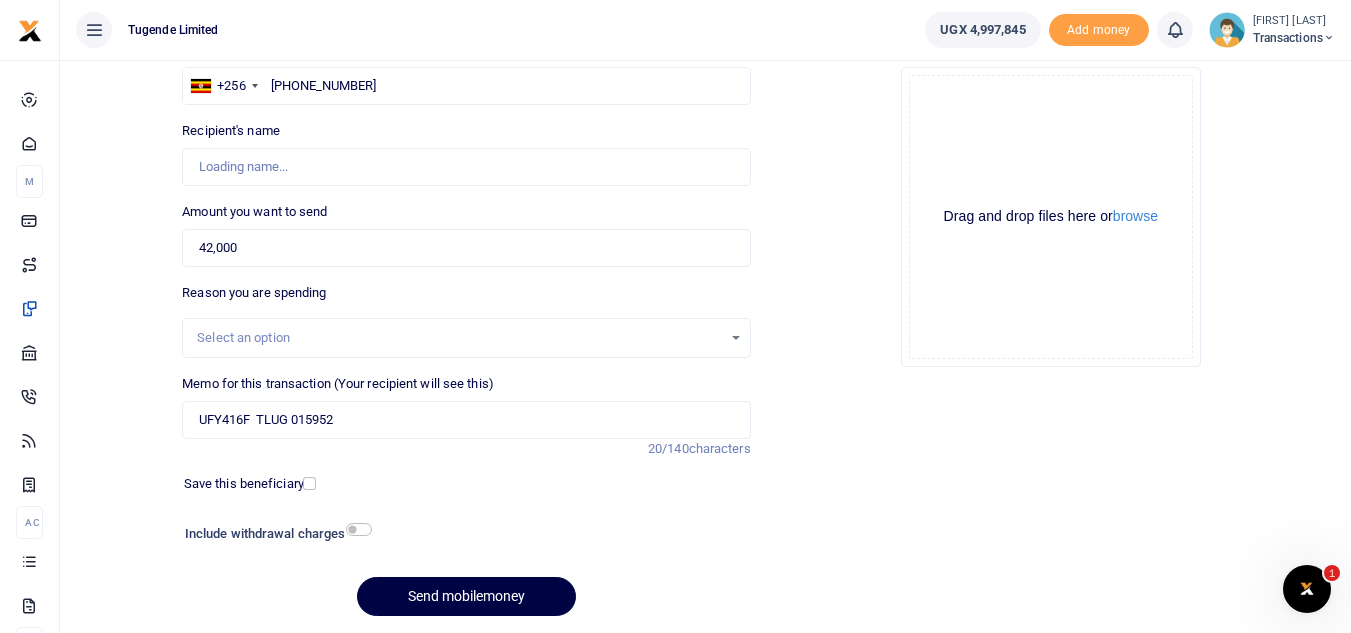 type on "Varitino Ssebwarida" 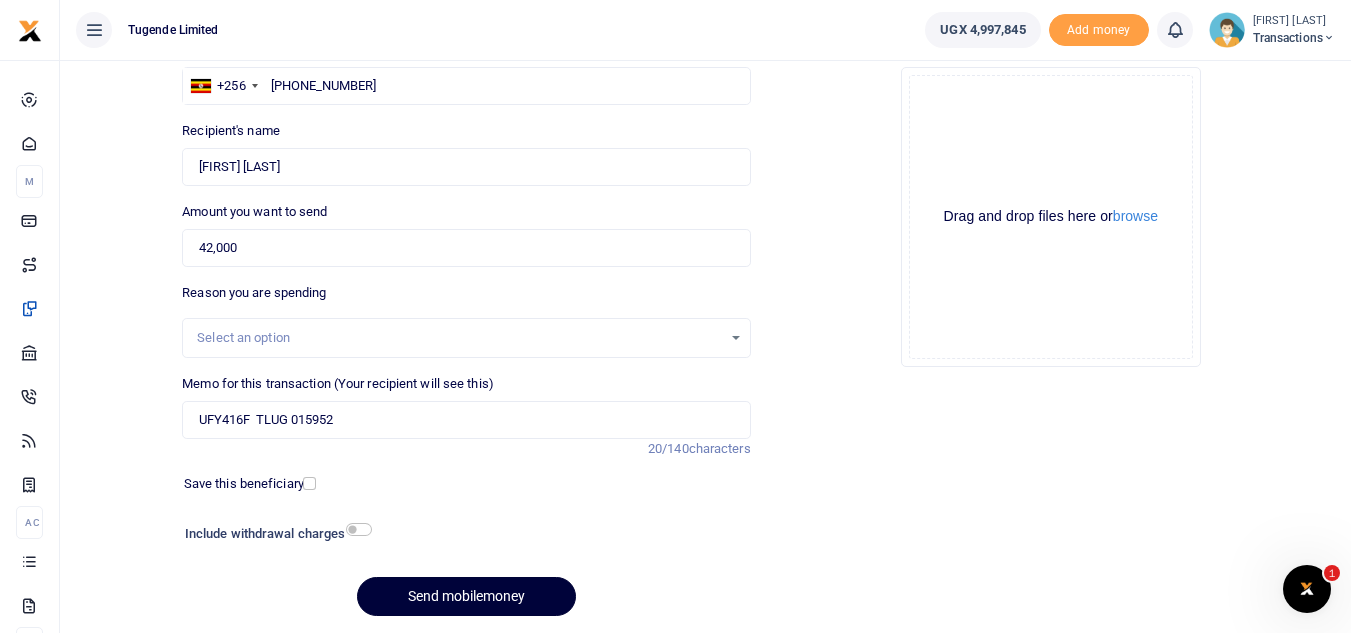 click on "Send mobilemoney" at bounding box center (466, 596) 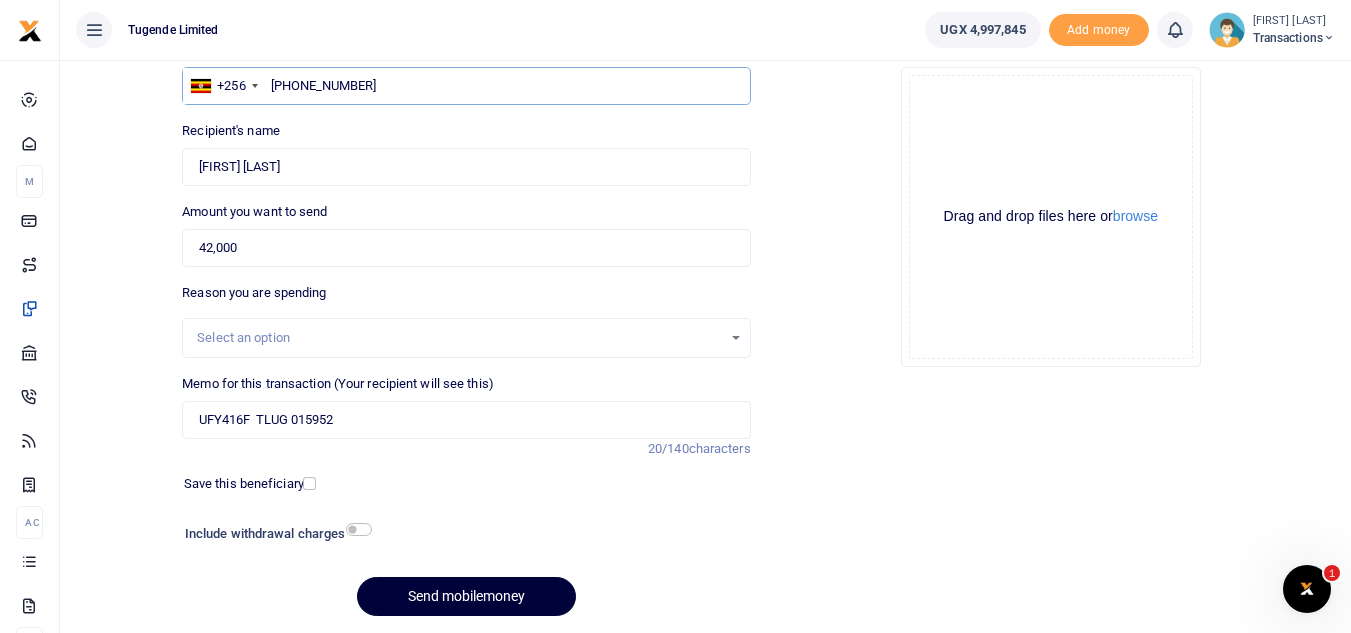 type on "778358505" 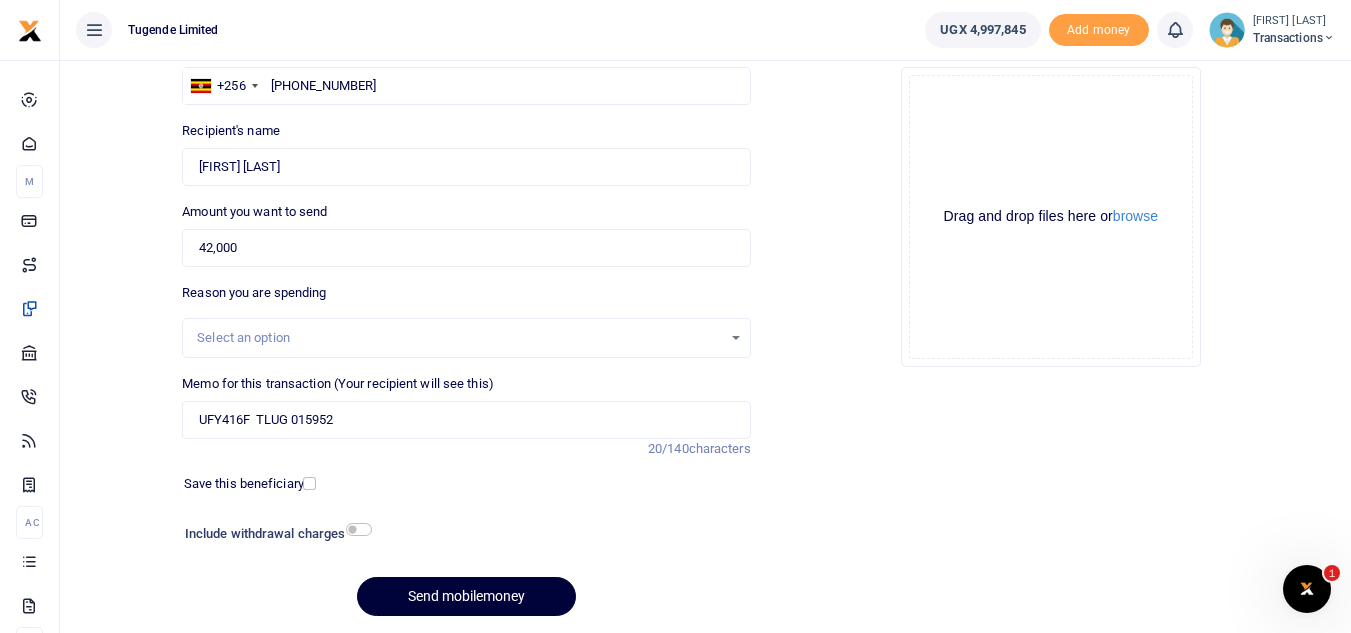 click on "Send mobilemoney" at bounding box center (466, 596) 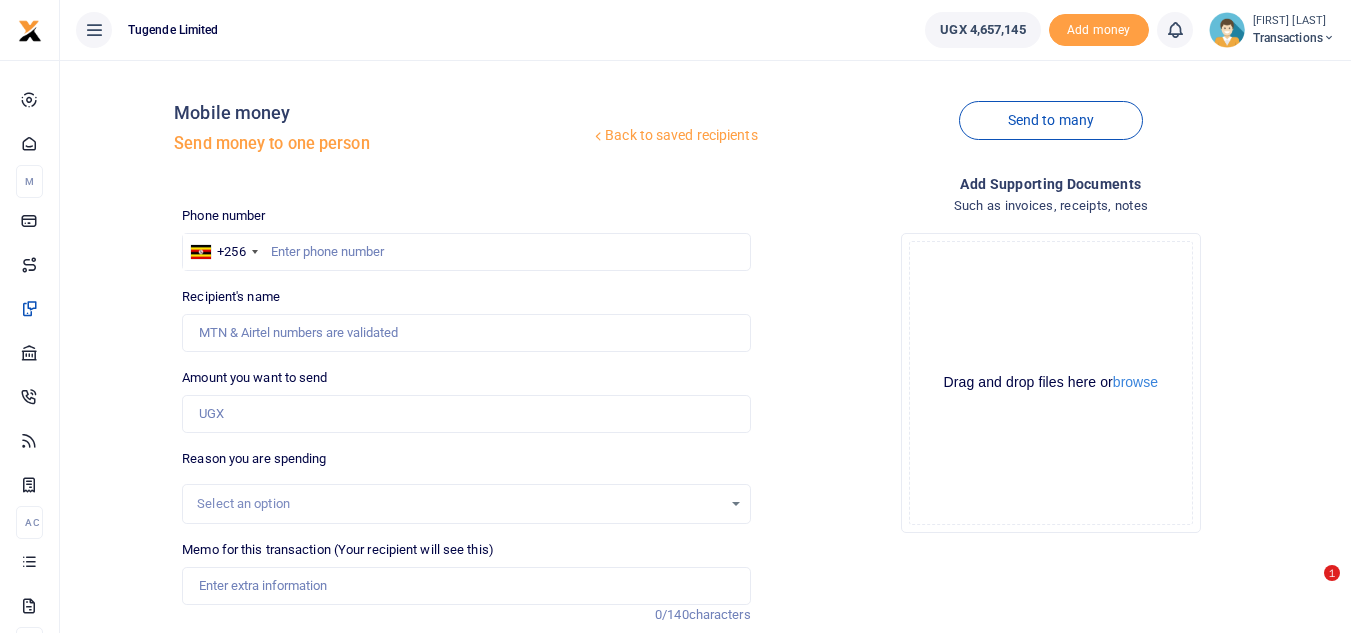 scroll, scrollTop: 166, scrollLeft: 0, axis: vertical 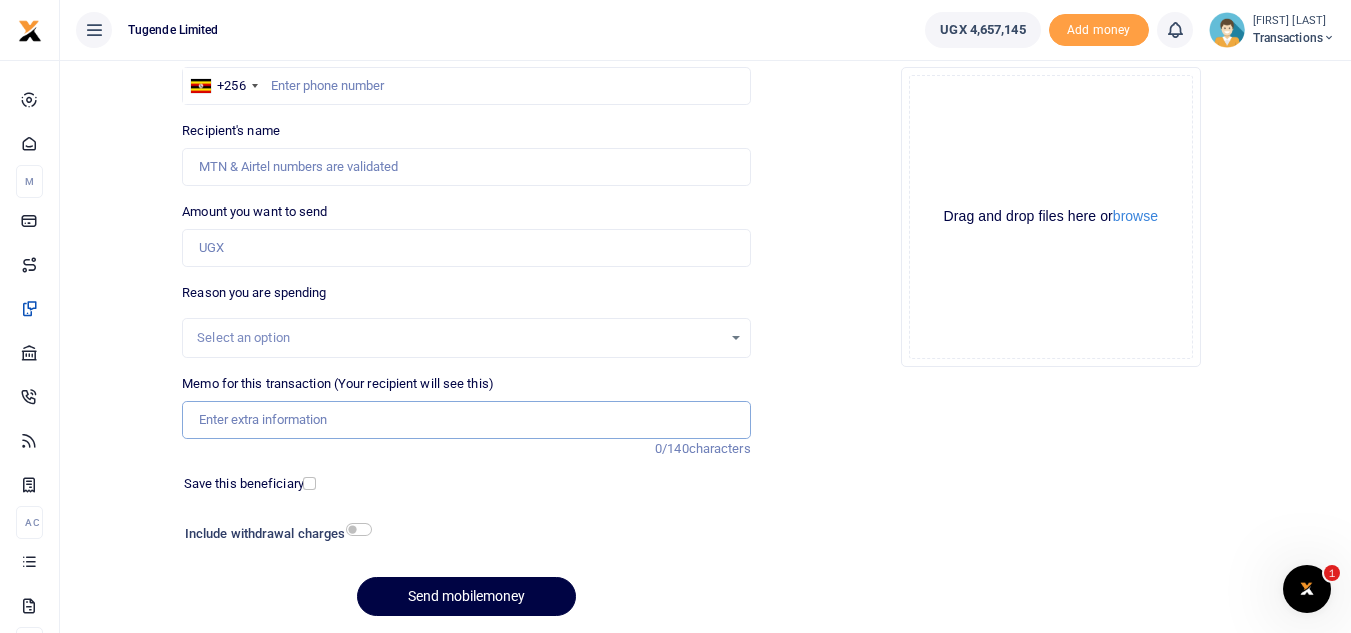 click on "Memo for this transaction (Your recipient will see this)" at bounding box center (466, 420) 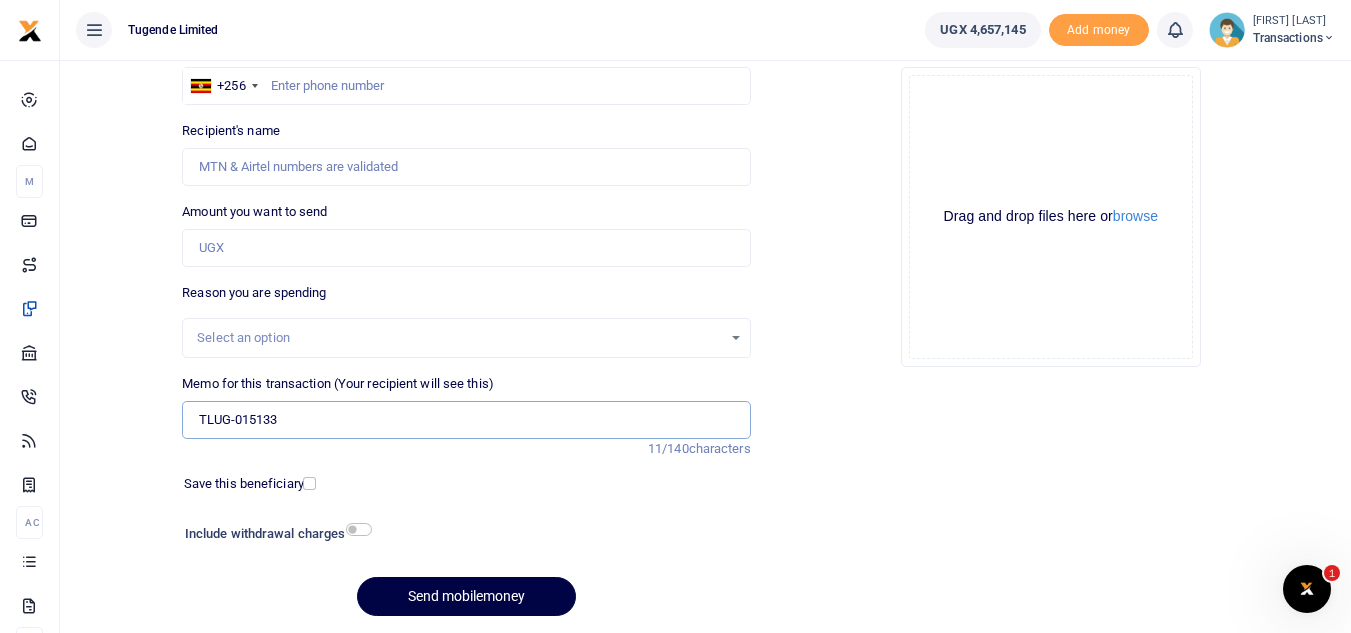 type on "TLUG-015133" 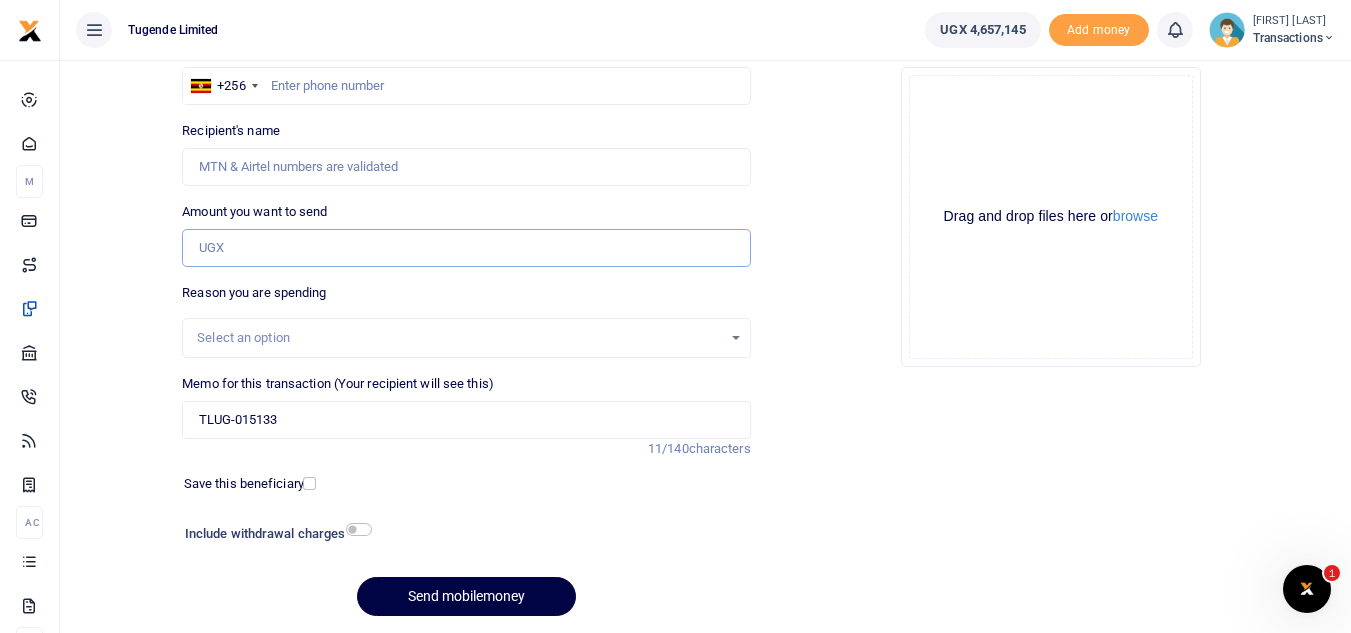 click on "Amount you want to send" at bounding box center [466, 248] 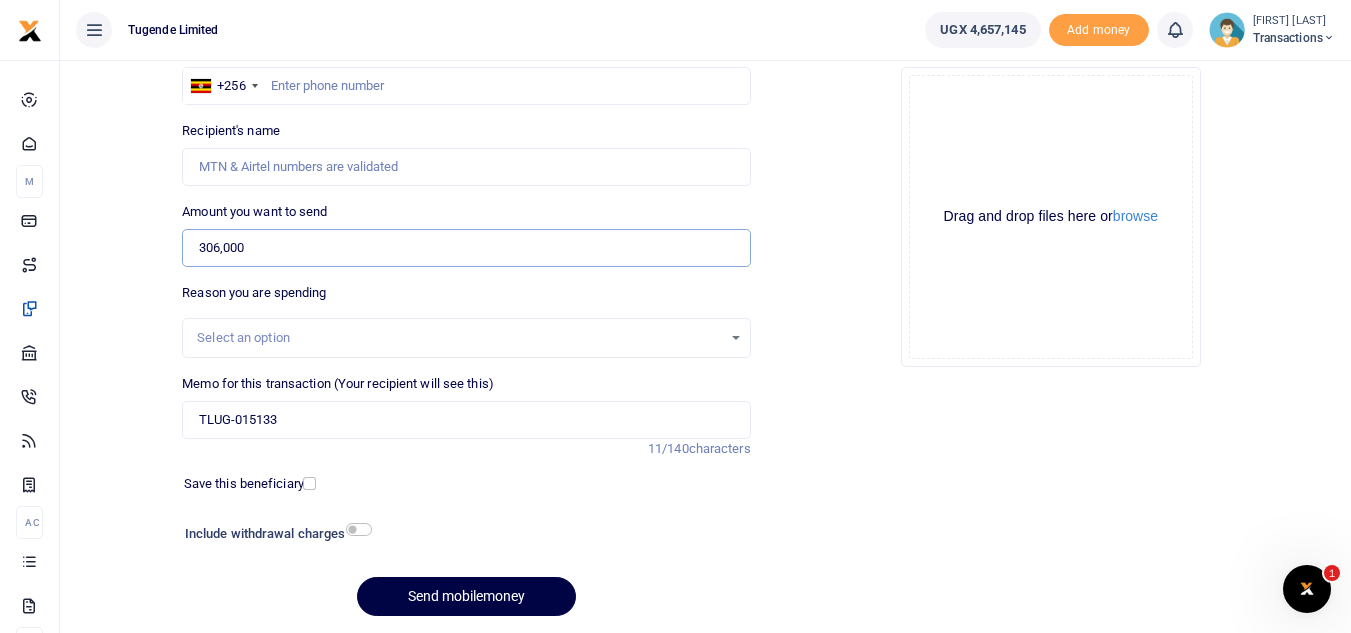type on "306,000" 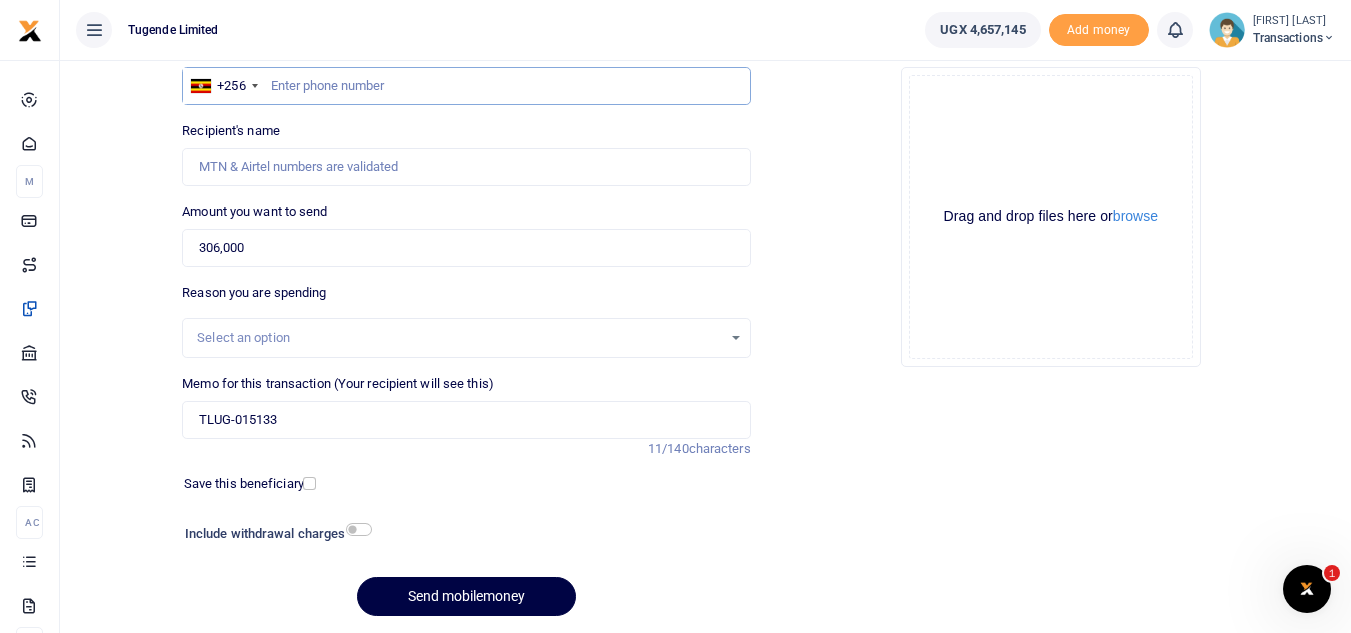 click at bounding box center [466, 86] 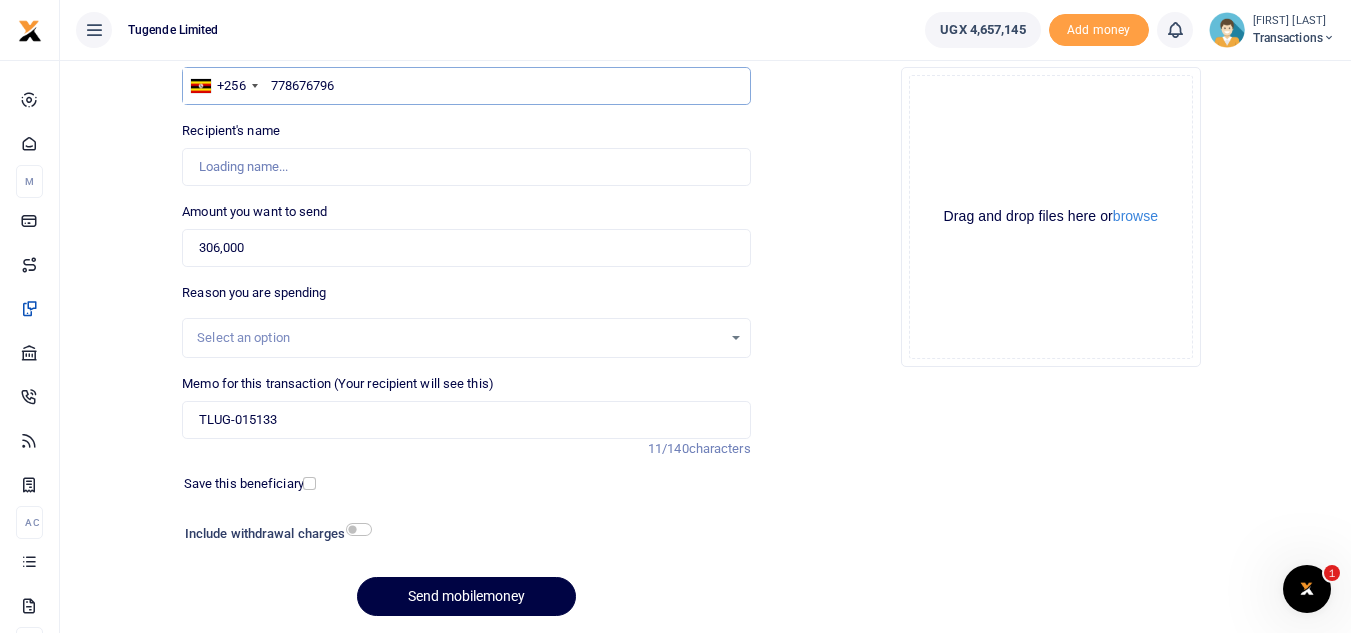 type on "778676796" 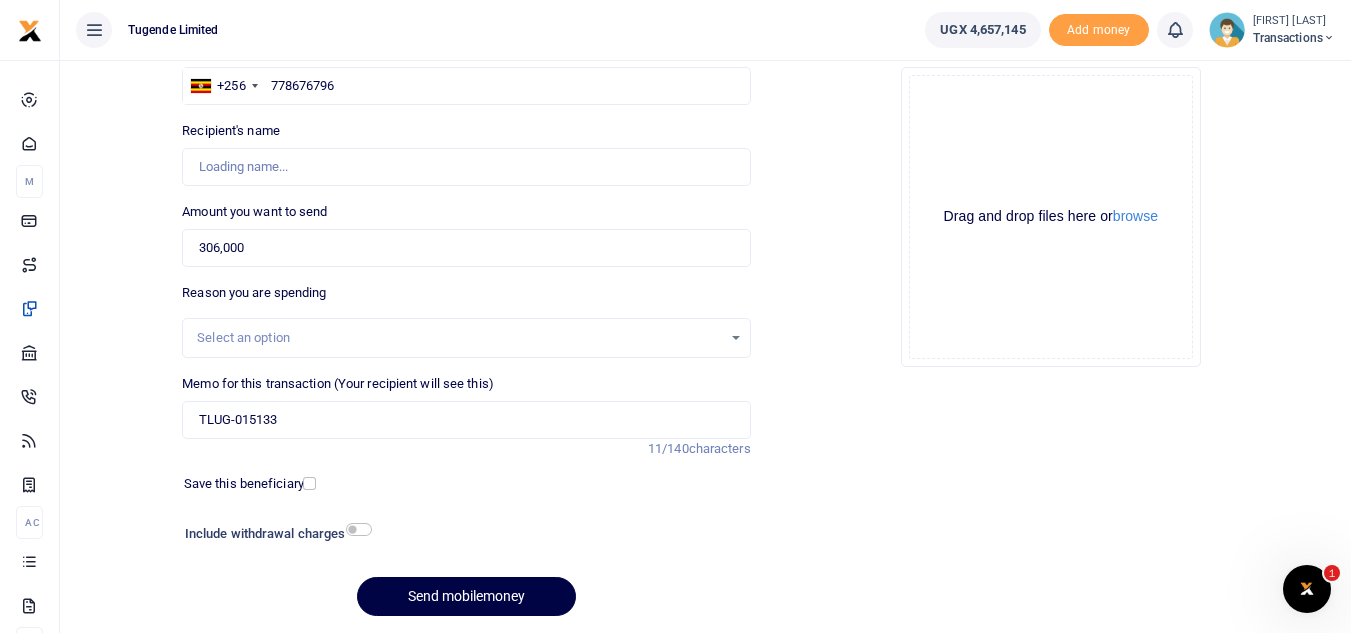 type on "Dominic Senkungu" 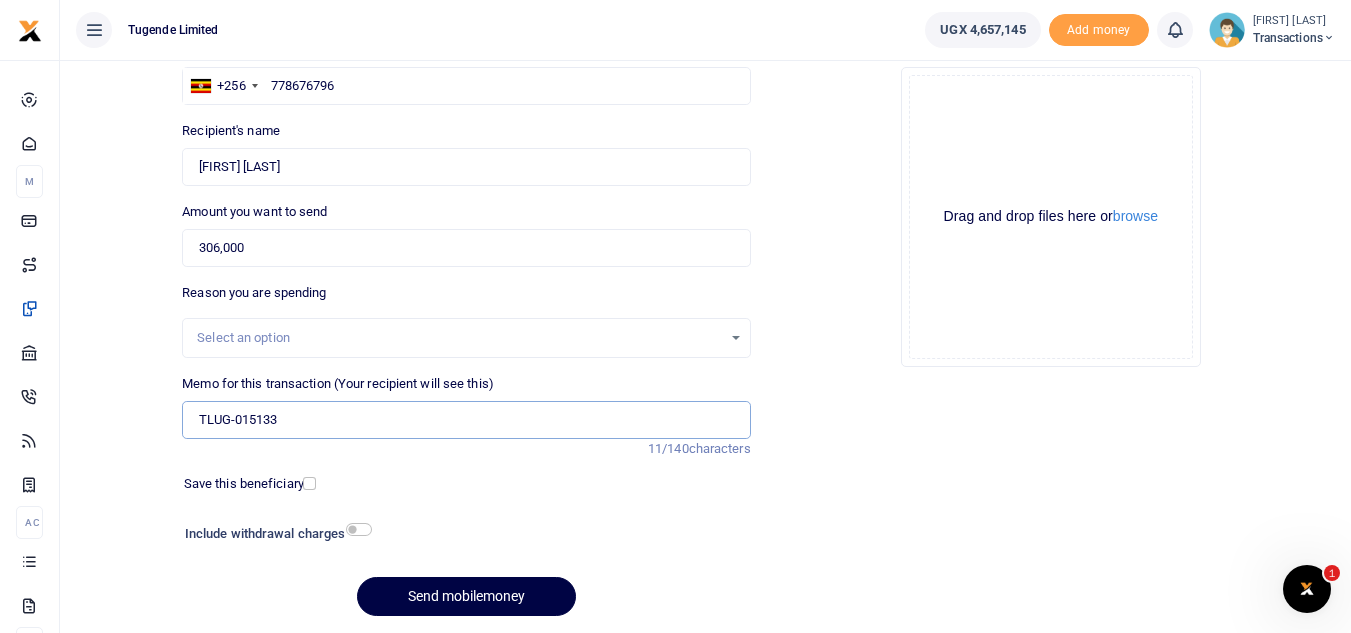 click on "TLUG-015133" at bounding box center [466, 420] 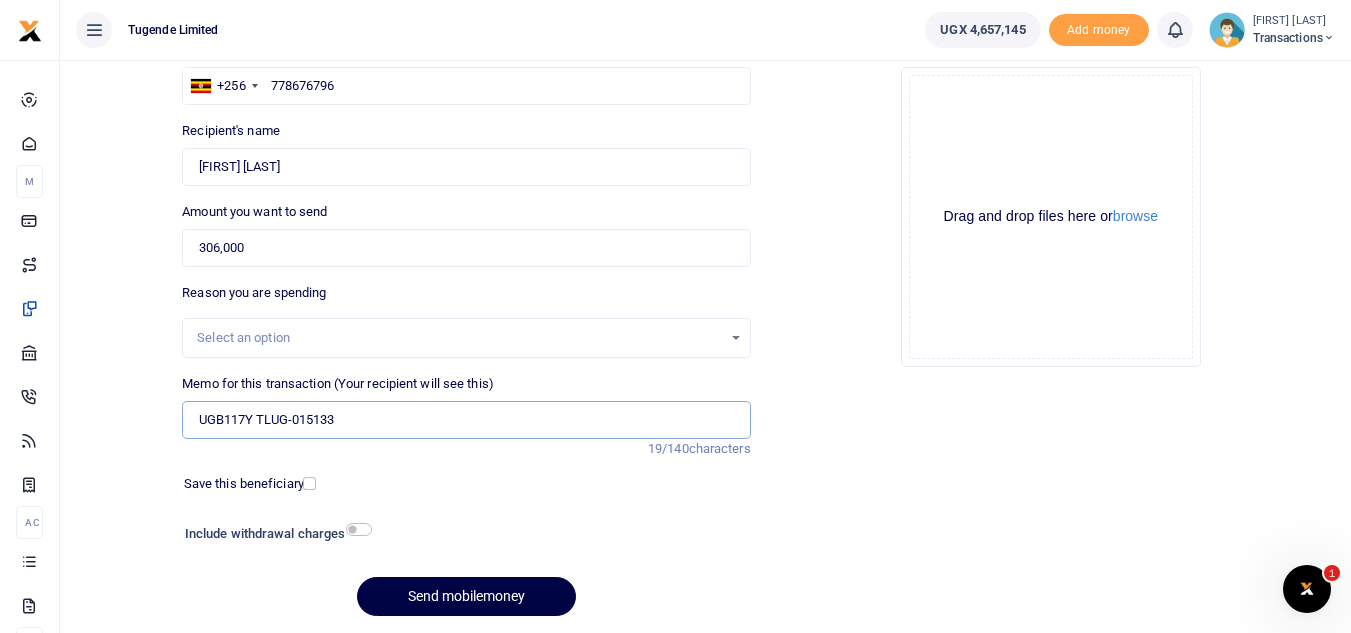 click on "UGB117Y TLUG-015133" at bounding box center (466, 420) 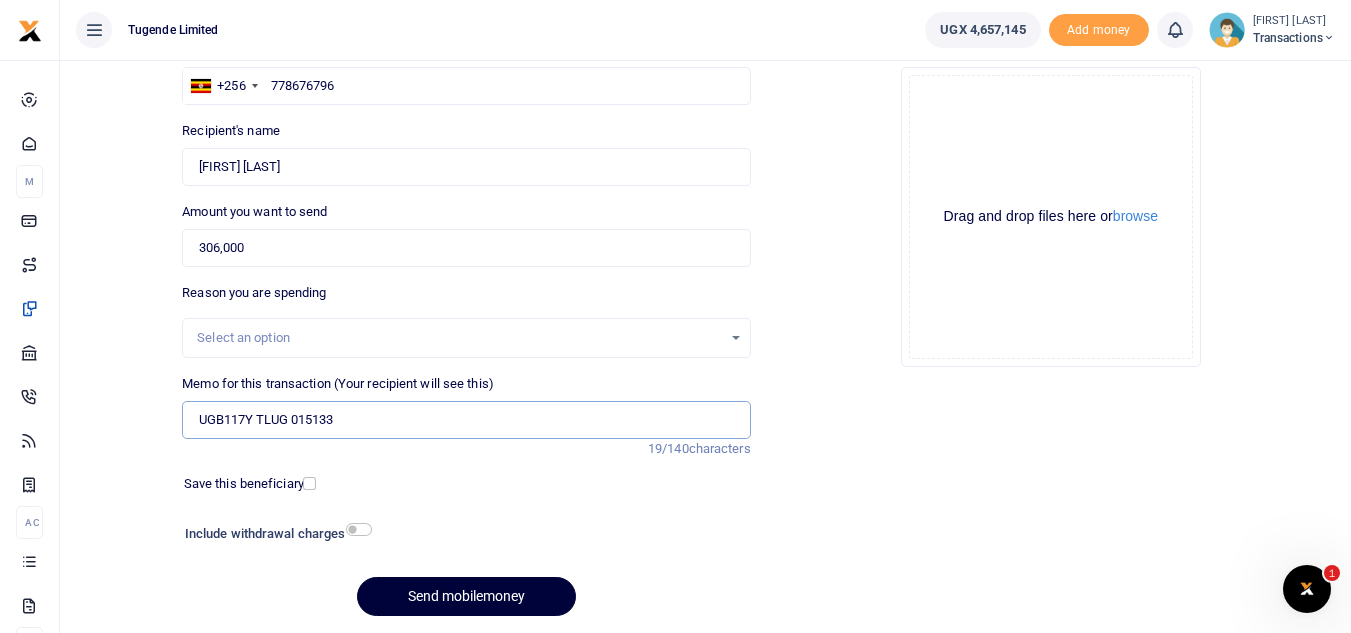 type on "UGB117Y TLUG 015133" 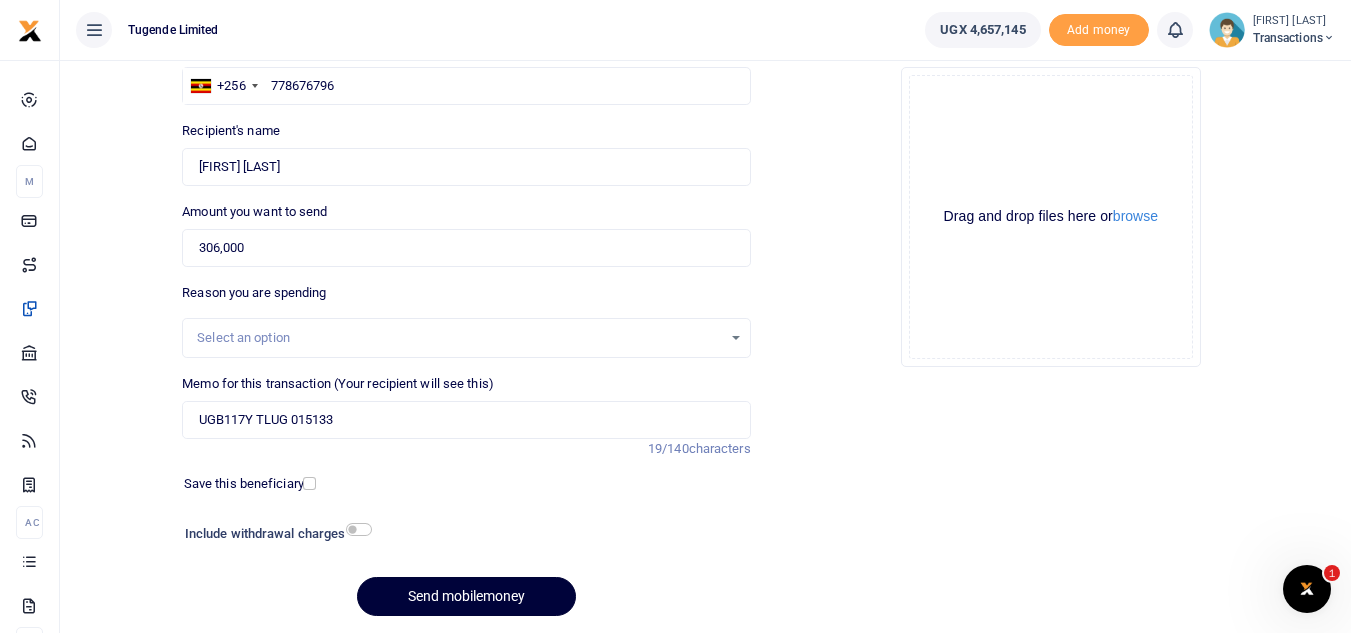click on "Send mobilemoney" at bounding box center (466, 596) 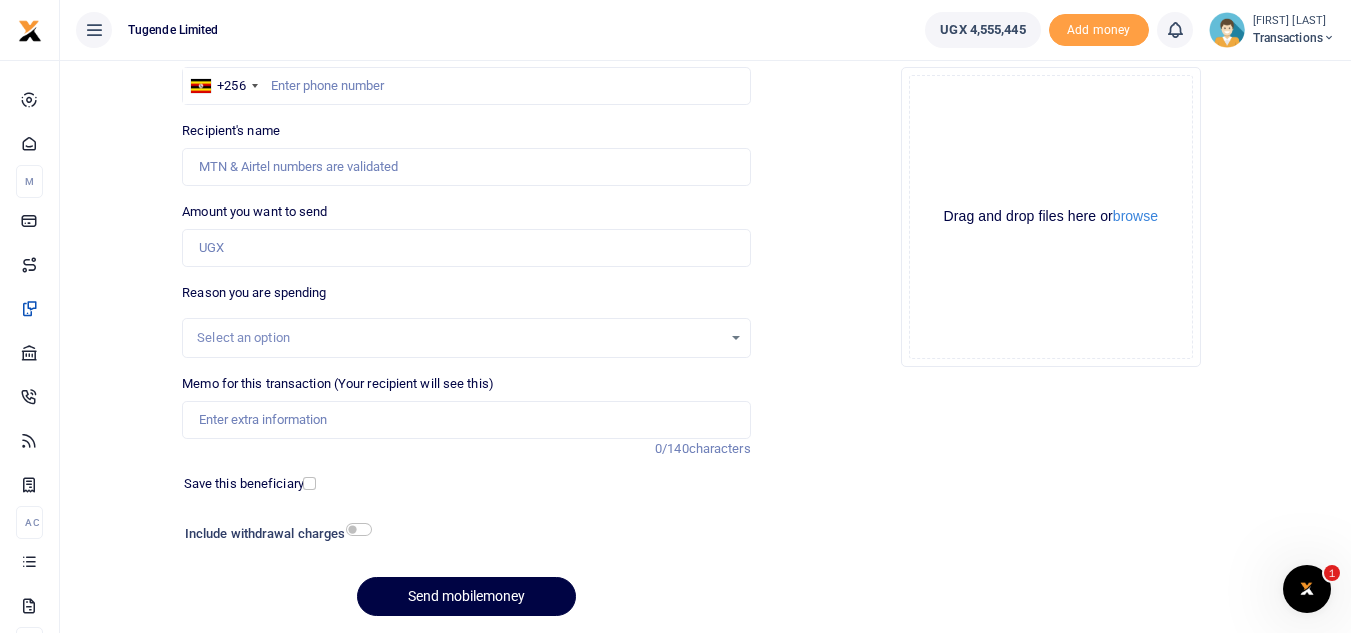 scroll, scrollTop: 166, scrollLeft: 0, axis: vertical 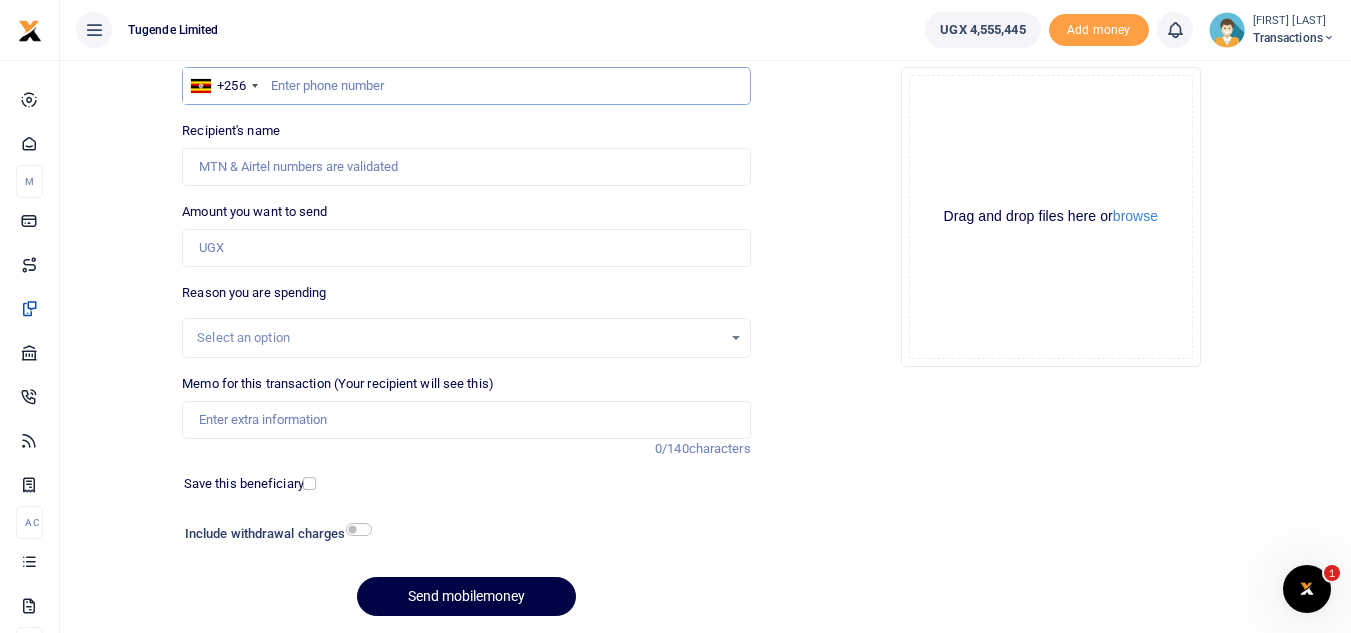 click at bounding box center [466, 86] 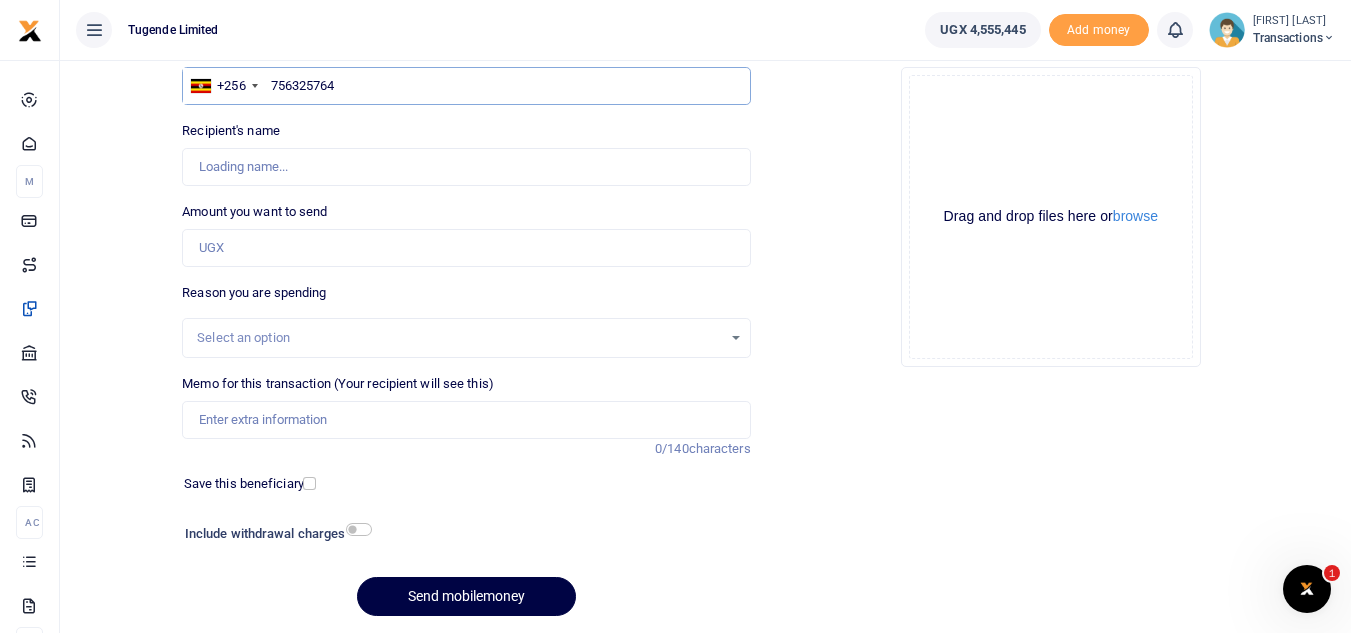 type on "756325764" 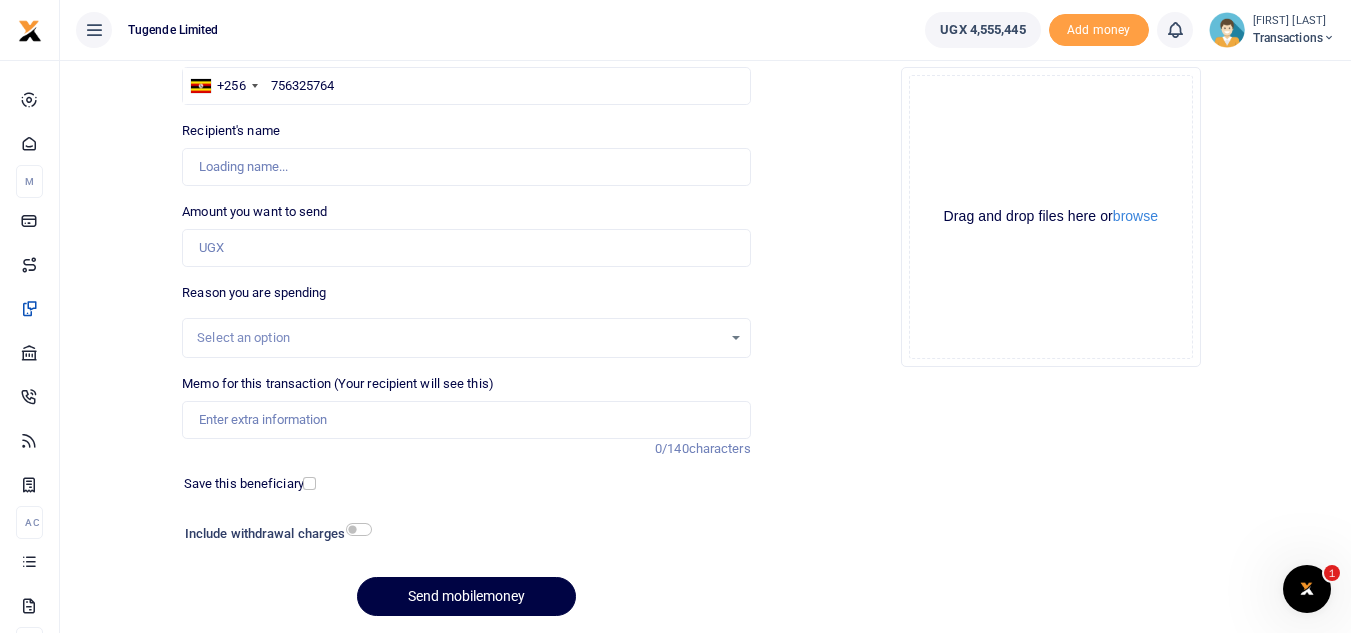type on "[FIRST] [LAST]" 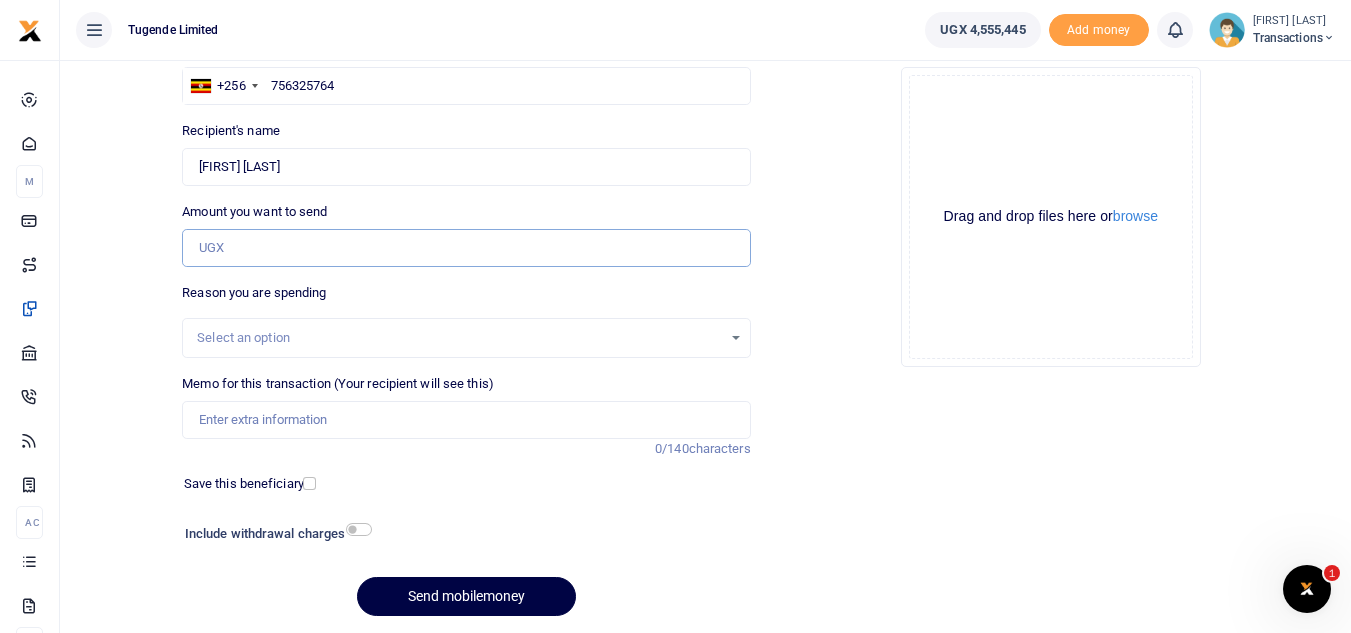 click on "Amount you want to send" at bounding box center [466, 248] 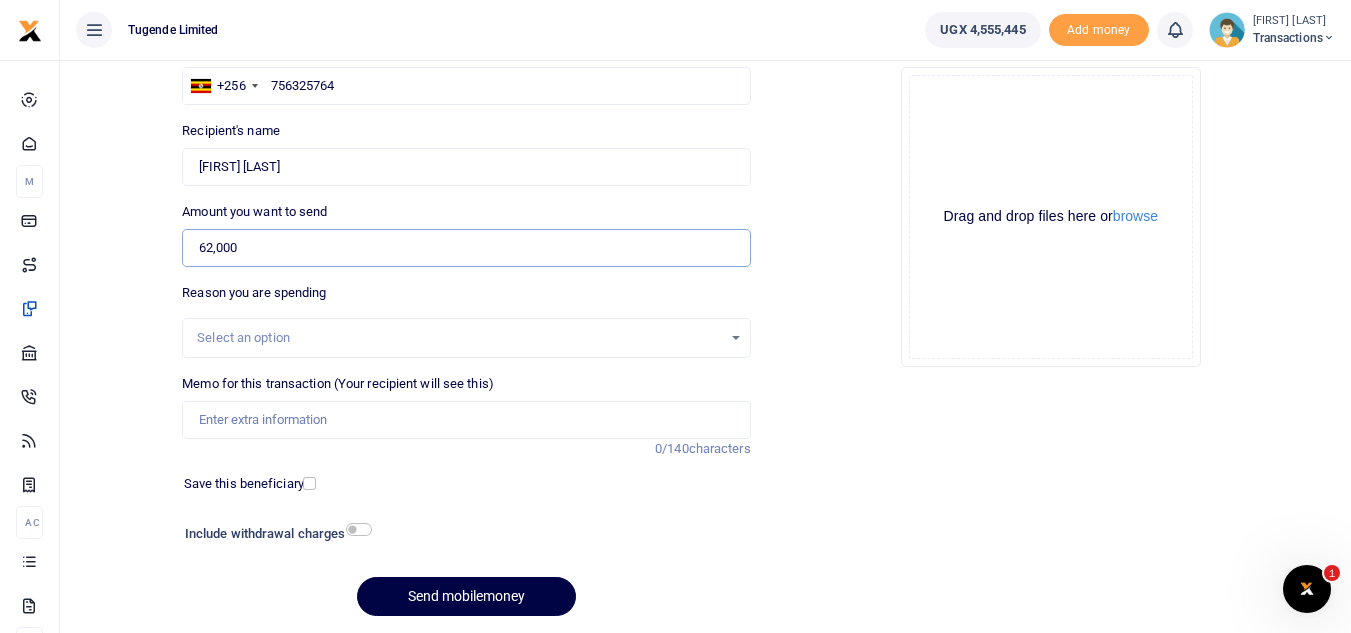 type on "62,000" 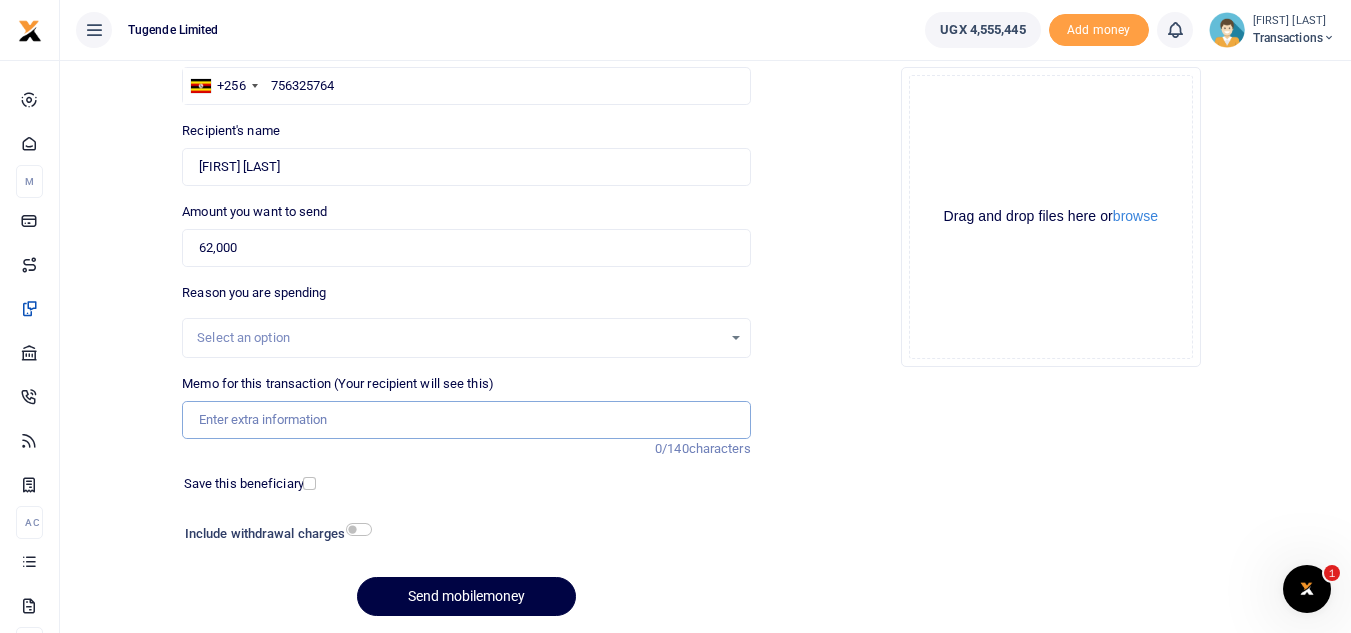 click on "Memo for this transaction (Your recipient will see this)" at bounding box center [466, 420] 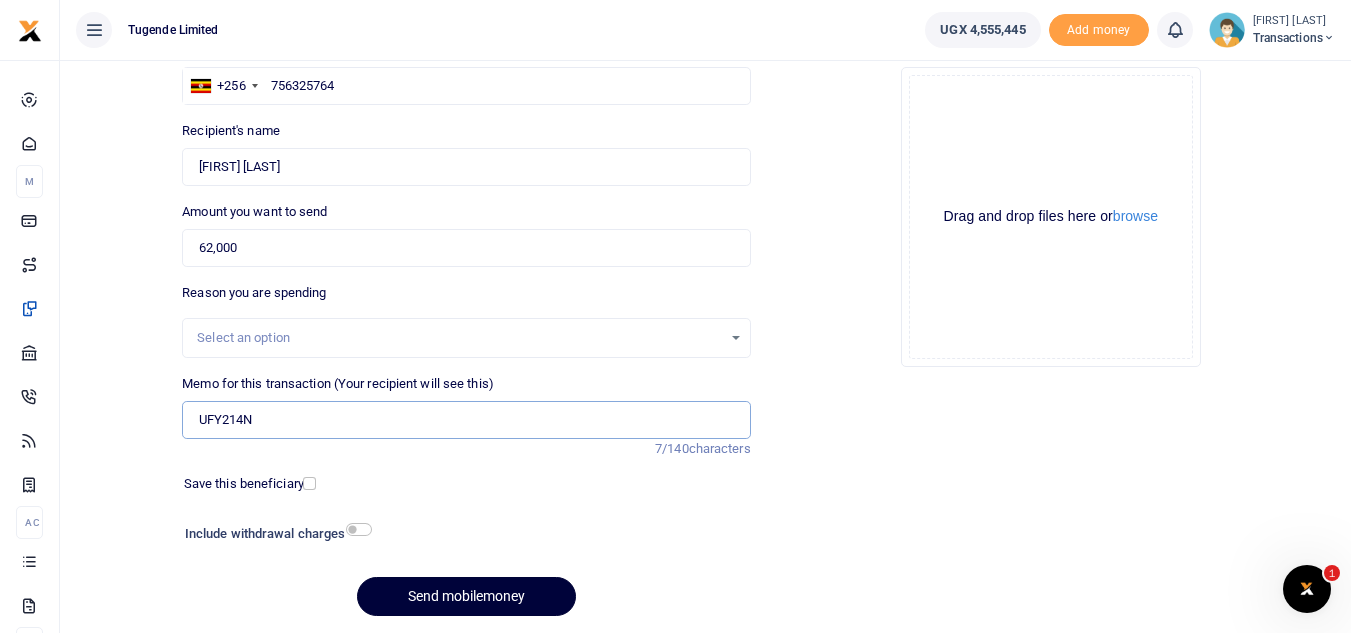 type on "UFY214N" 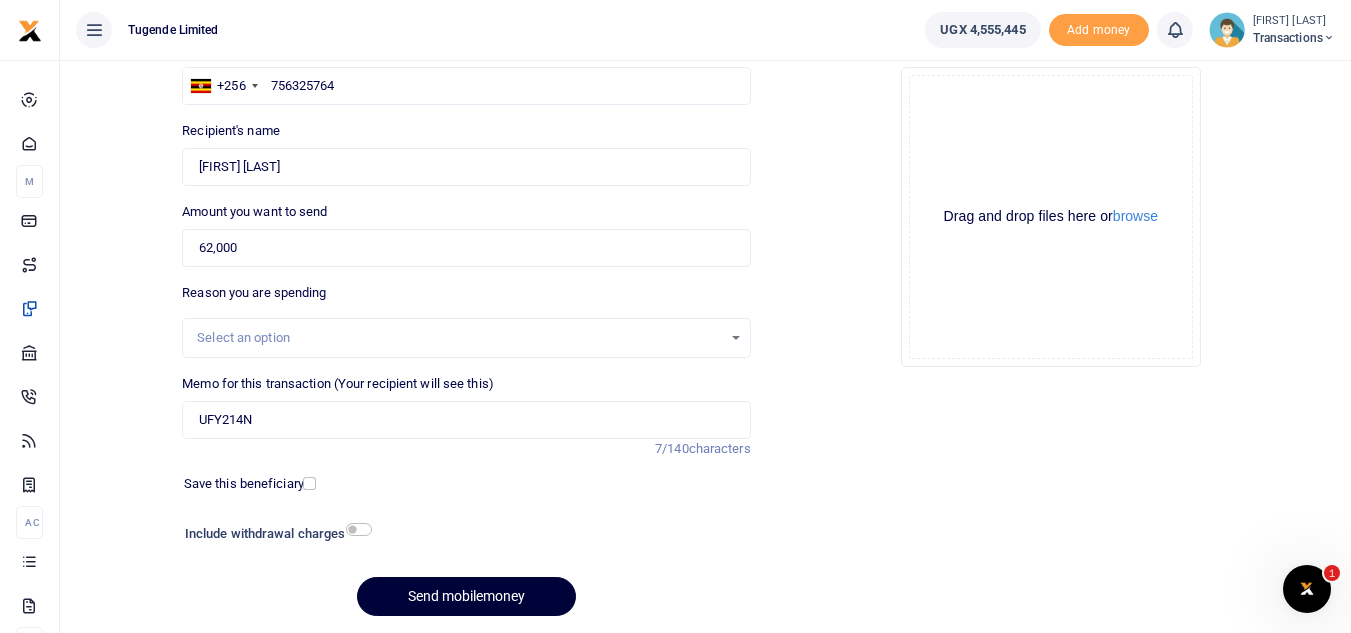 click on "Send mobilemoney" at bounding box center (466, 596) 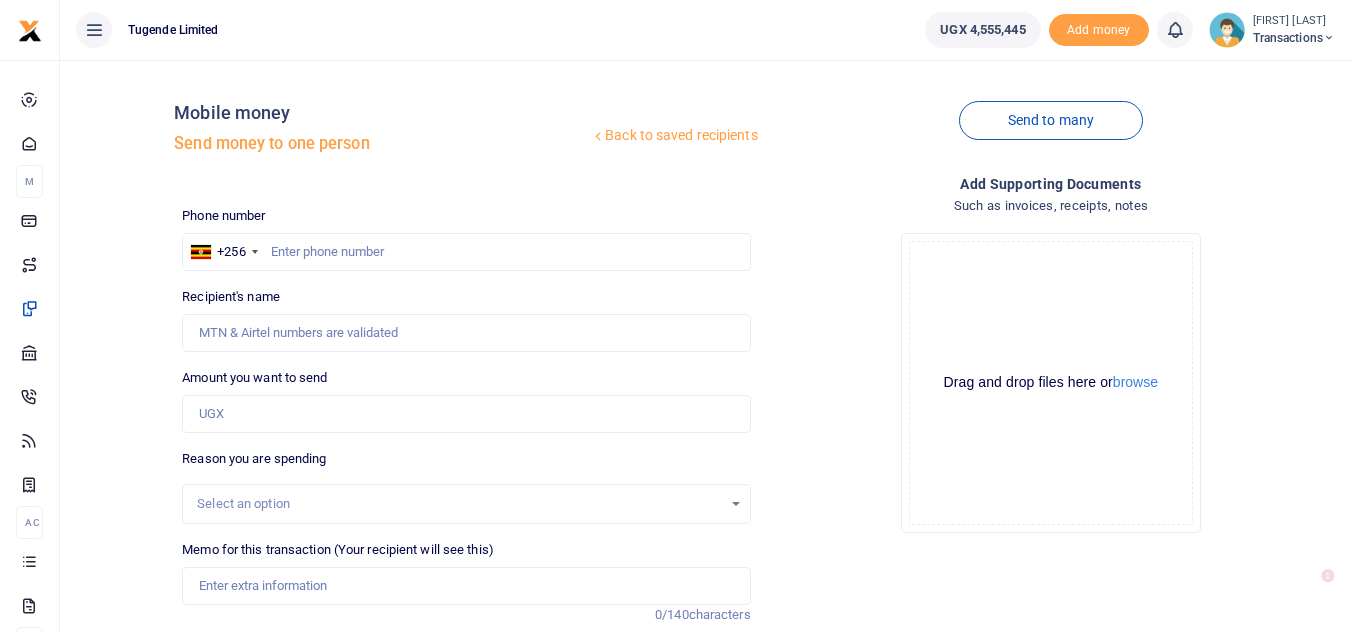 scroll, scrollTop: 166, scrollLeft: 0, axis: vertical 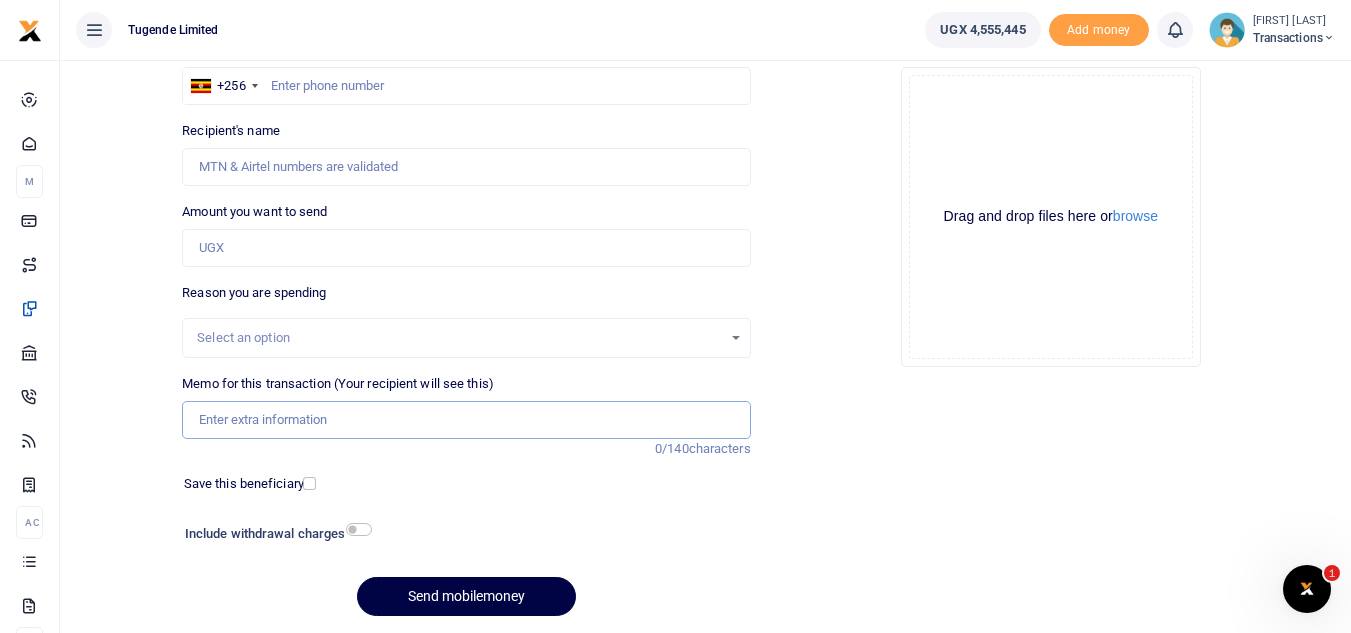 click on "Memo for this transaction (Your recipient will see this)" at bounding box center [466, 420] 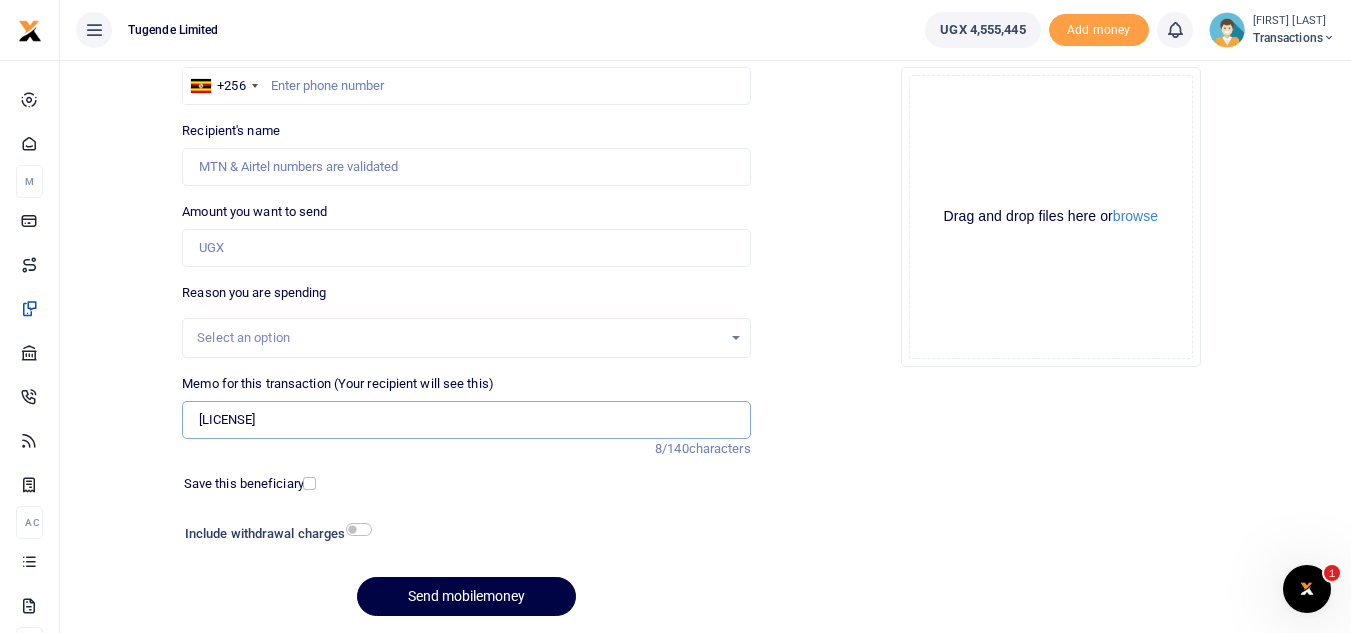 type on "UMA045BQ" 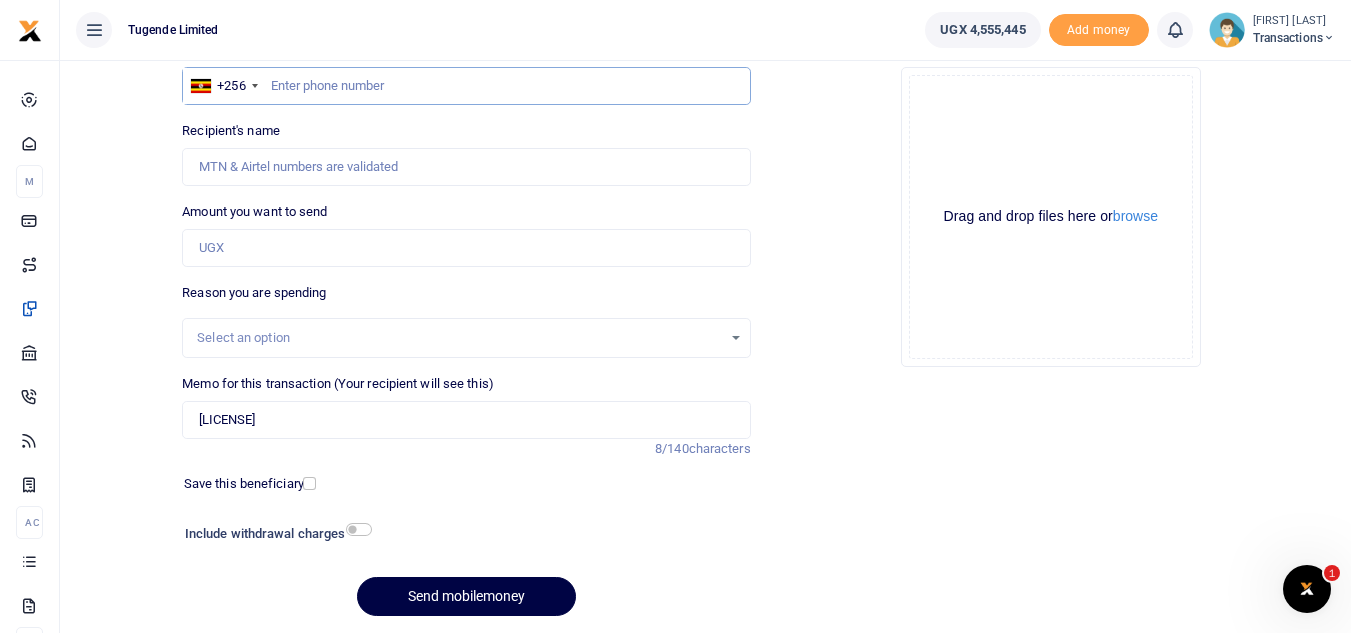 click at bounding box center (466, 86) 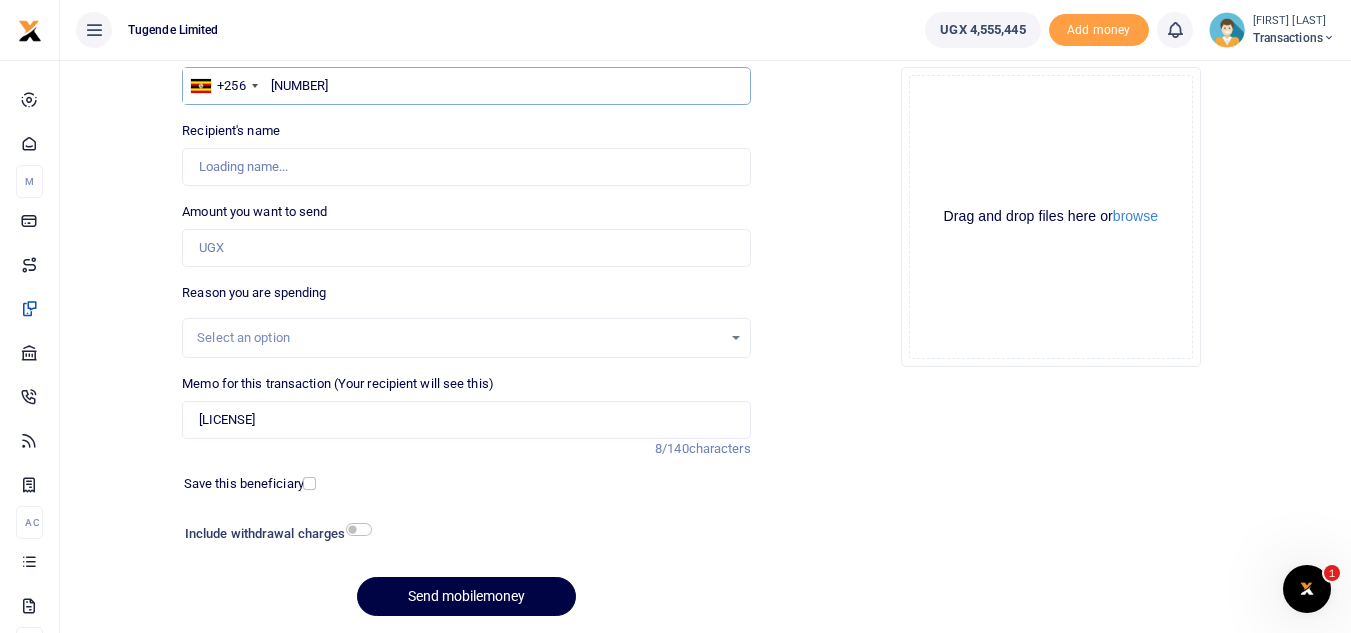 type on "784227780" 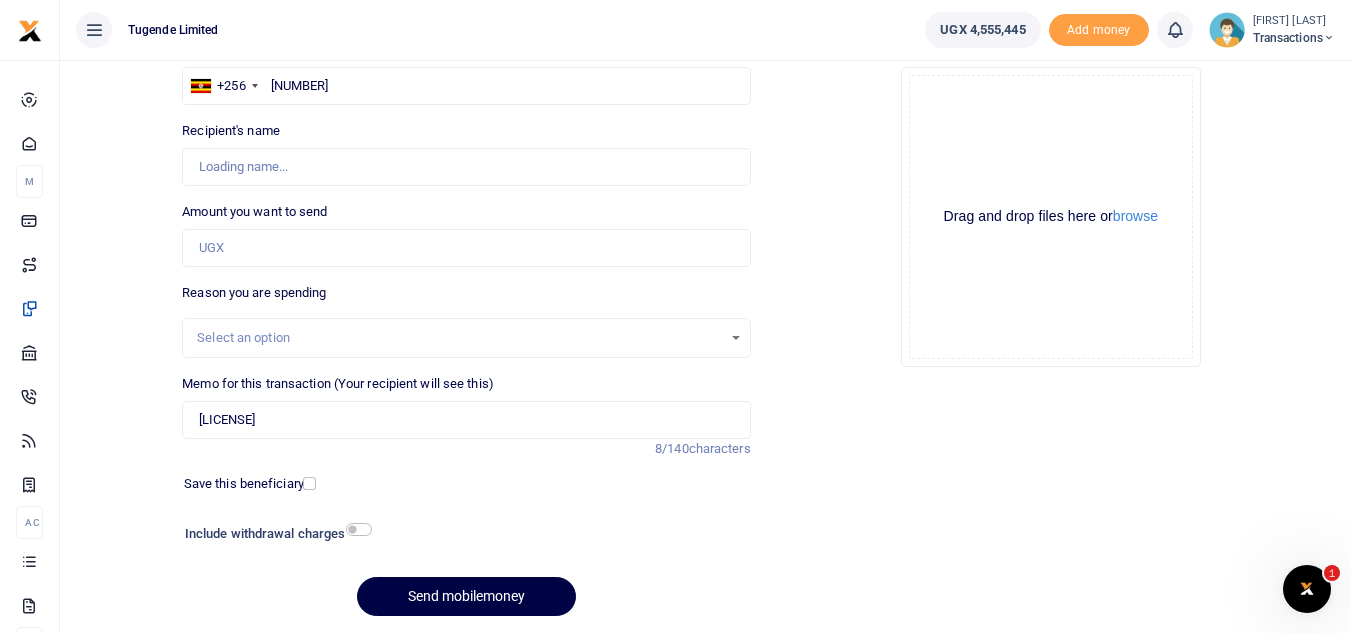 type on "David Mutyaba" 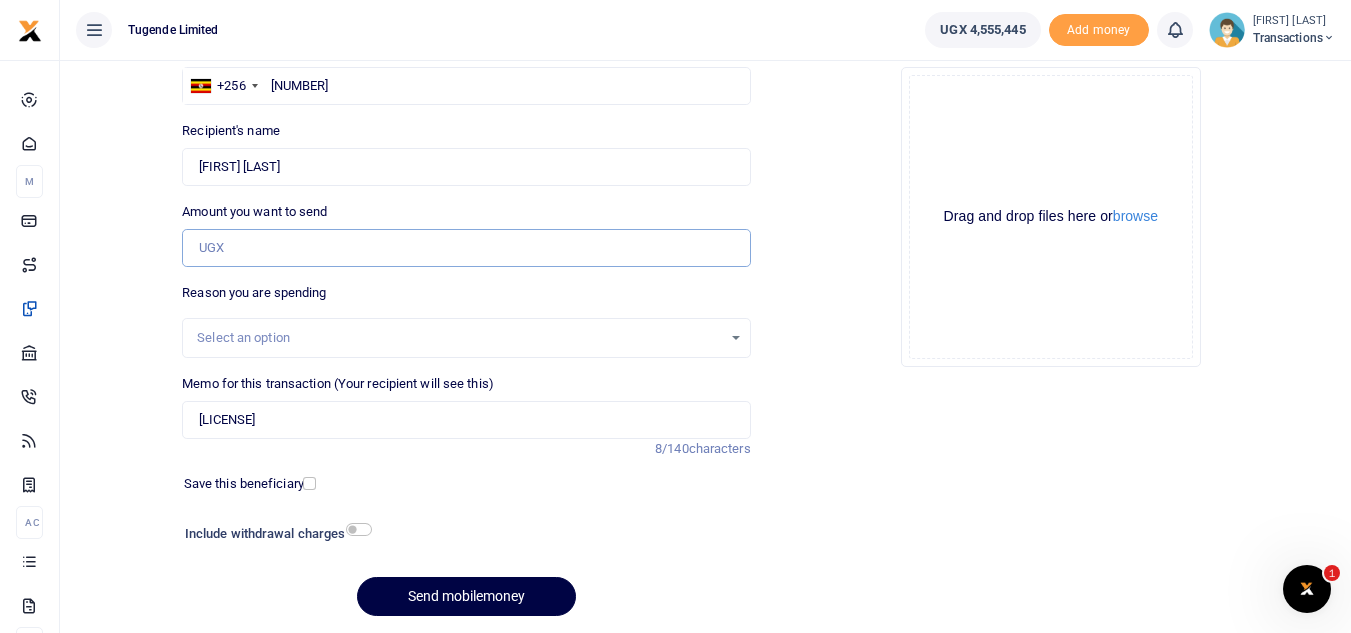click on "Amount you want to send" at bounding box center (466, 248) 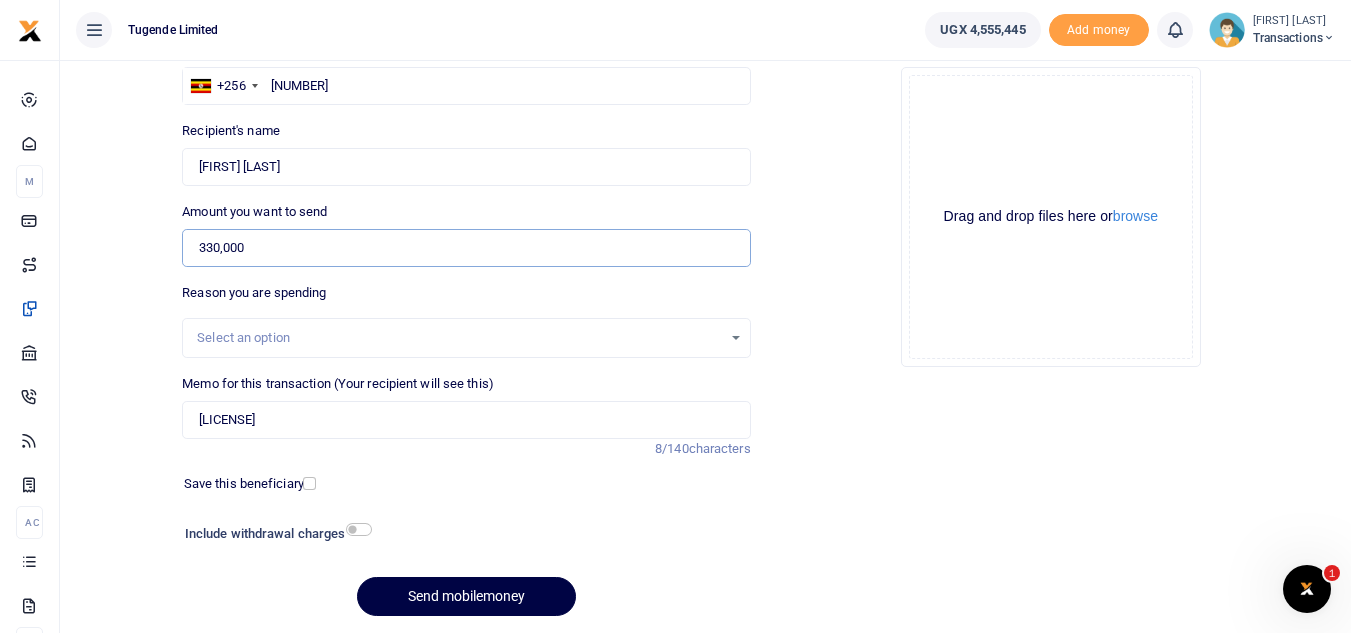 type on "330,000" 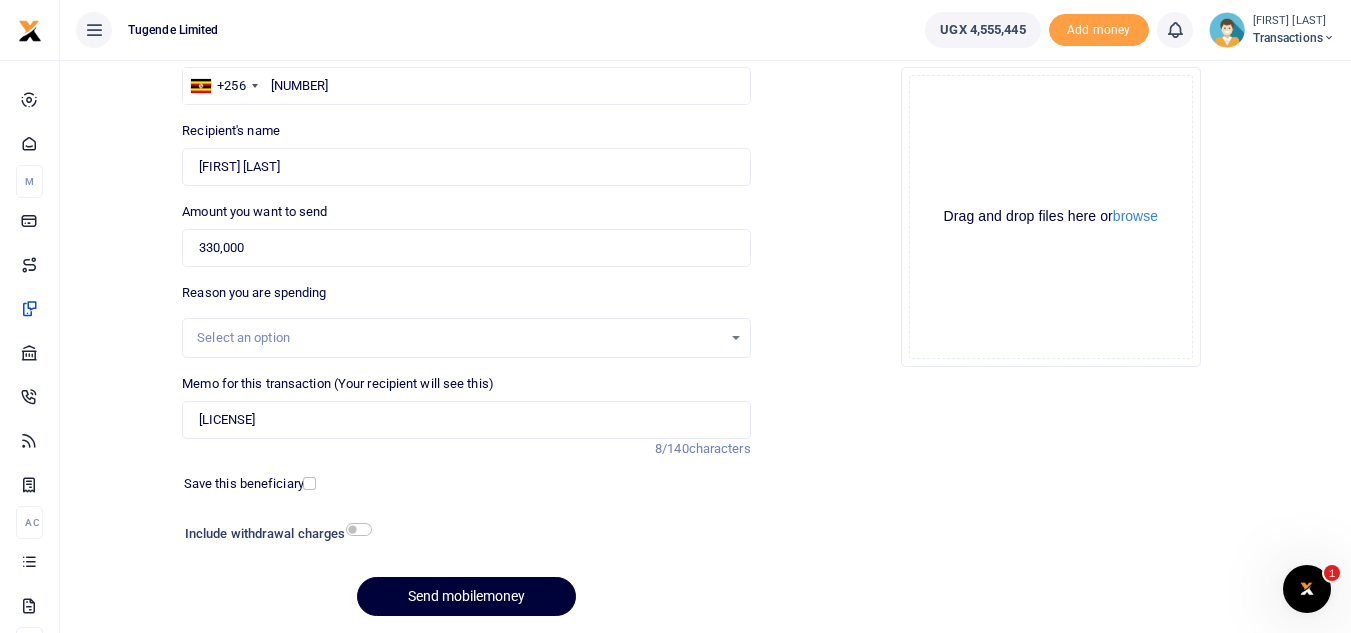 click on "Send mobilemoney" at bounding box center [466, 596] 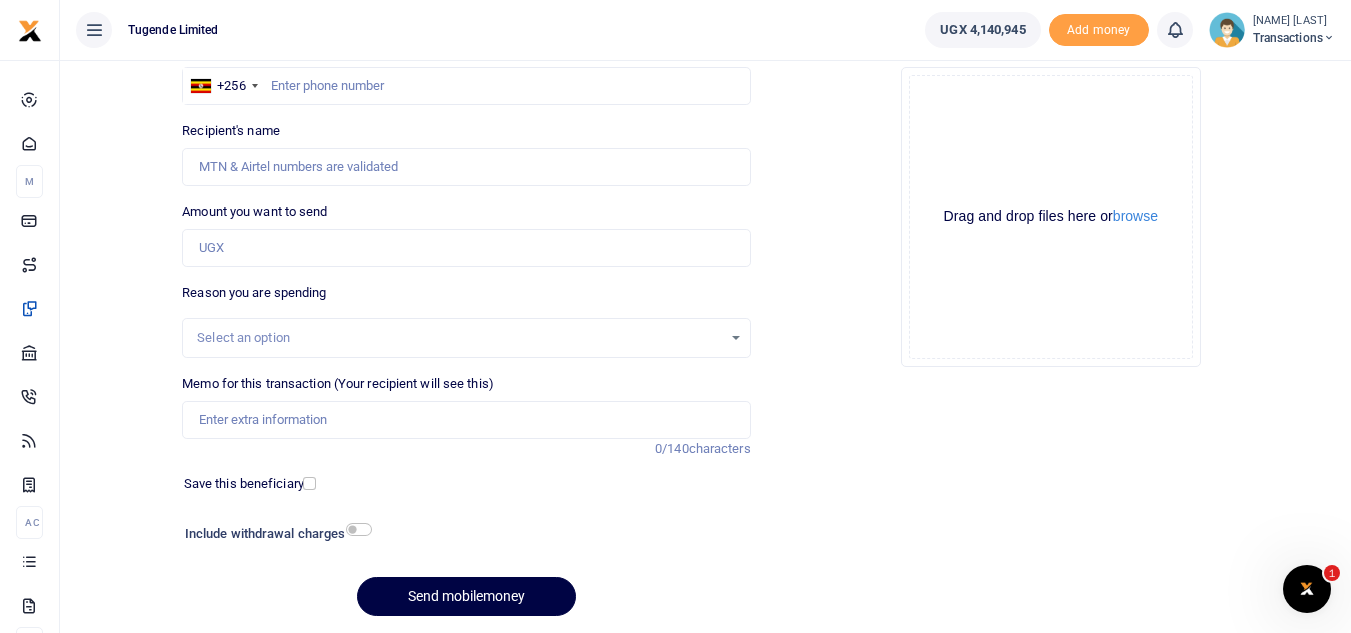 scroll, scrollTop: 0, scrollLeft: 0, axis: both 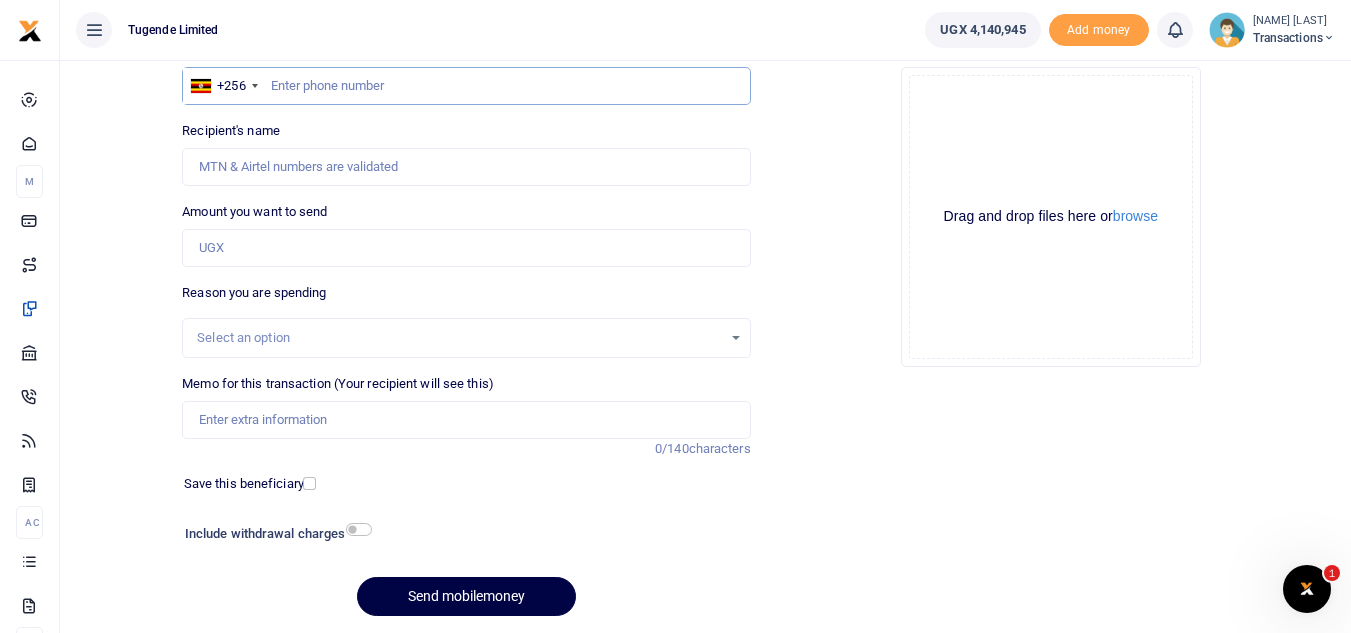 click at bounding box center [466, 86] 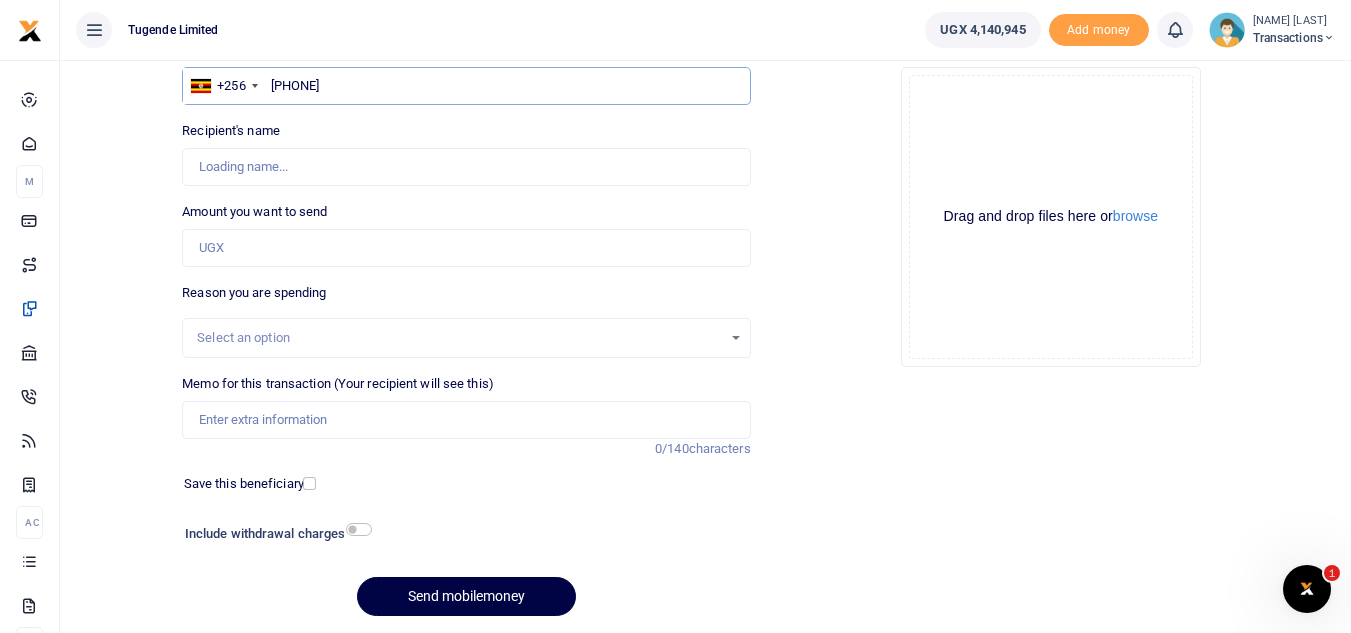 type on "702780273" 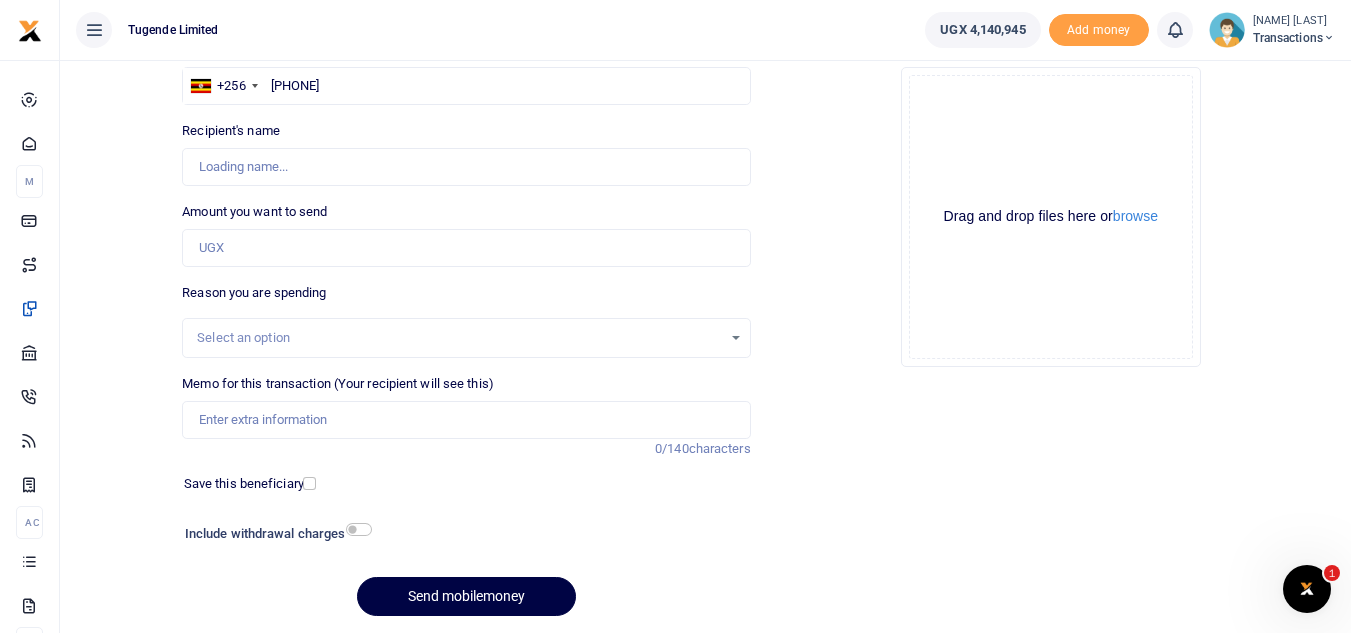 type on "Peninah Namwase" 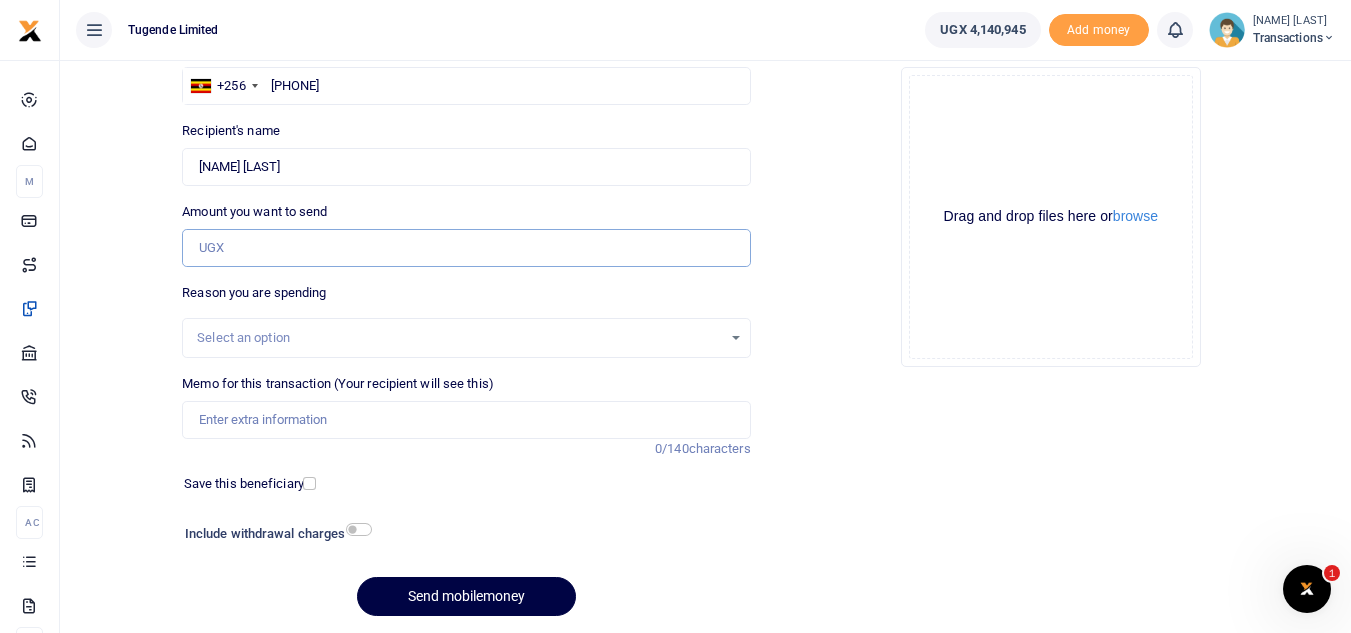 click on "Amount you want to send" at bounding box center [466, 248] 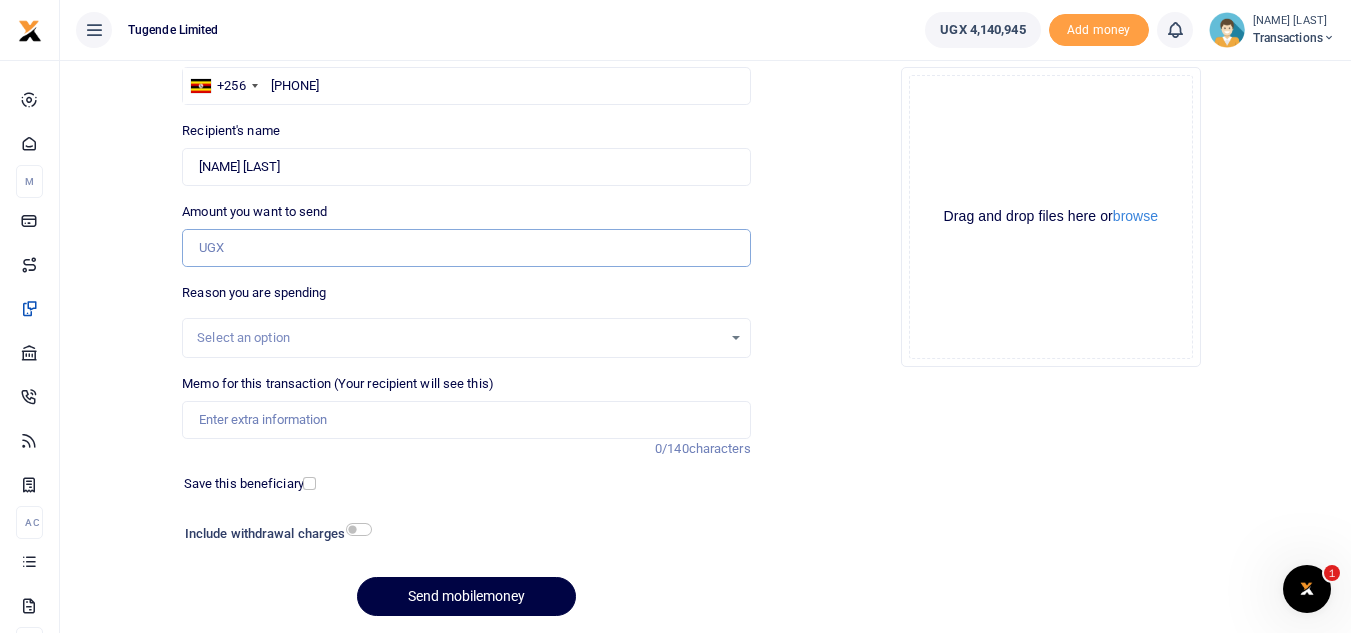 click on "Amount you want to send" at bounding box center [466, 248] 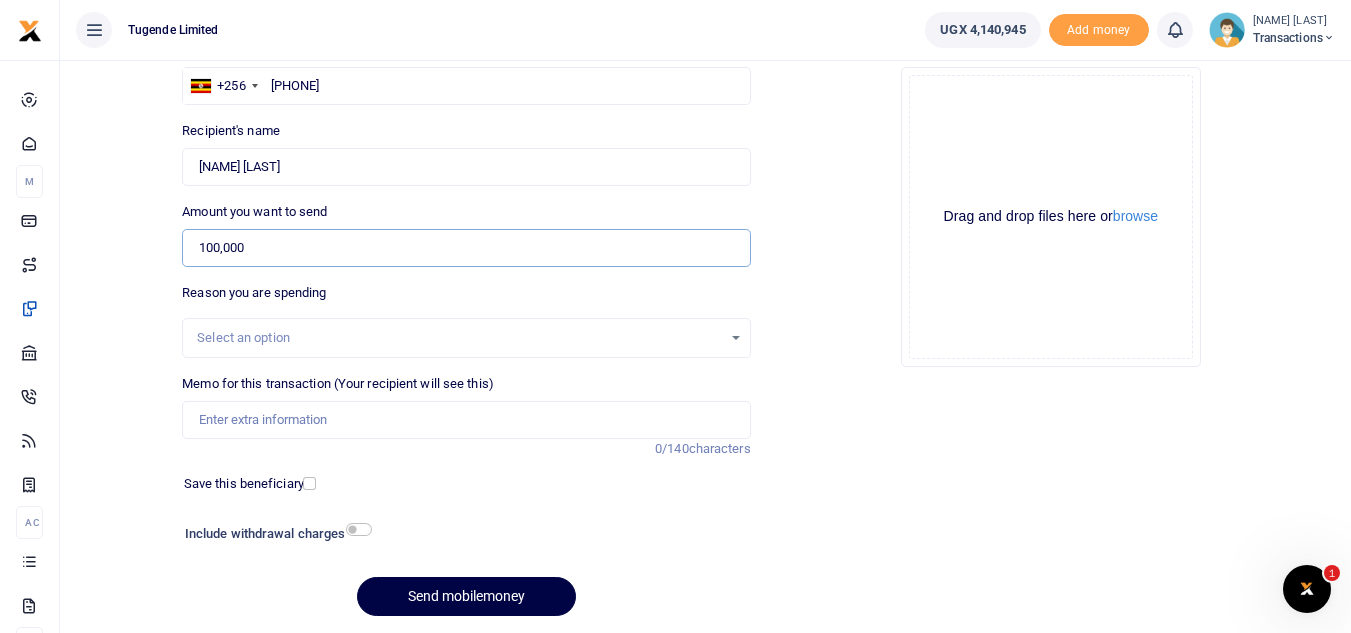 type on "100,000" 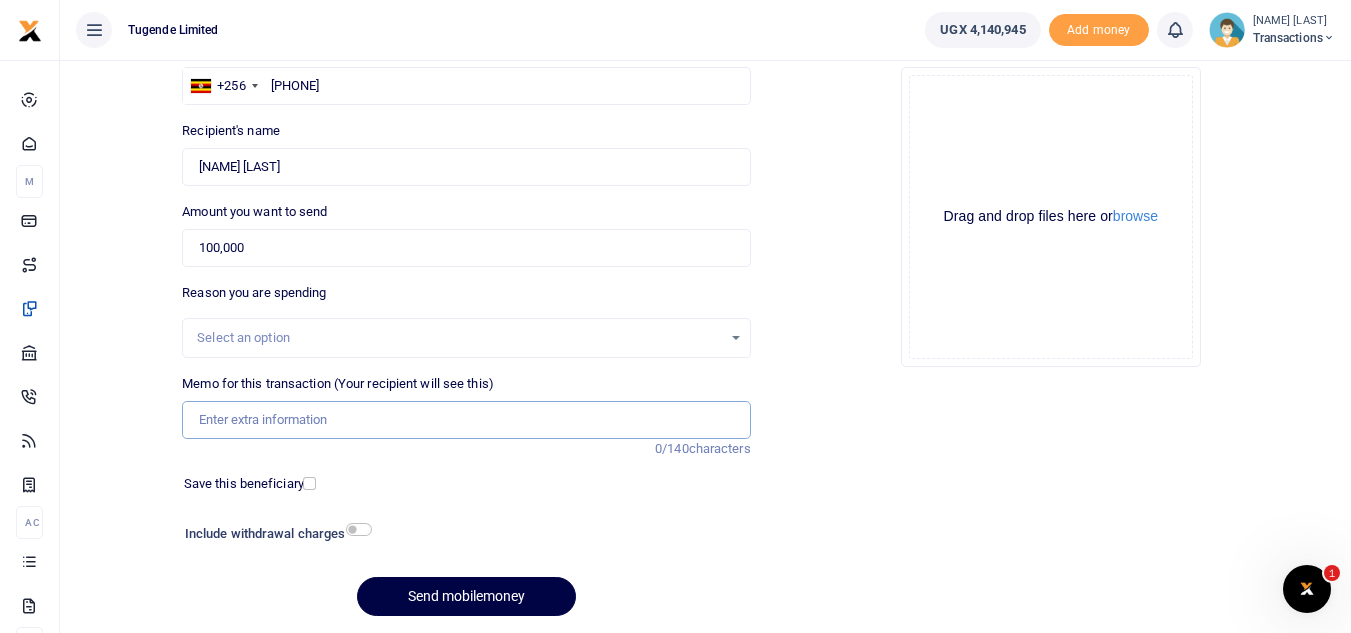 click on "Memo for this transaction (Your recipient will see this)" at bounding box center (466, 420) 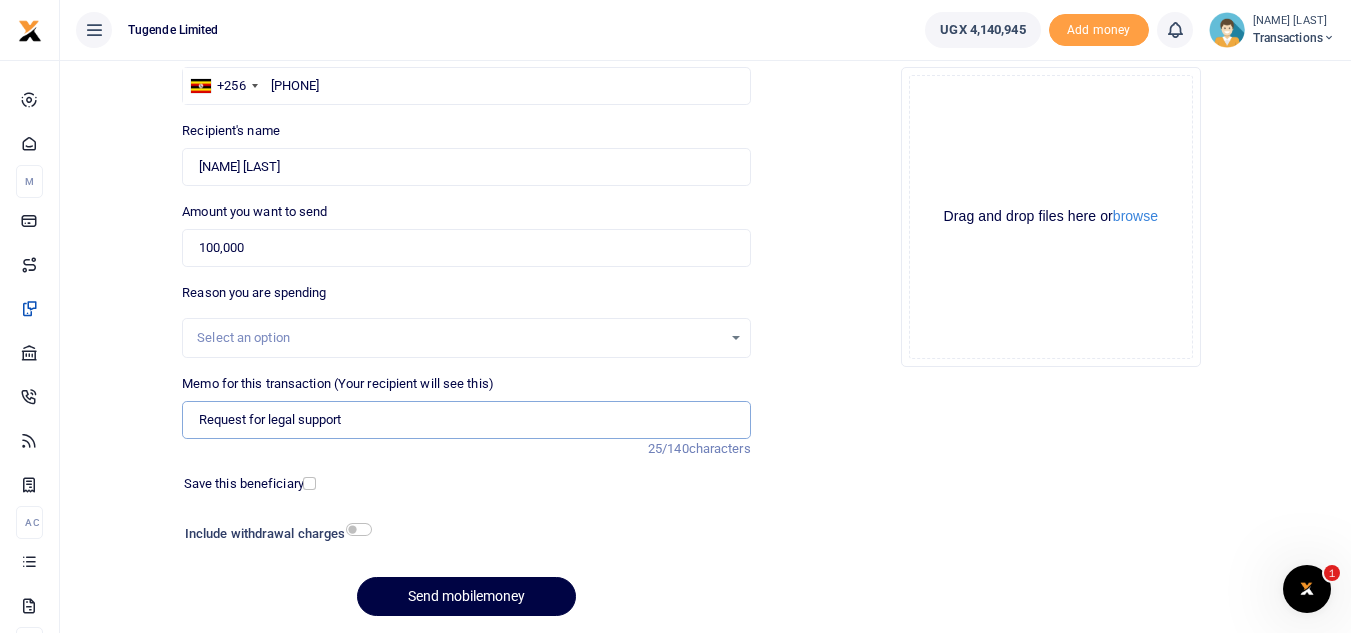 type on "Request for legal support" 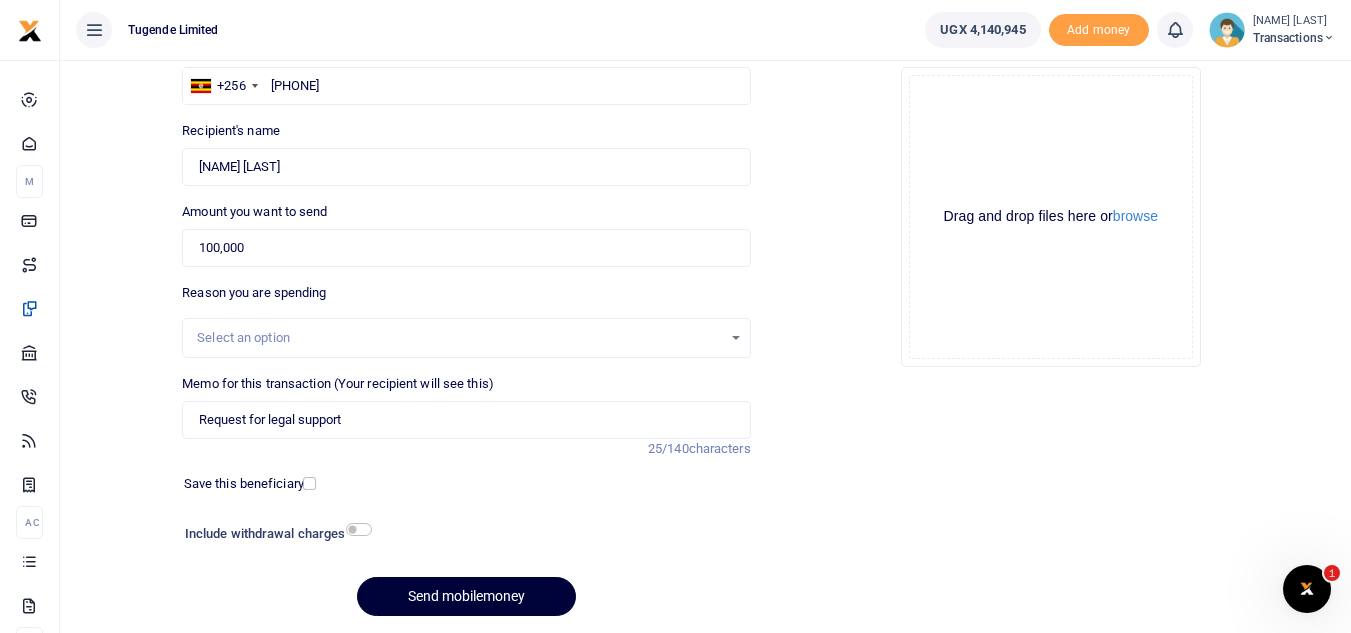 click on "Send mobilemoney" at bounding box center [466, 596] 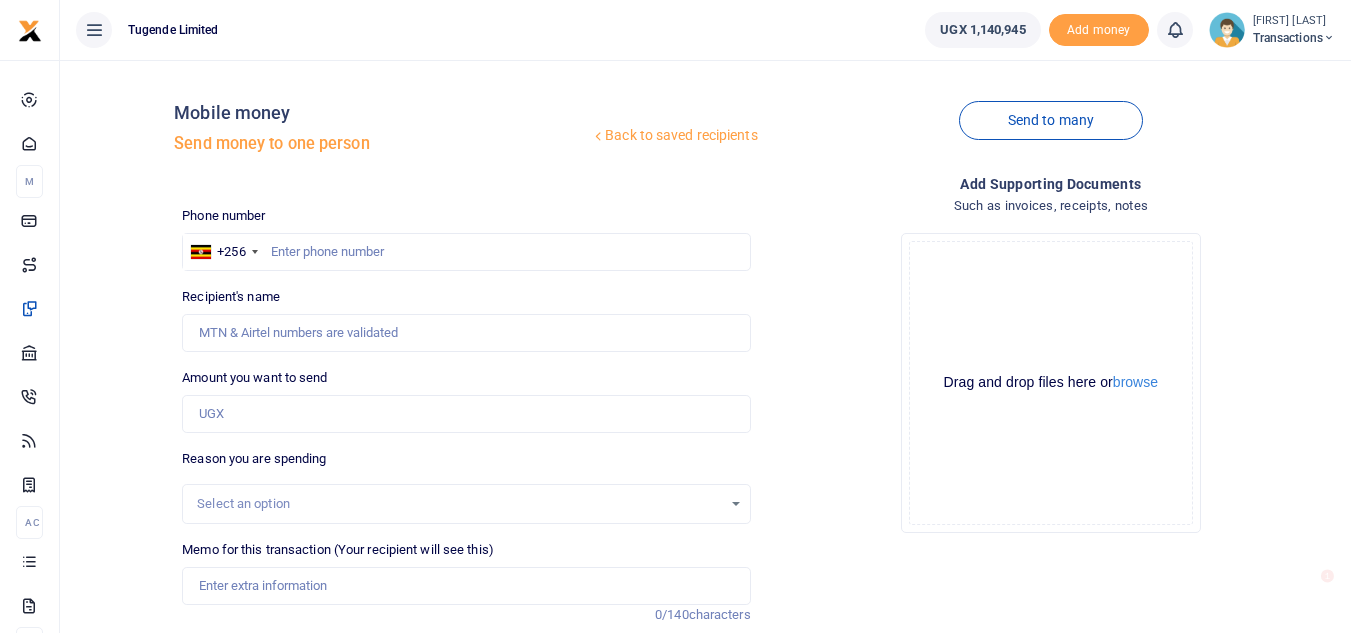 scroll, scrollTop: 166, scrollLeft: 0, axis: vertical 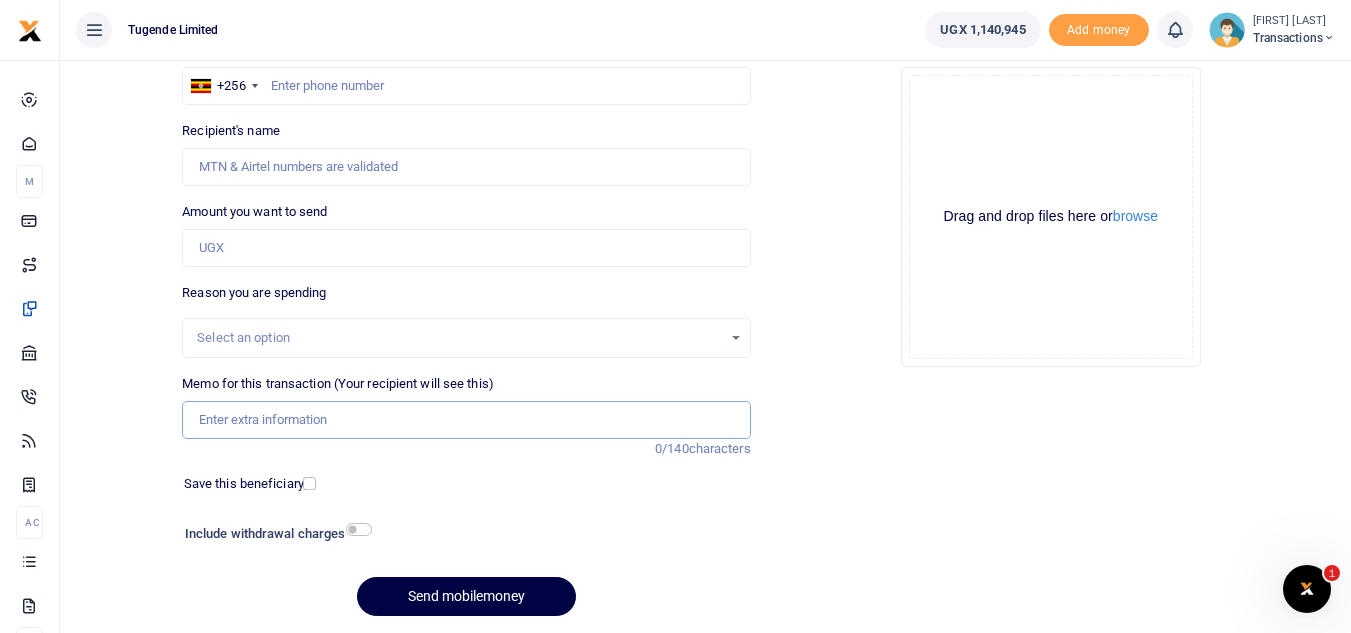 click on "Memo for this transaction (Your recipient will see this)" at bounding box center (466, 420) 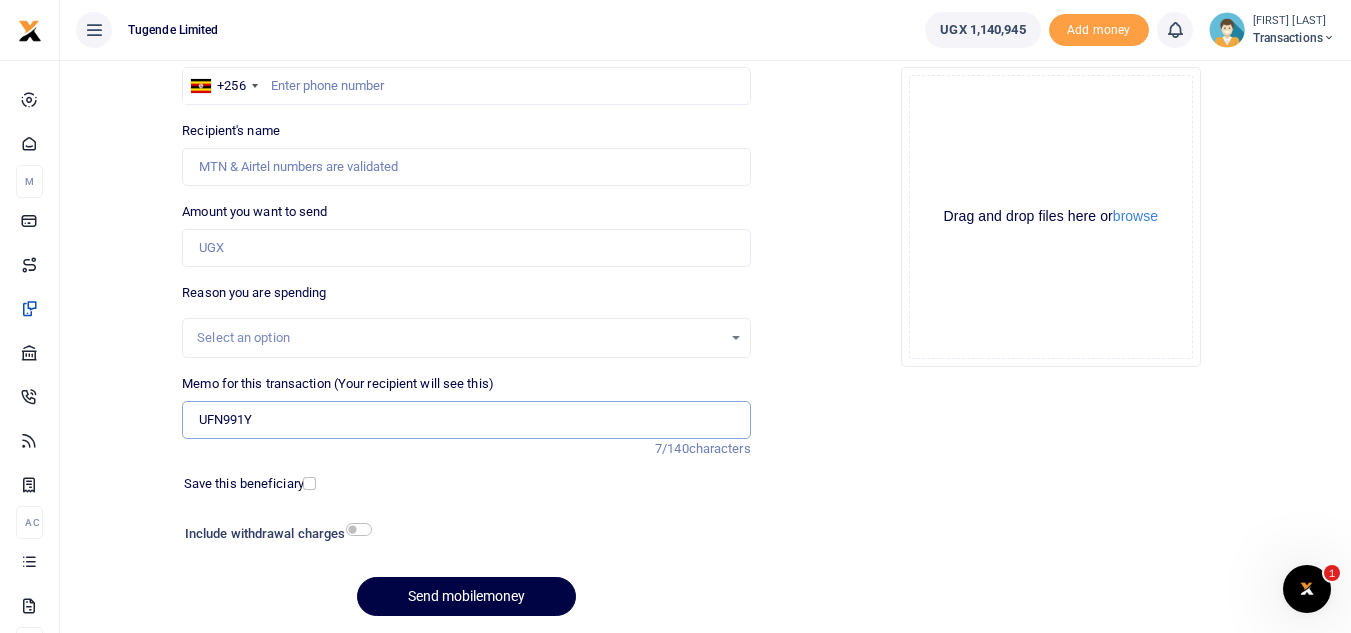 type on "UFN991Y" 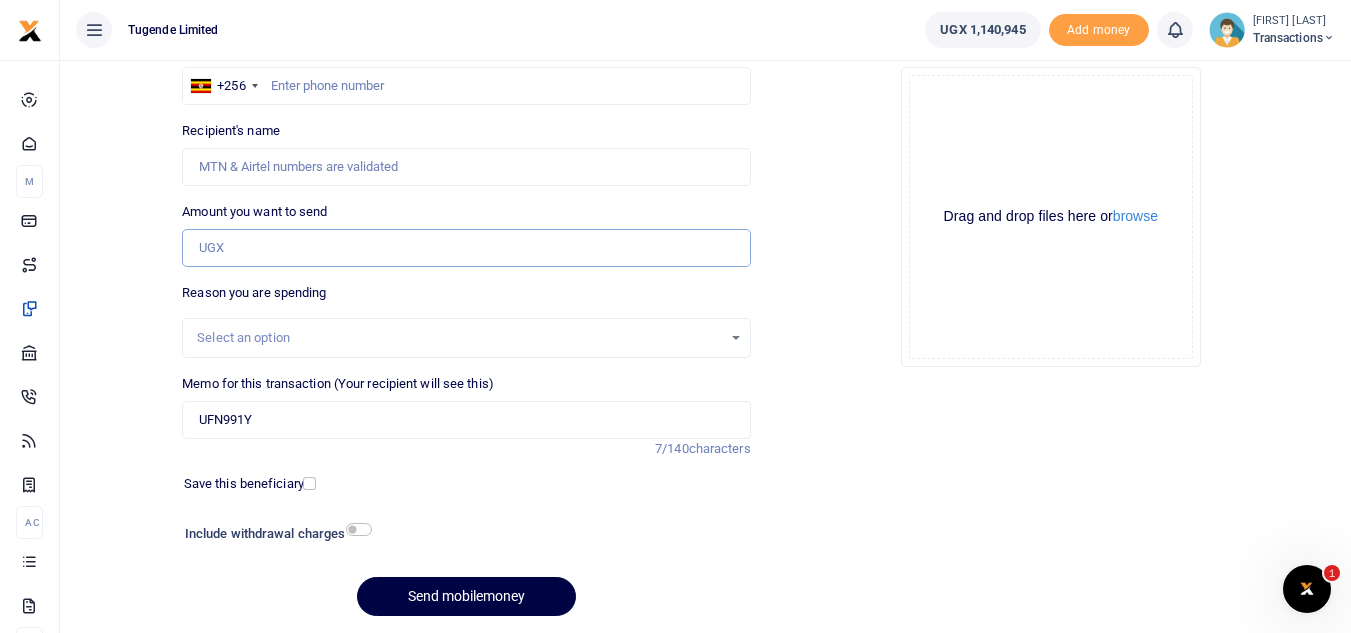 click on "Amount you want to send" at bounding box center (466, 248) 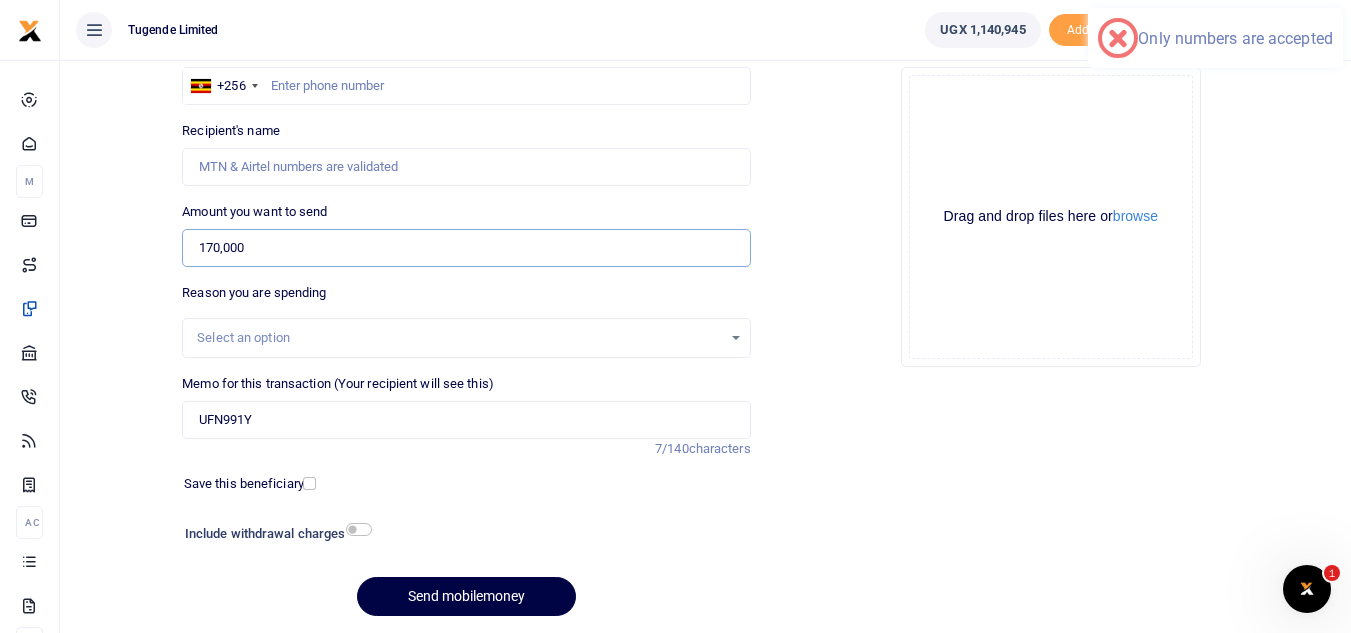 type on "170,000" 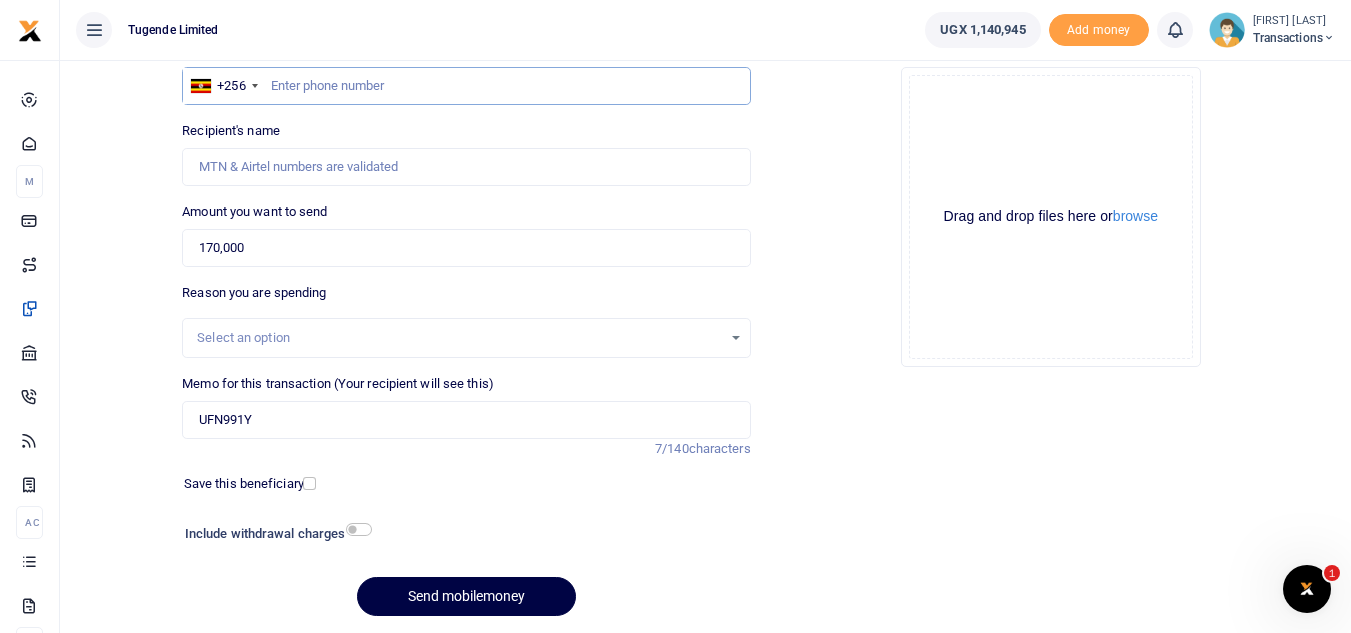 click at bounding box center [466, 86] 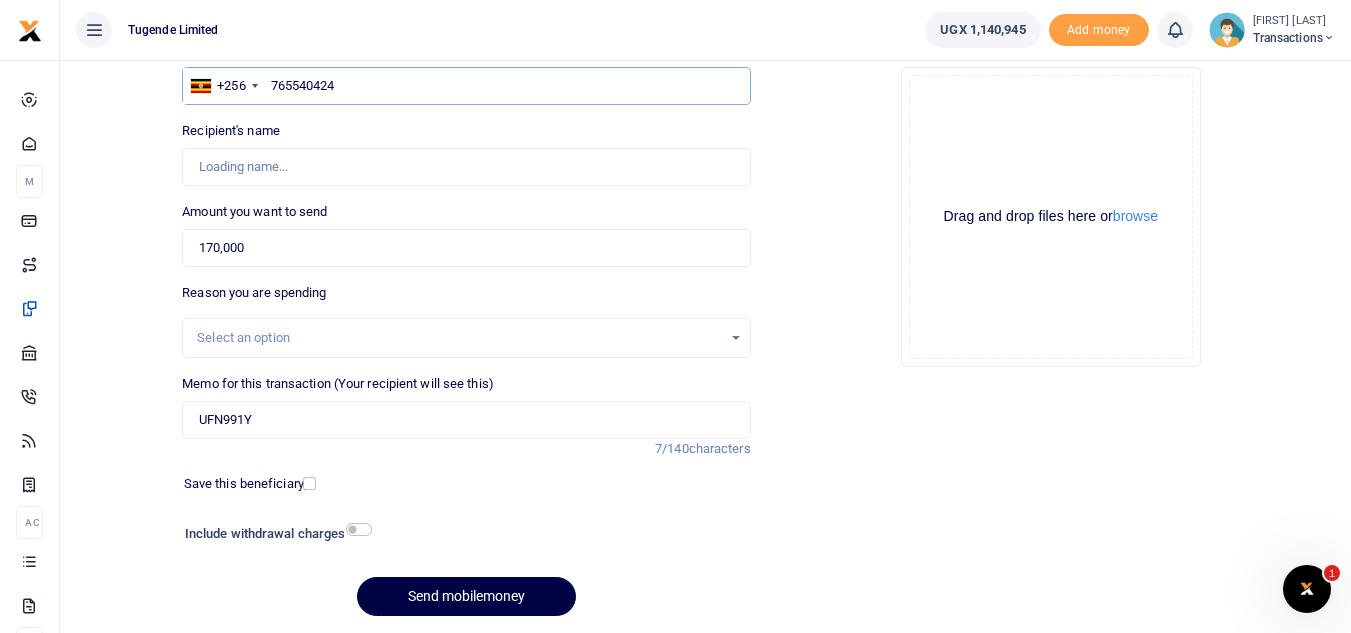 type on "765540424" 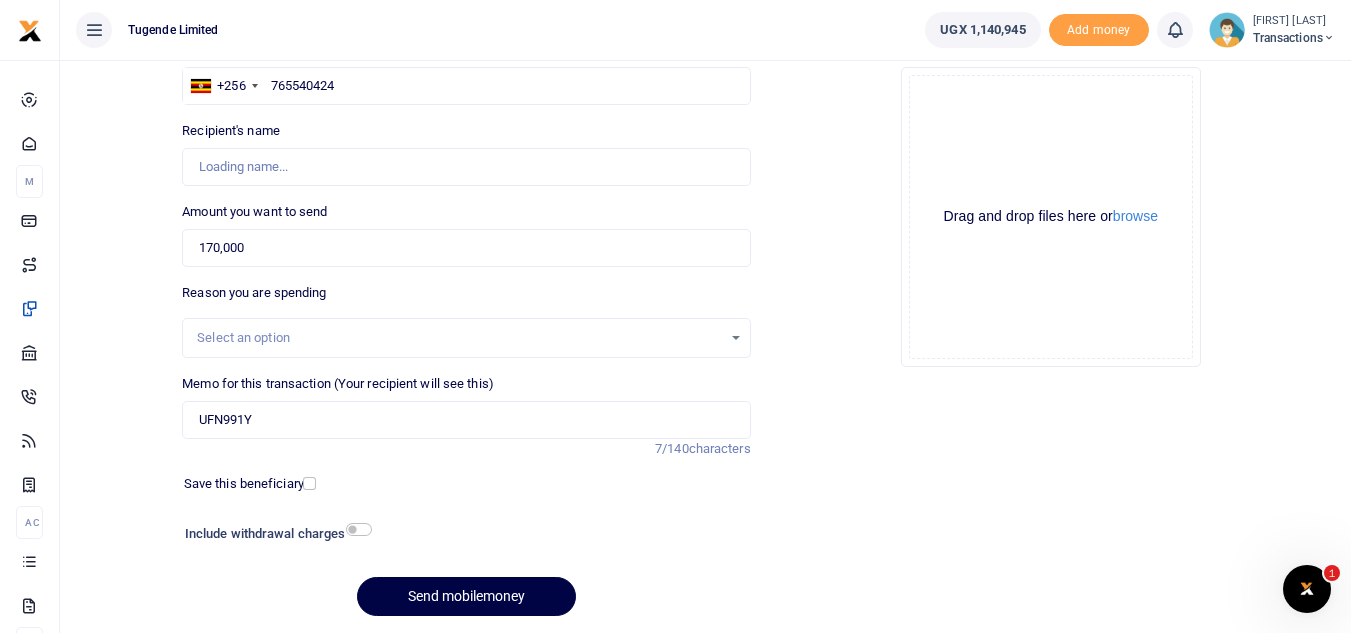 type on "Nicholas Okweny" 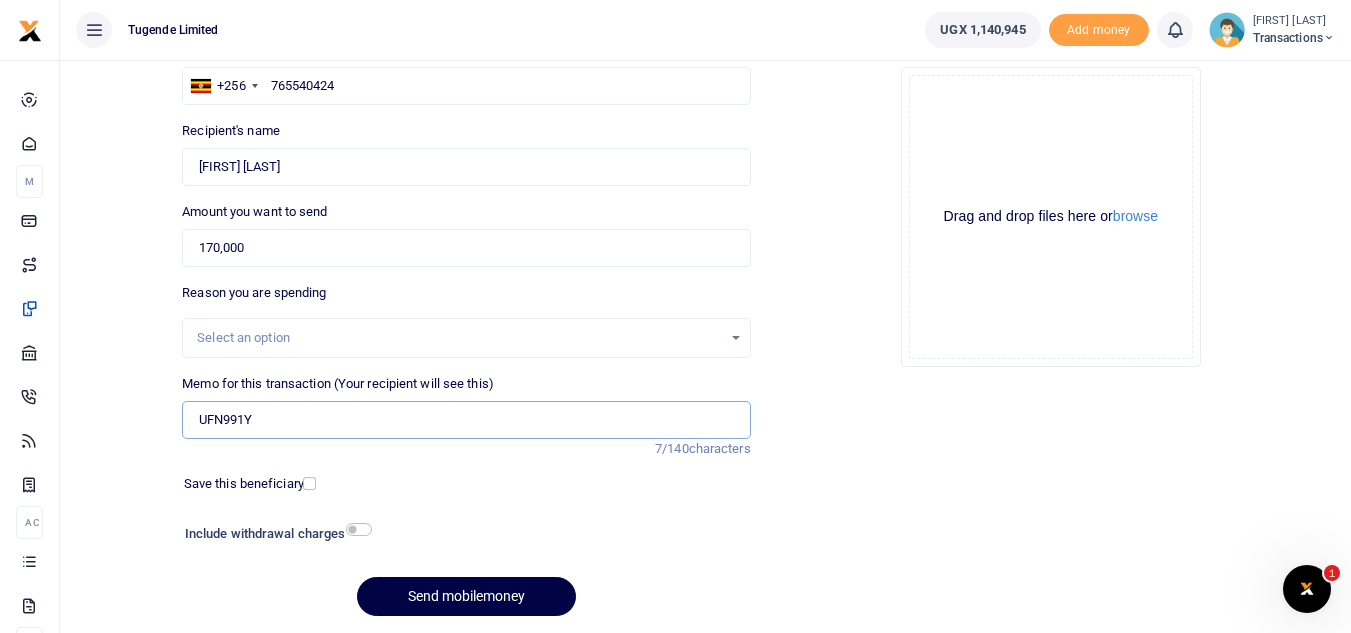 click on "UFN991Y" at bounding box center (466, 420) 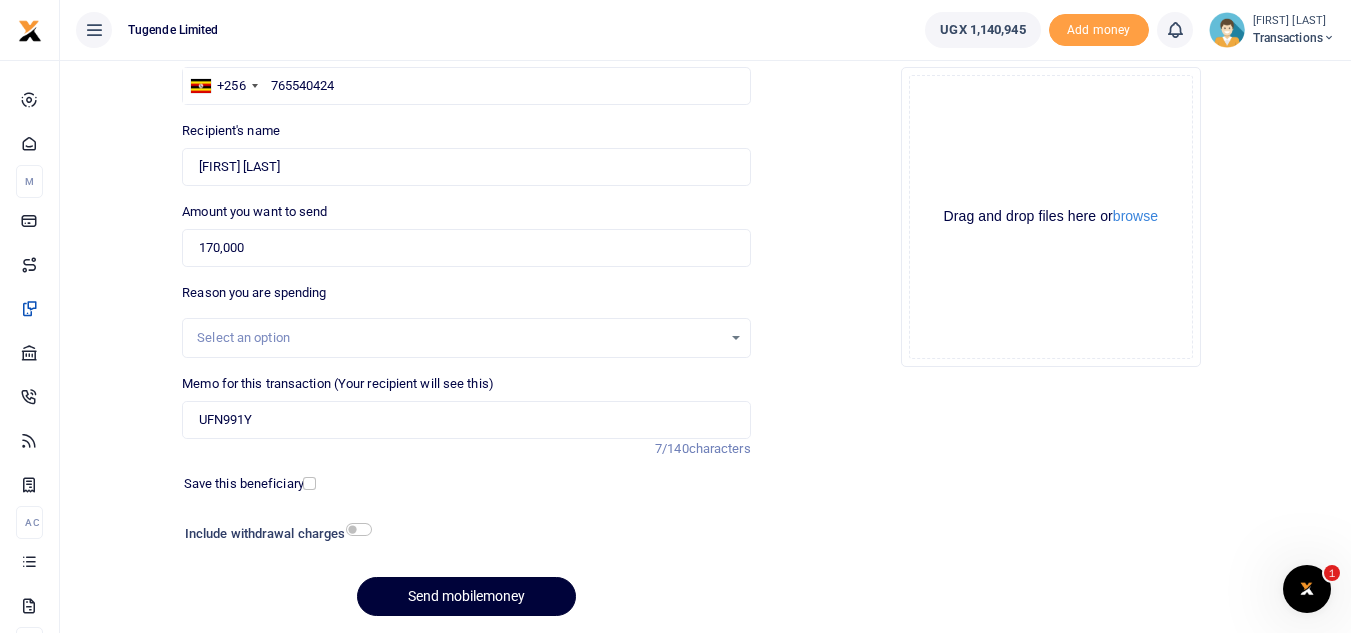 click on "Send mobilemoney" at bounding box center [466, 596] 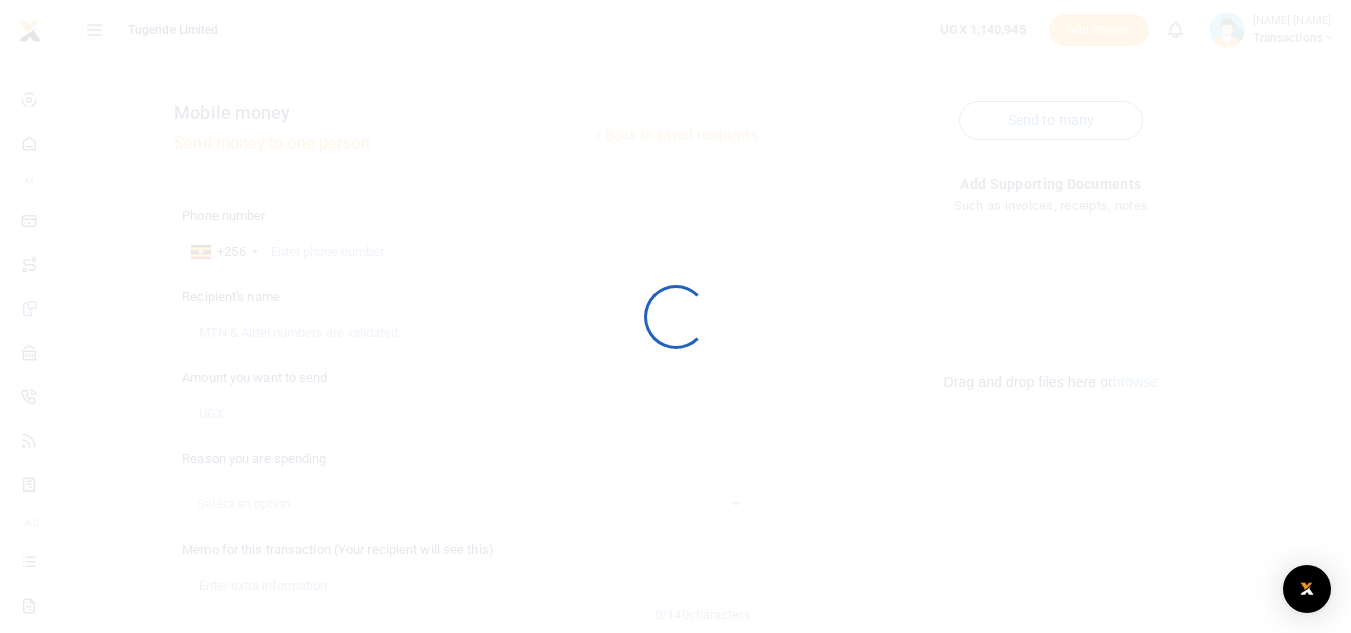 scroll, scrollTop: 166, scrollLeft: 0, axis: vertical 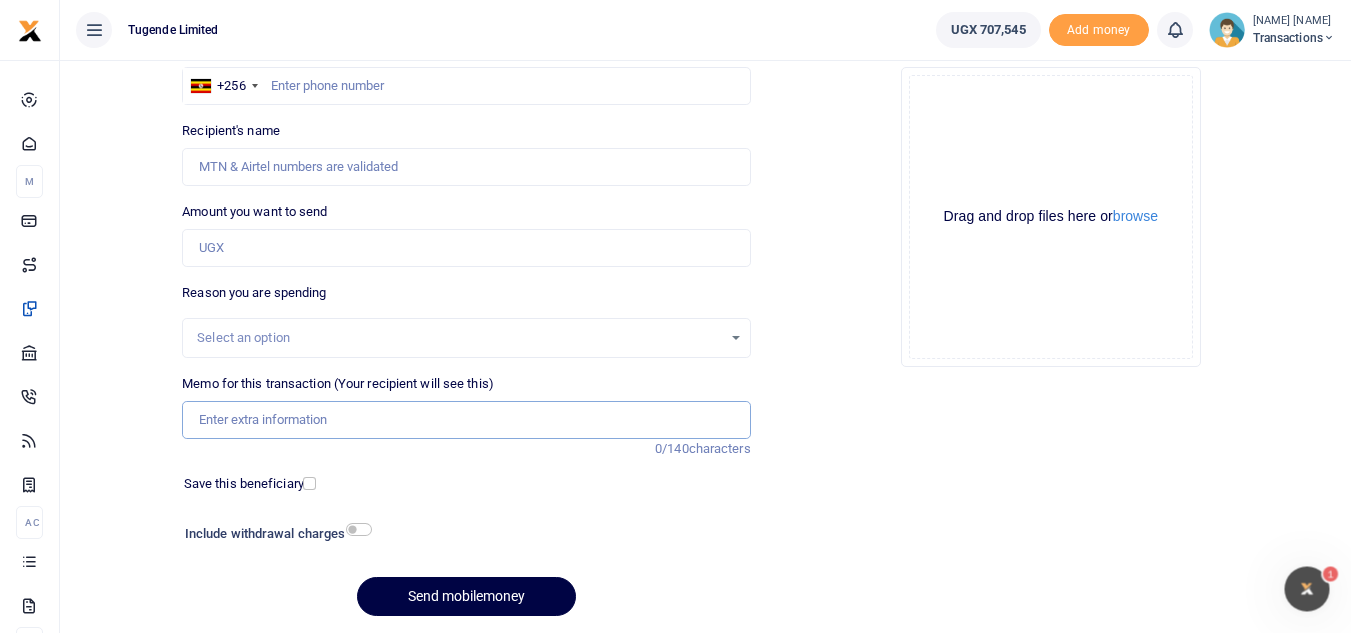 click on "Memo for this transaction (Your recipient will see this)" at bounding box center (466, 420) 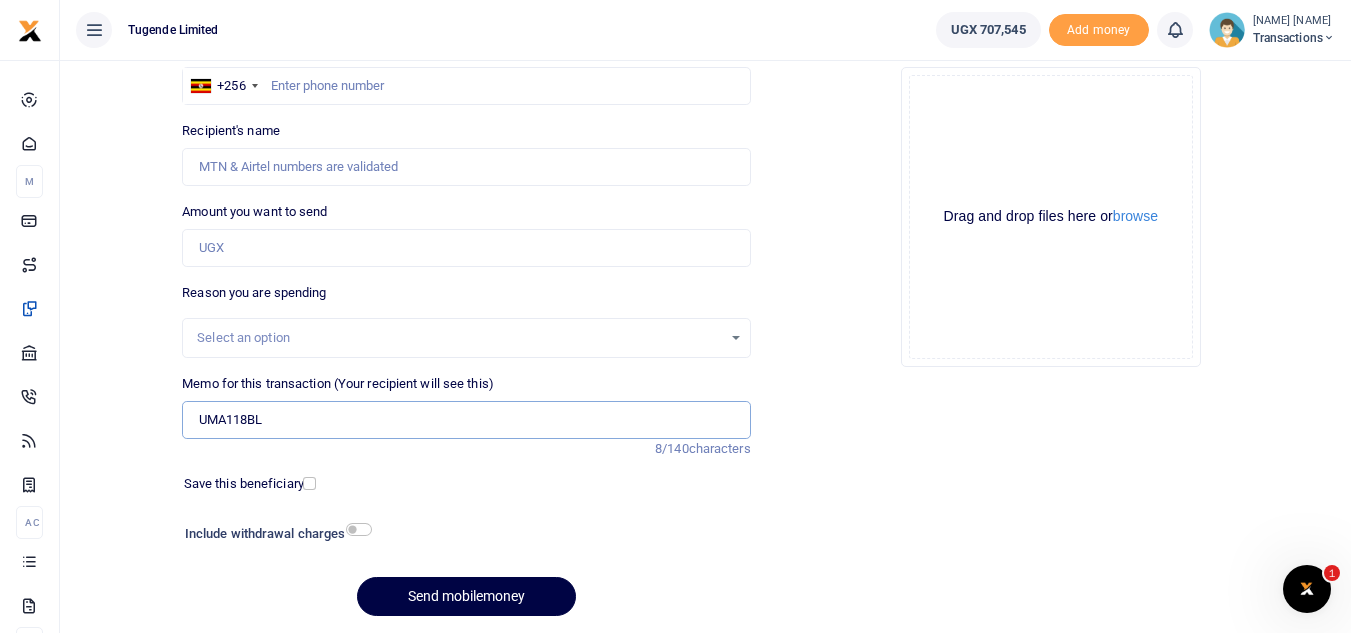 type on "UMA118BL" 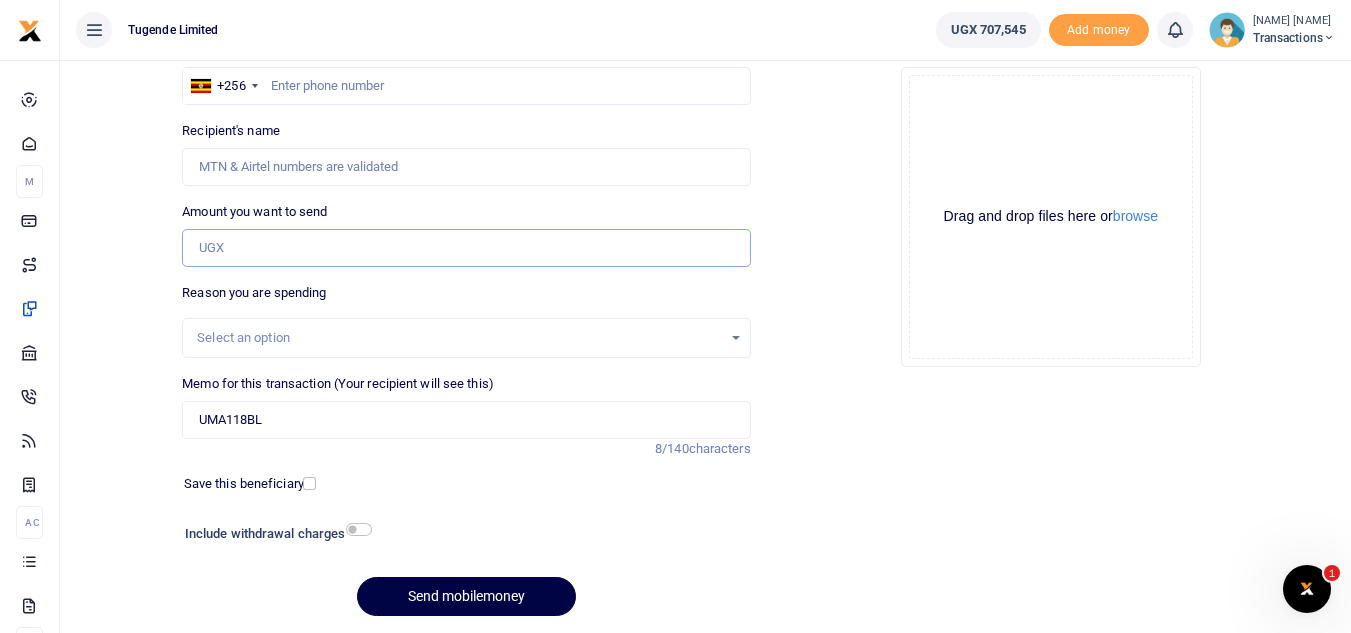 click on "Amount you want to send" at bounding box center (466, 248) 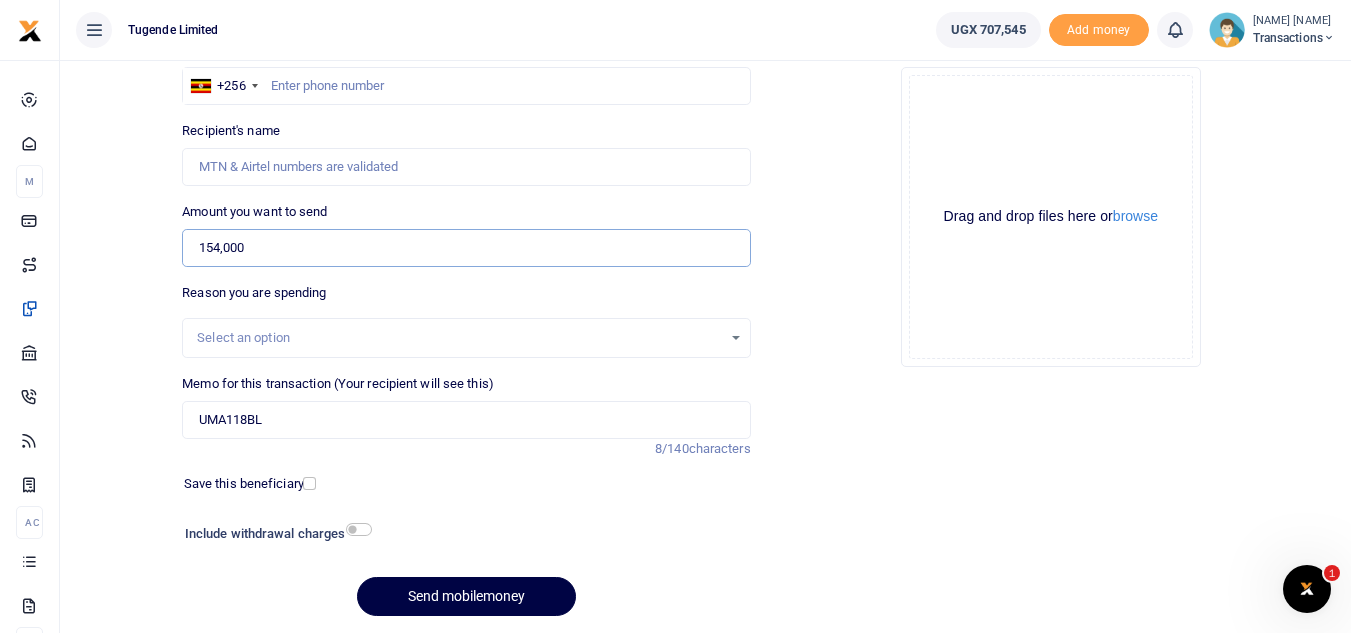 type on "154,000" 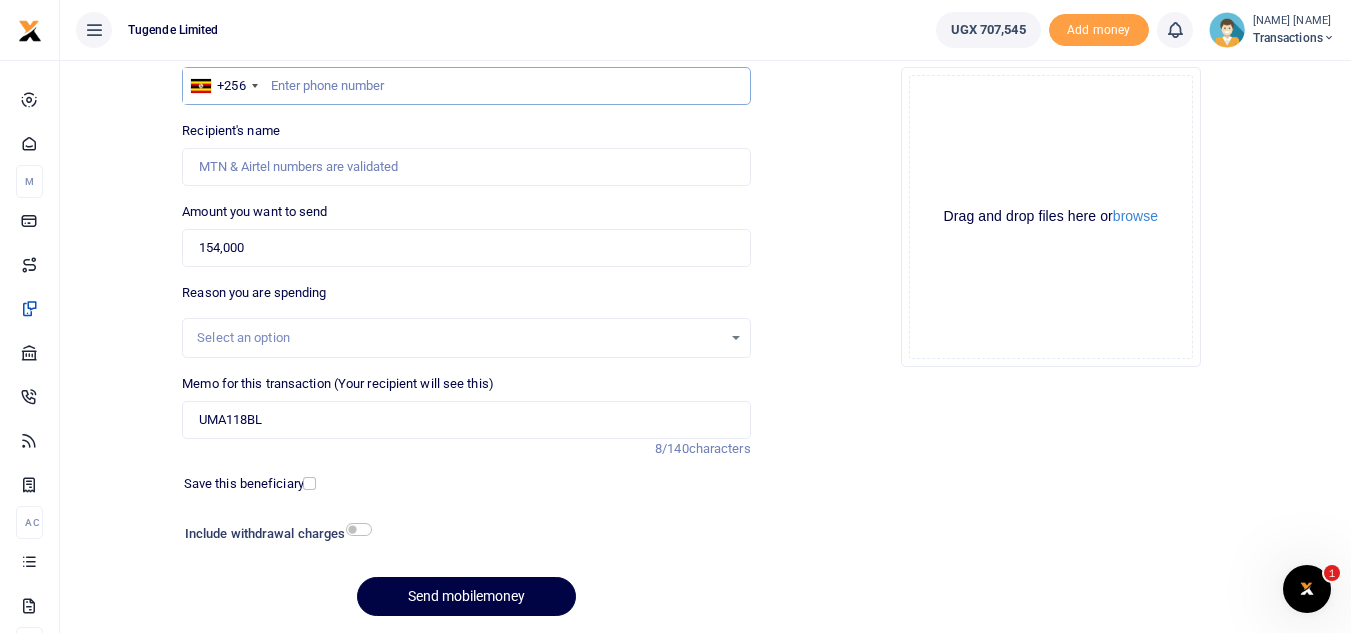 click at bounding box center (466, 86) 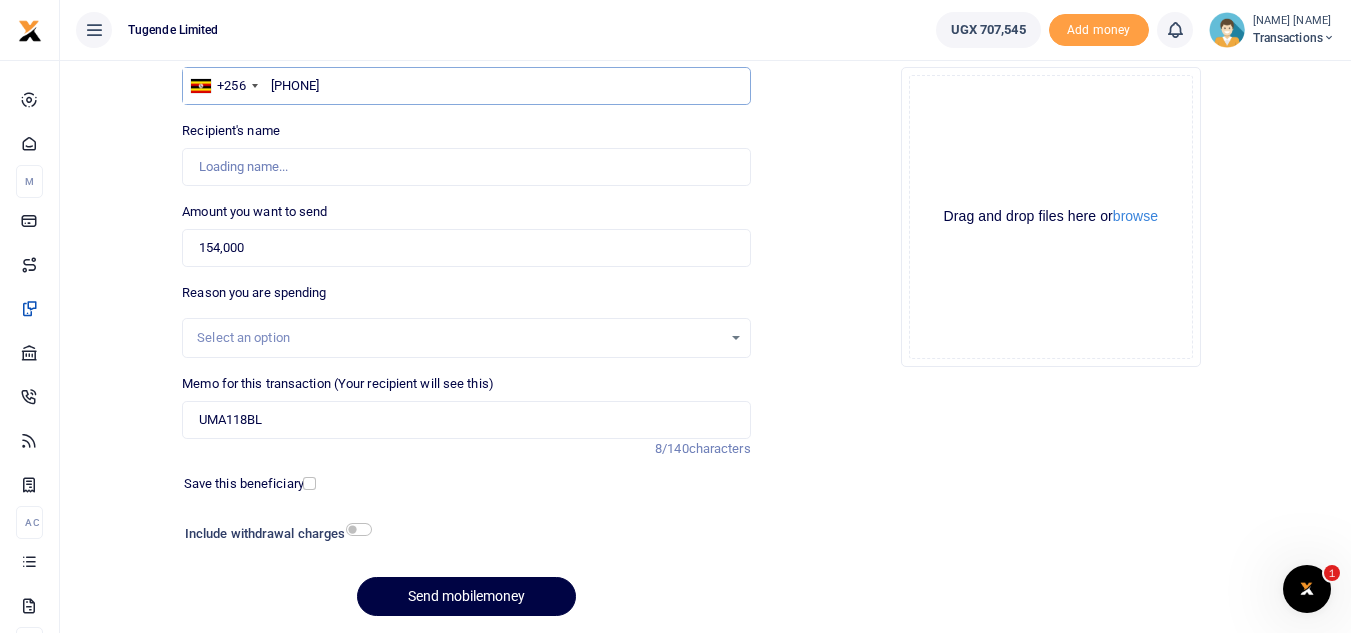 type on "[NAME] [NAME]" 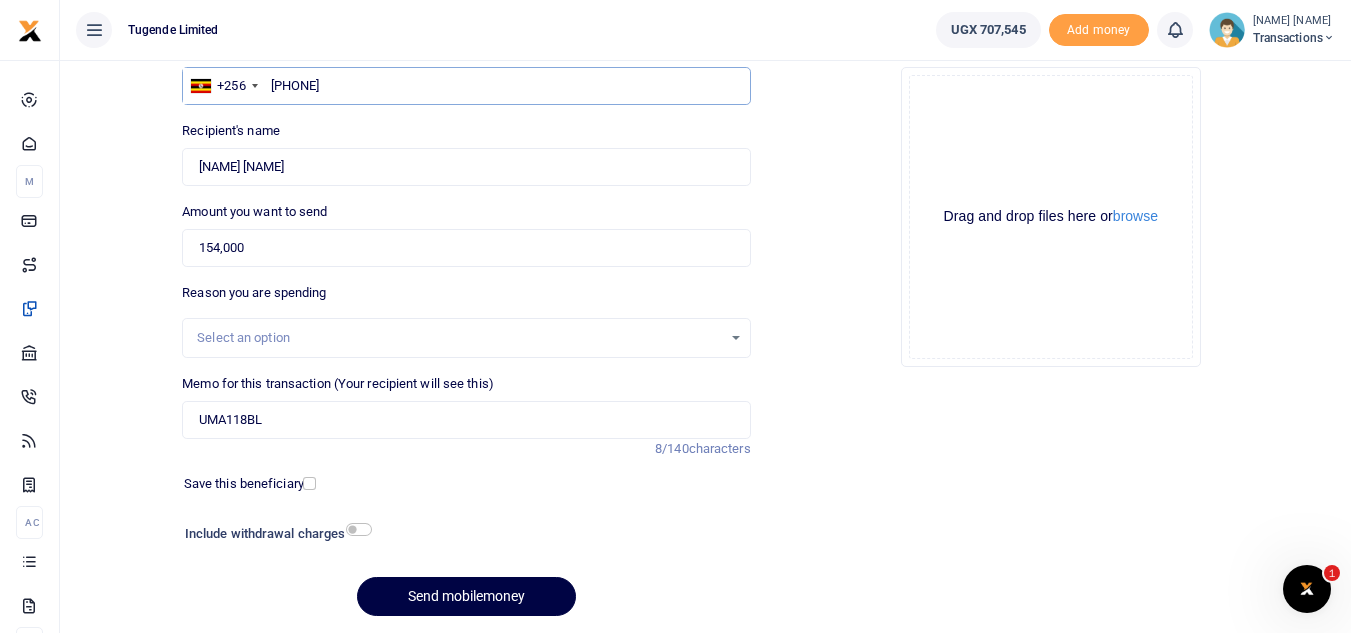 type on "[PHONE]" 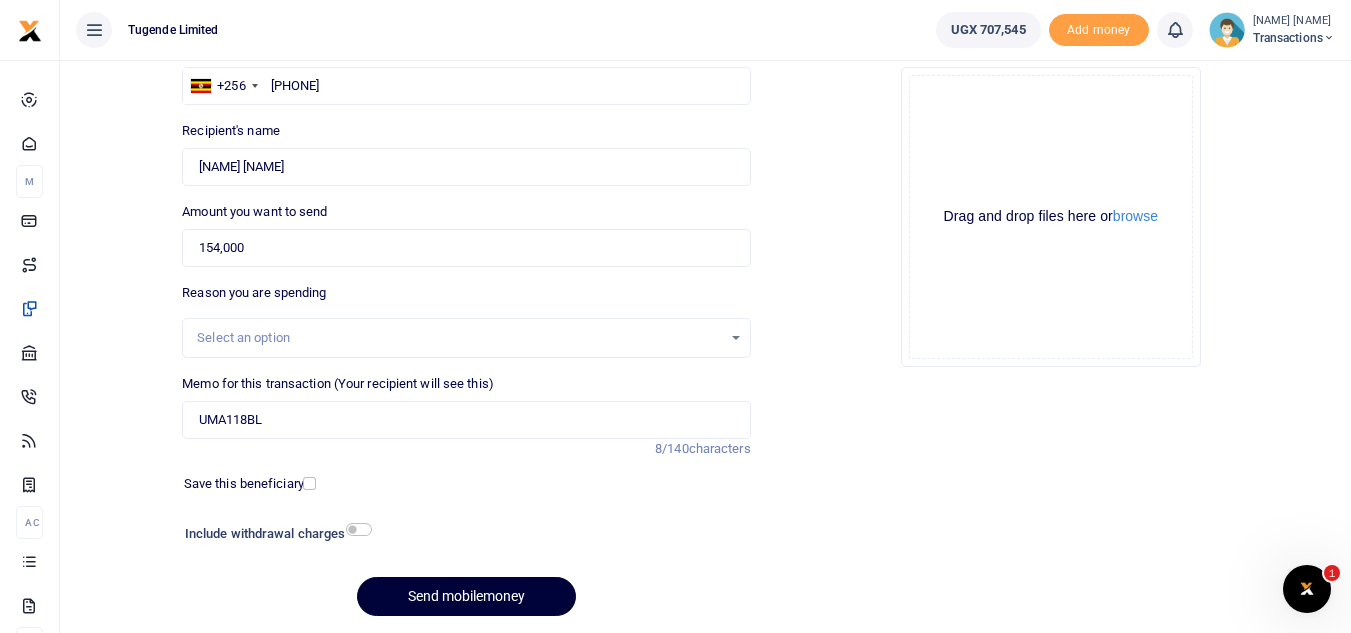 click on "Send mobilemoney" at bounding box center [466, 596] 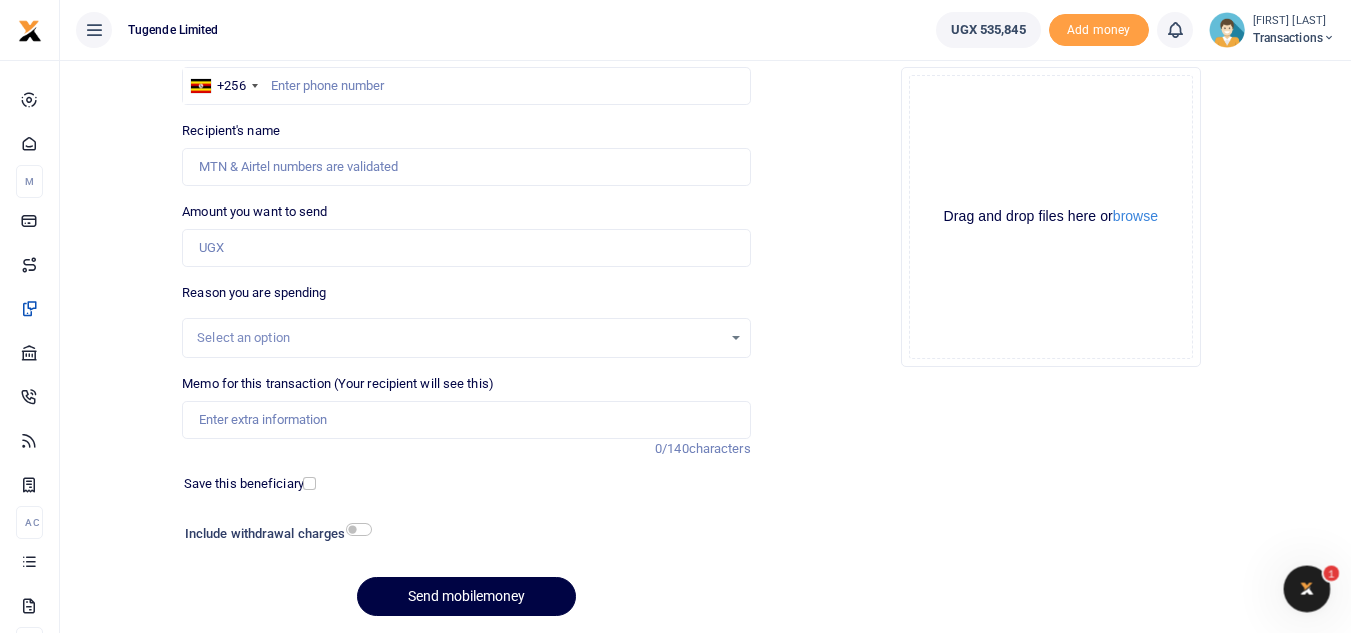 scroll, scrollTop: 166, scrollLeft: 0, axis: vertical 